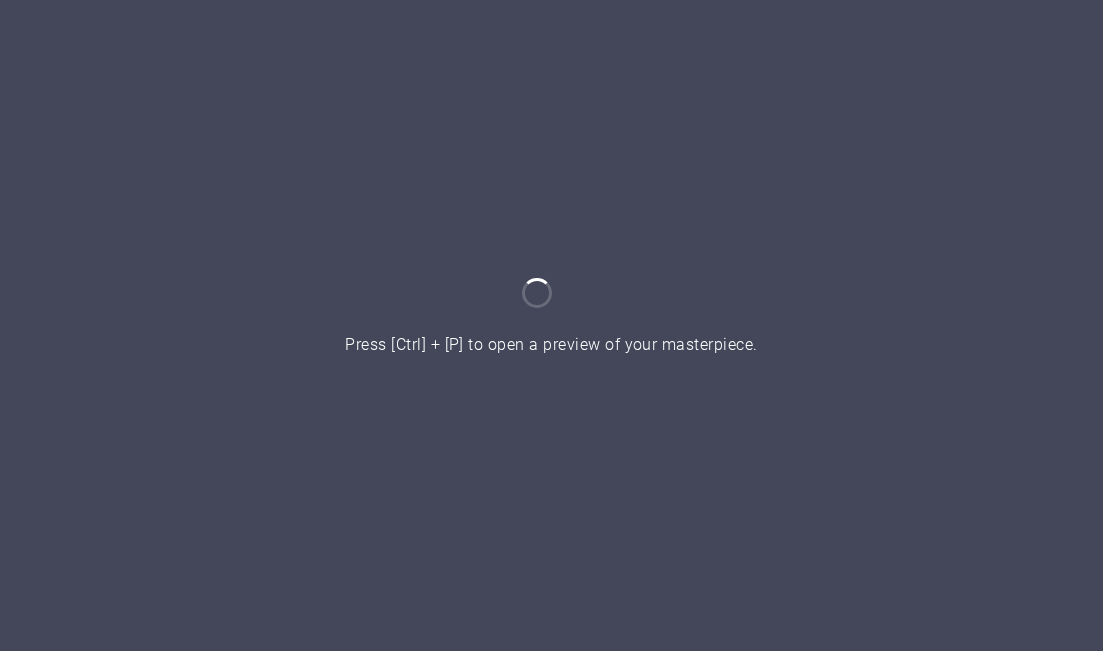 scroll, scrollTop: 0, scrollLeft: 0, axis: both 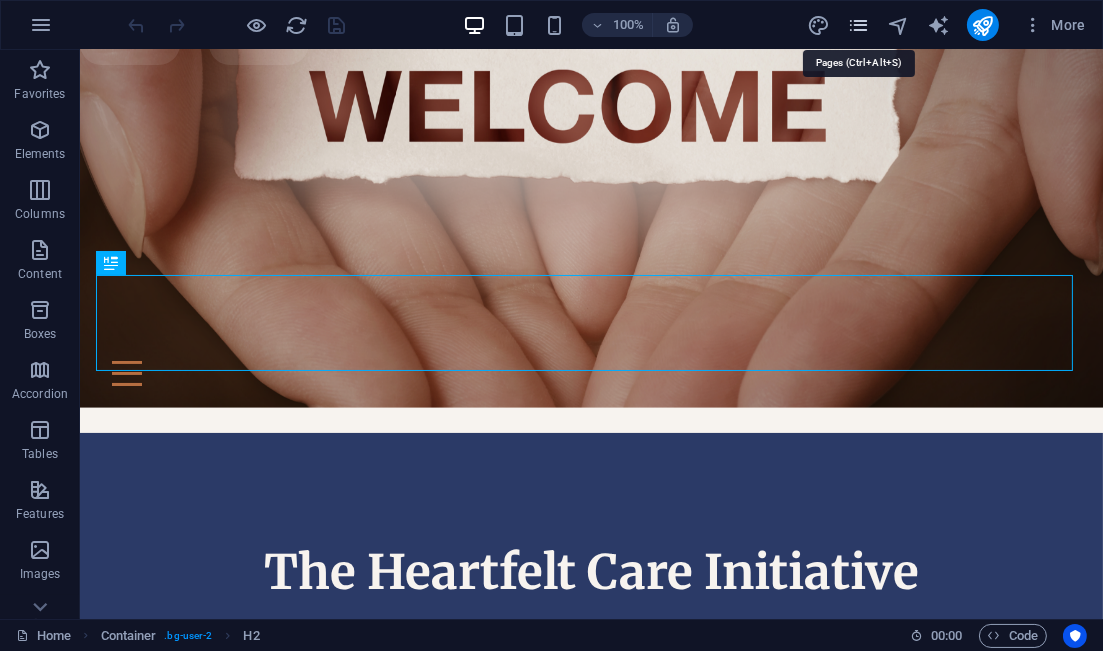 click at bounding box center (858, 25) 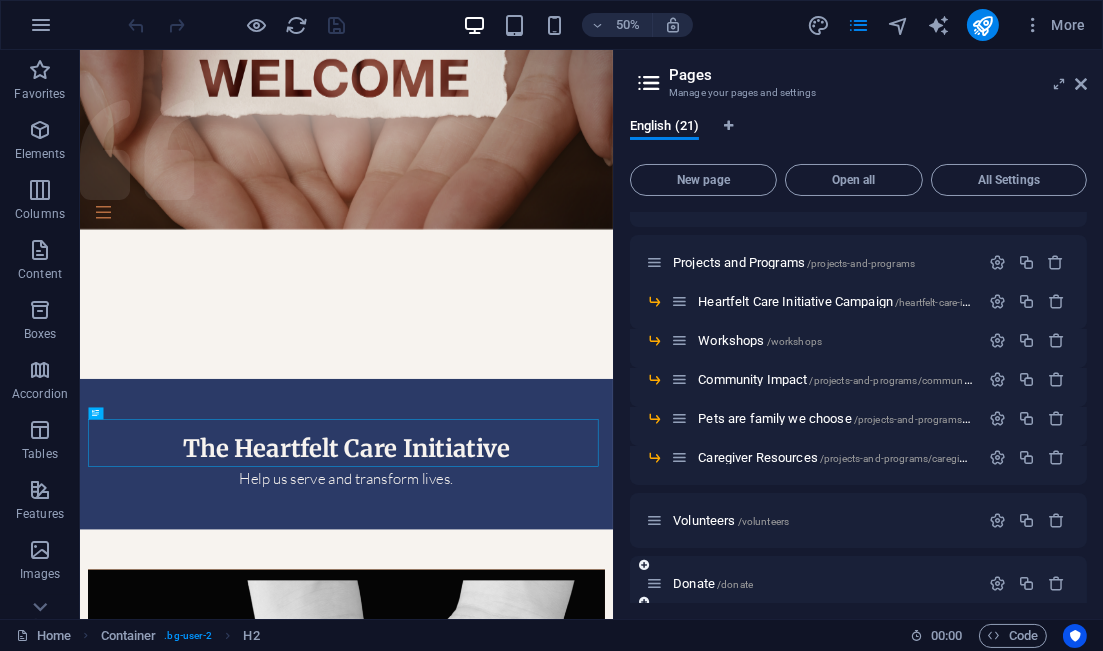 scroll, scrollTop: 500, scrollLeft: 0, axis: vertical 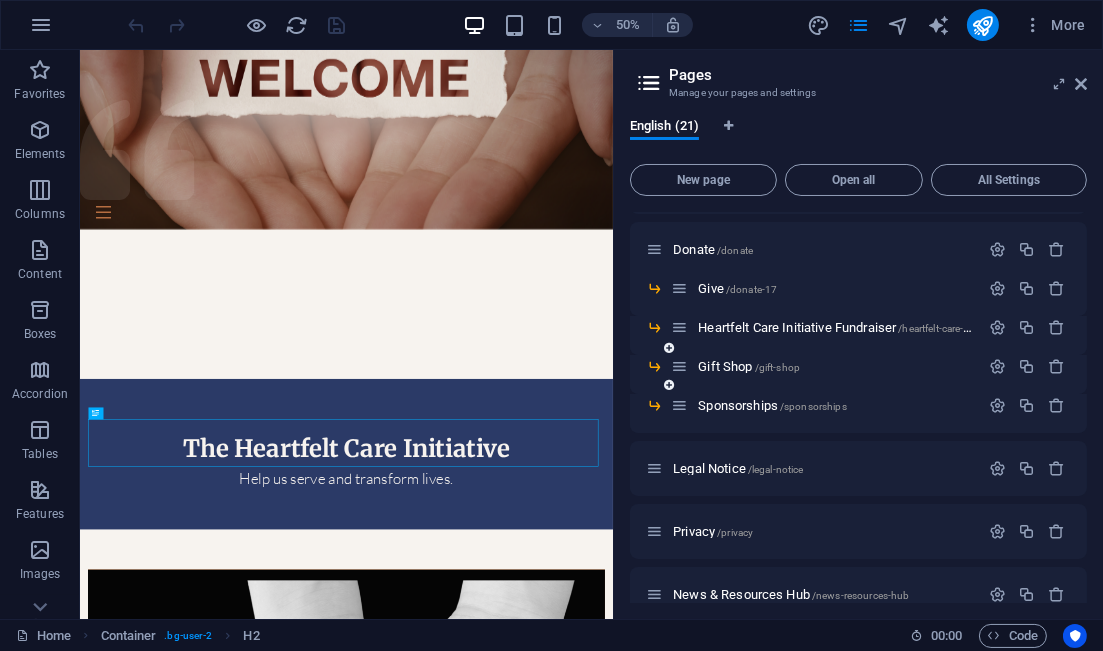 click at bounding box center [1027, 367] 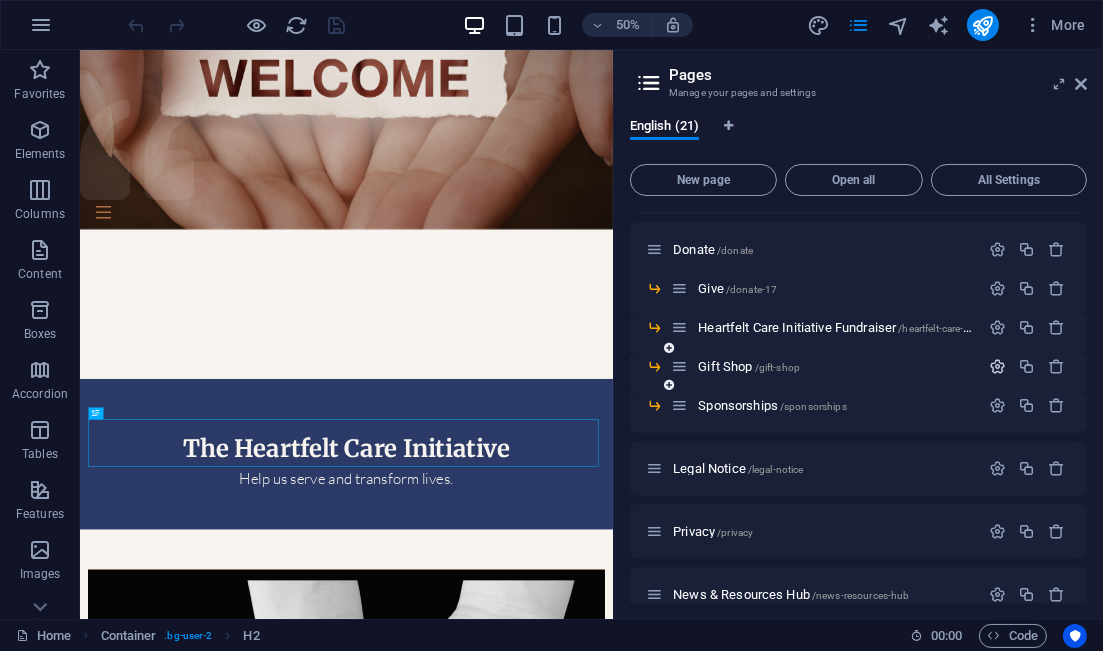 click at bounding box center (997, 366) 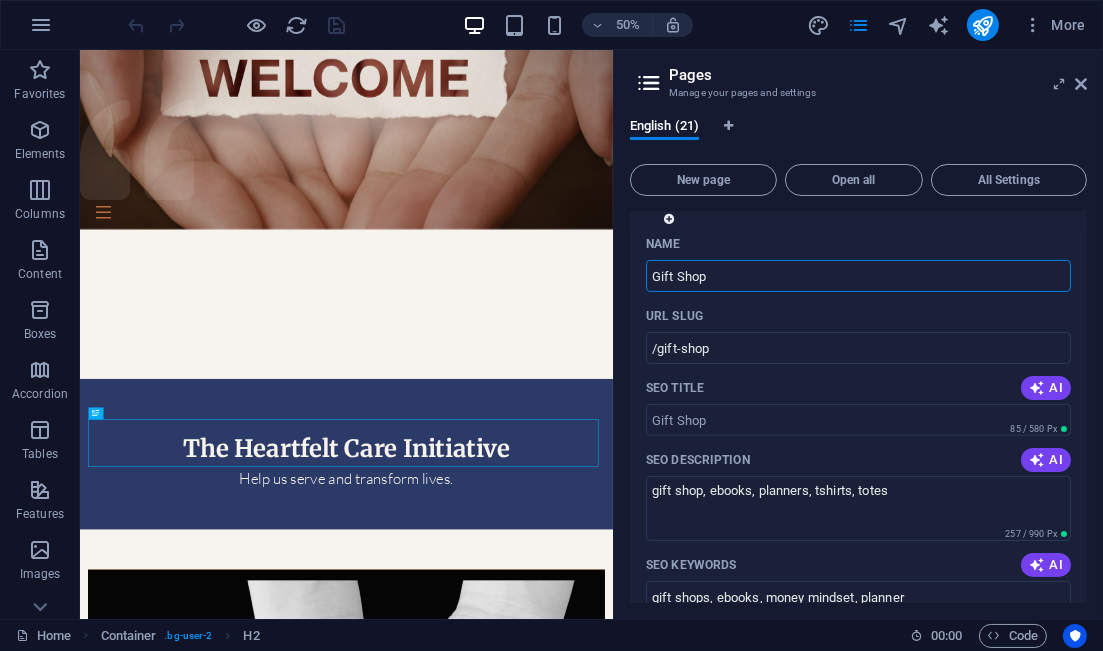 scroll, scrollTop: 500, scrollLeft: 0, axis: vertical 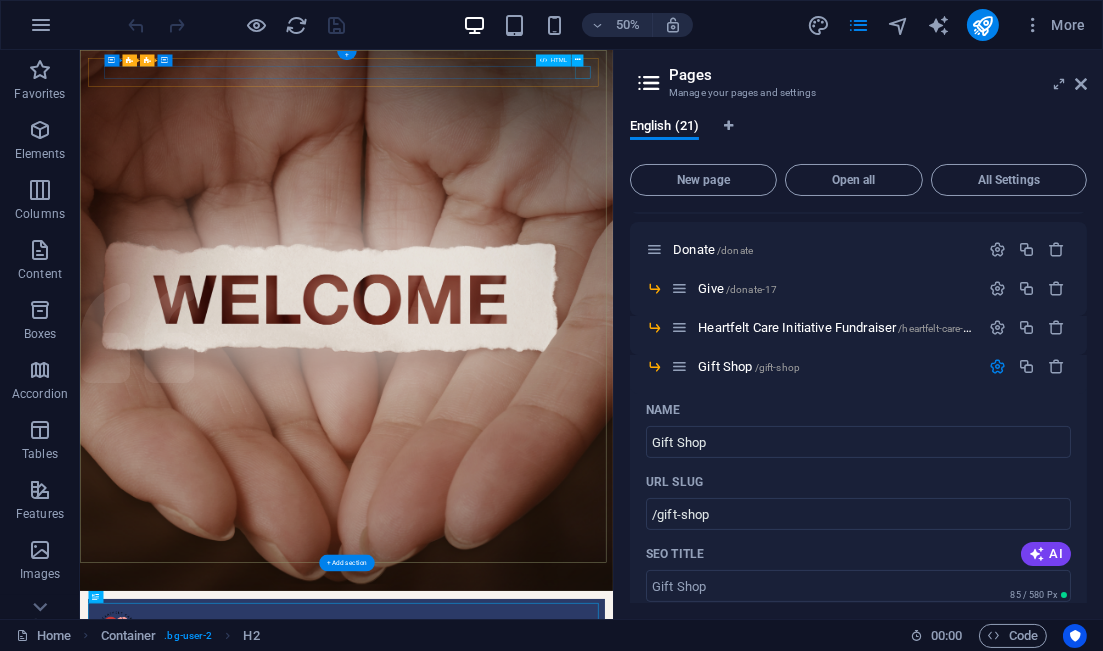 click at bounding box center [612, 1281] 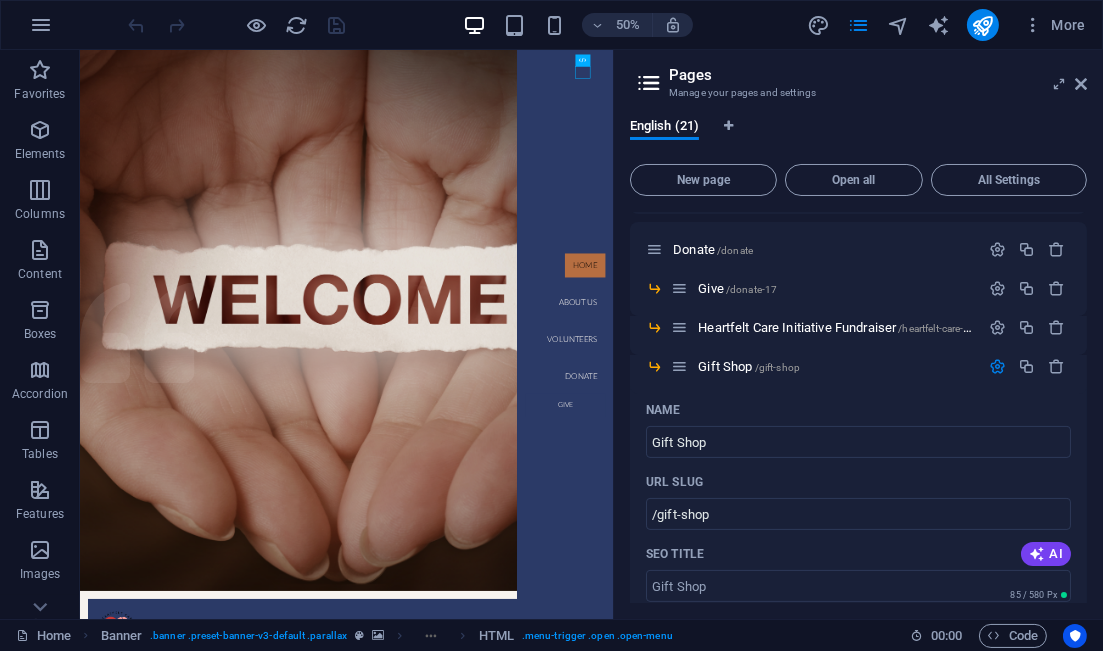 click on "Manage your pages and settings" at bounding box center [858, 93] 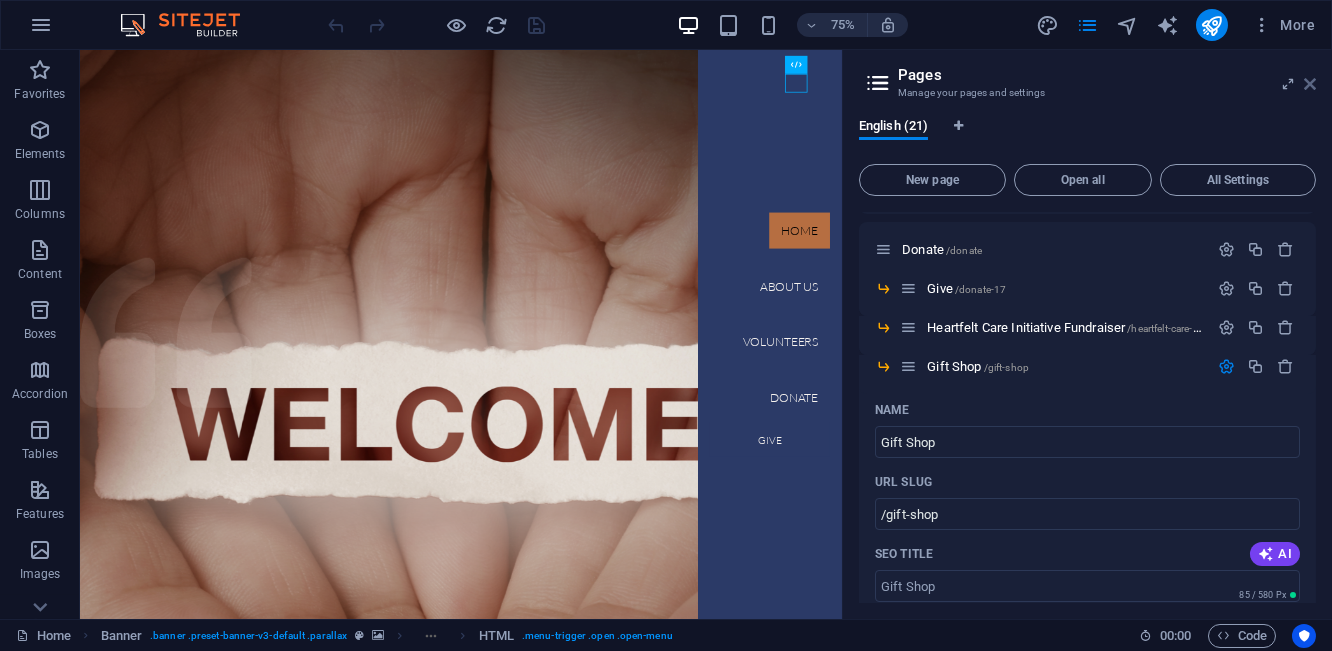 drag, startPoint x: 1310, startPoint y: 83, endPoint x: 1231, endPoint y: 33, distance: 93.49332 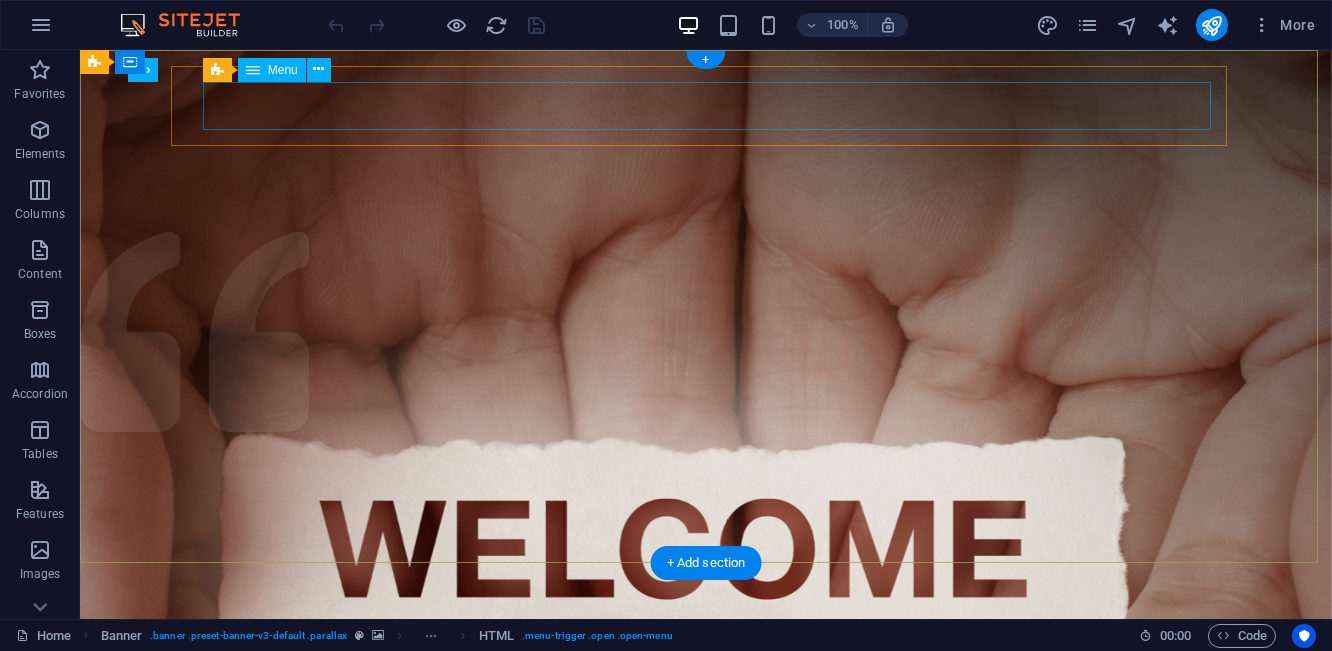 click on "Home About us Volunteers Donate Give" at bounding box center [706, 1268] 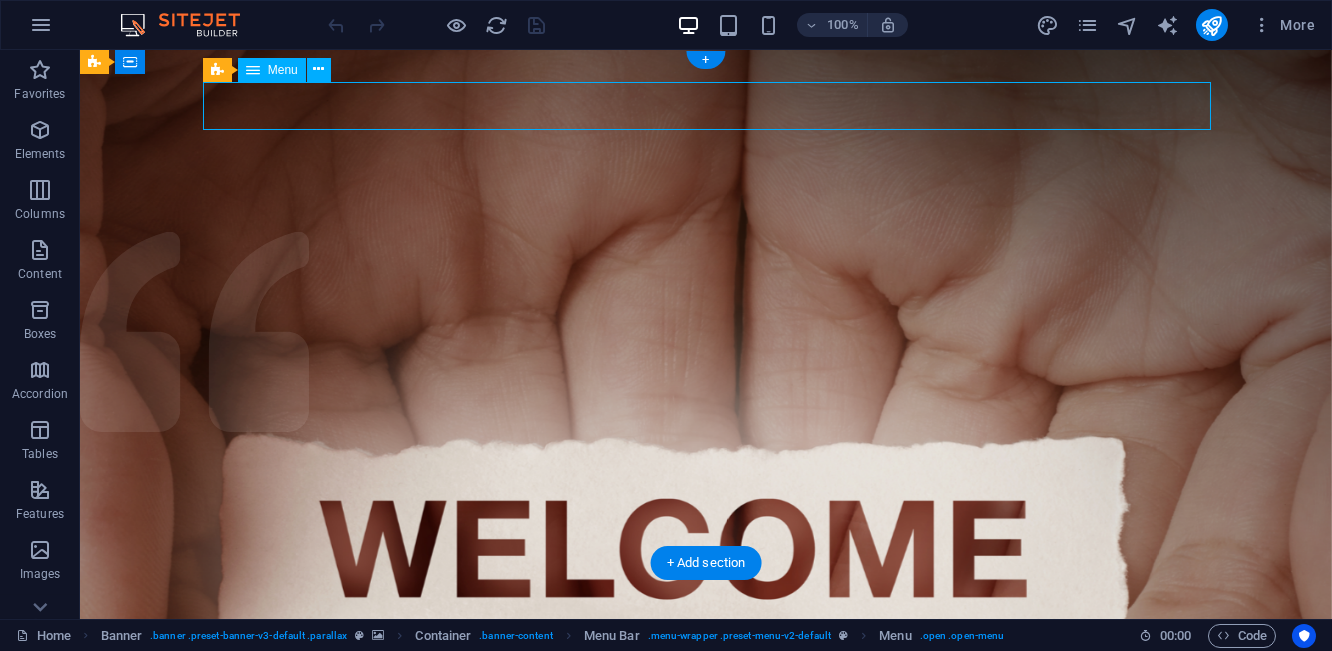 click on "Home About us Volunteers Donate Give" at bounding box center (706, 1268) 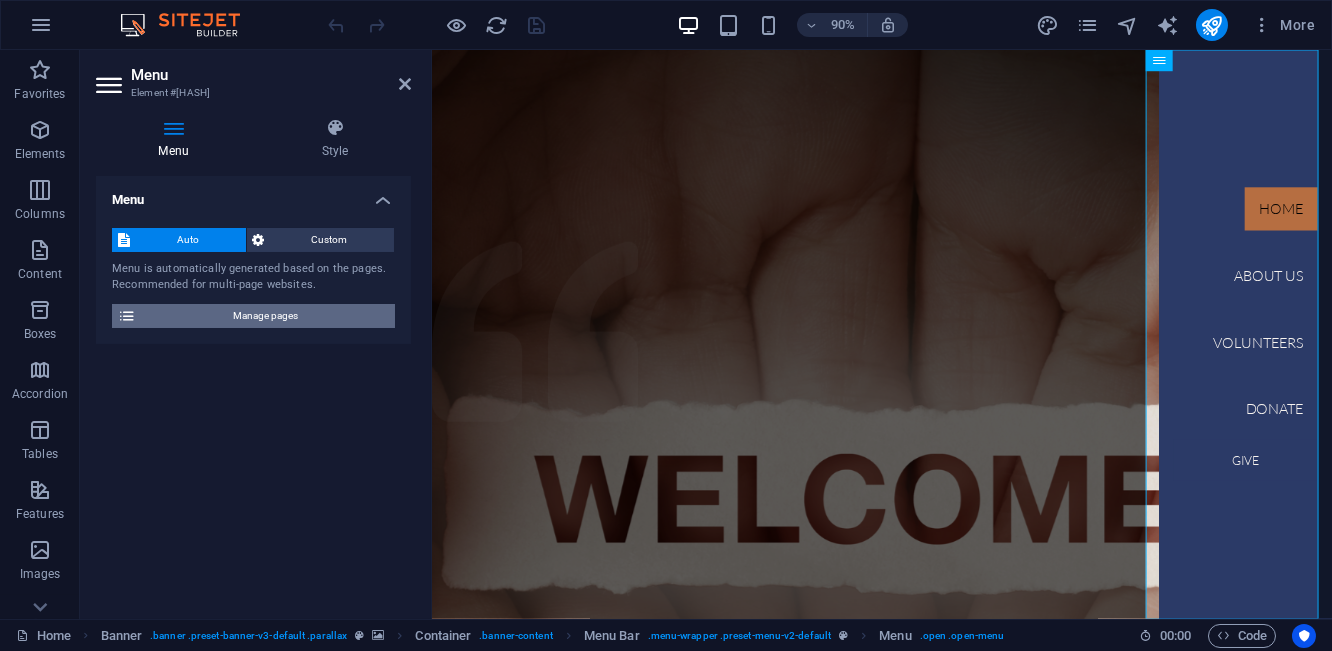 click on "Manage pages" at bounding box center (265, 316) 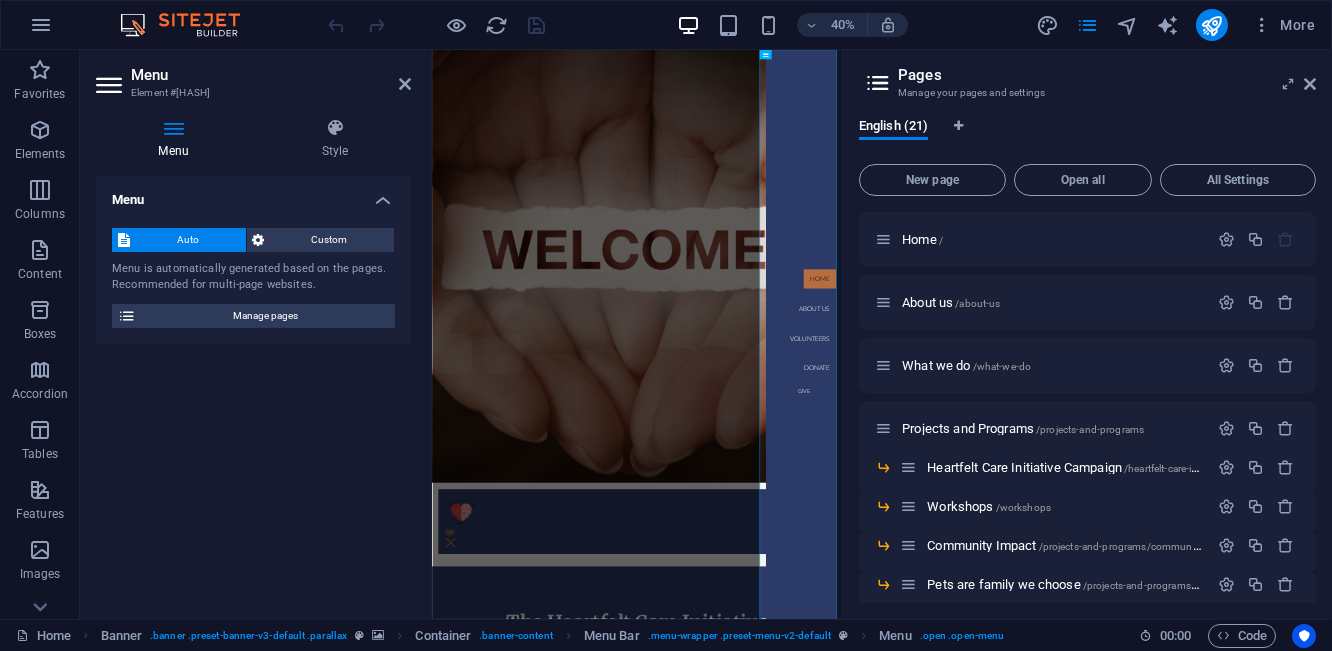 scroll, scrollTop: 333, scrollLeft: 0, axis: vertical 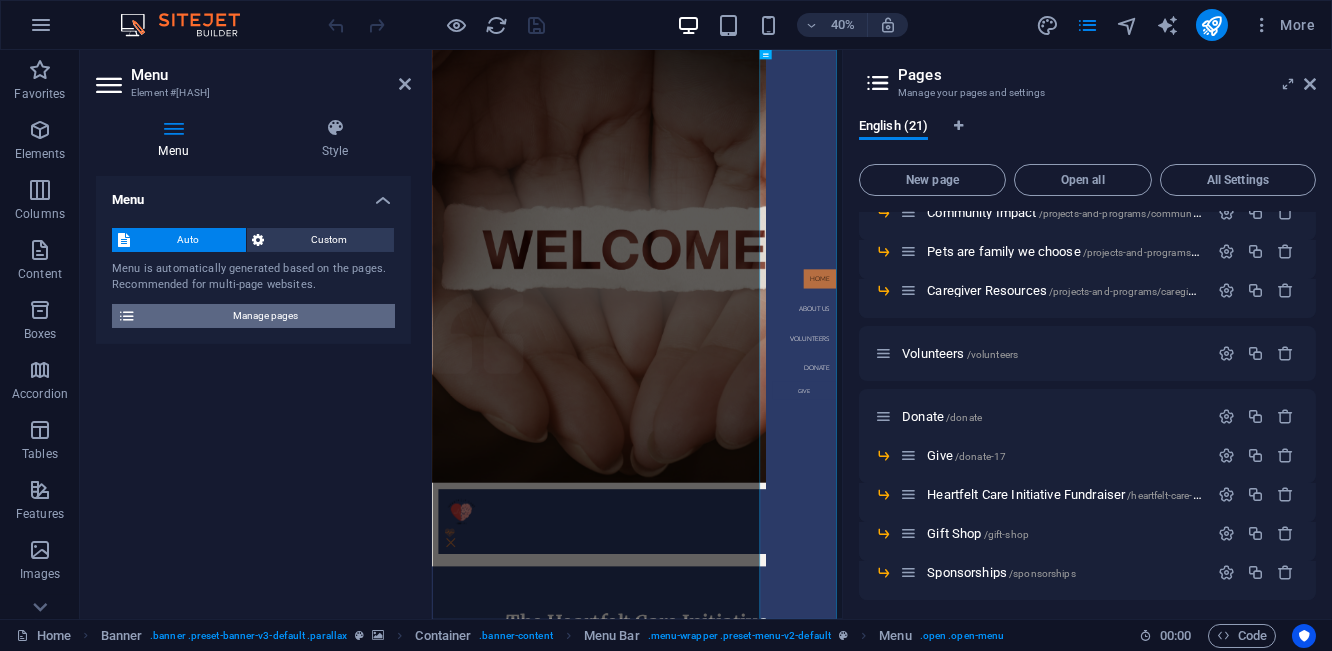 click on "Manage pages" at bounding box center (265, 316) 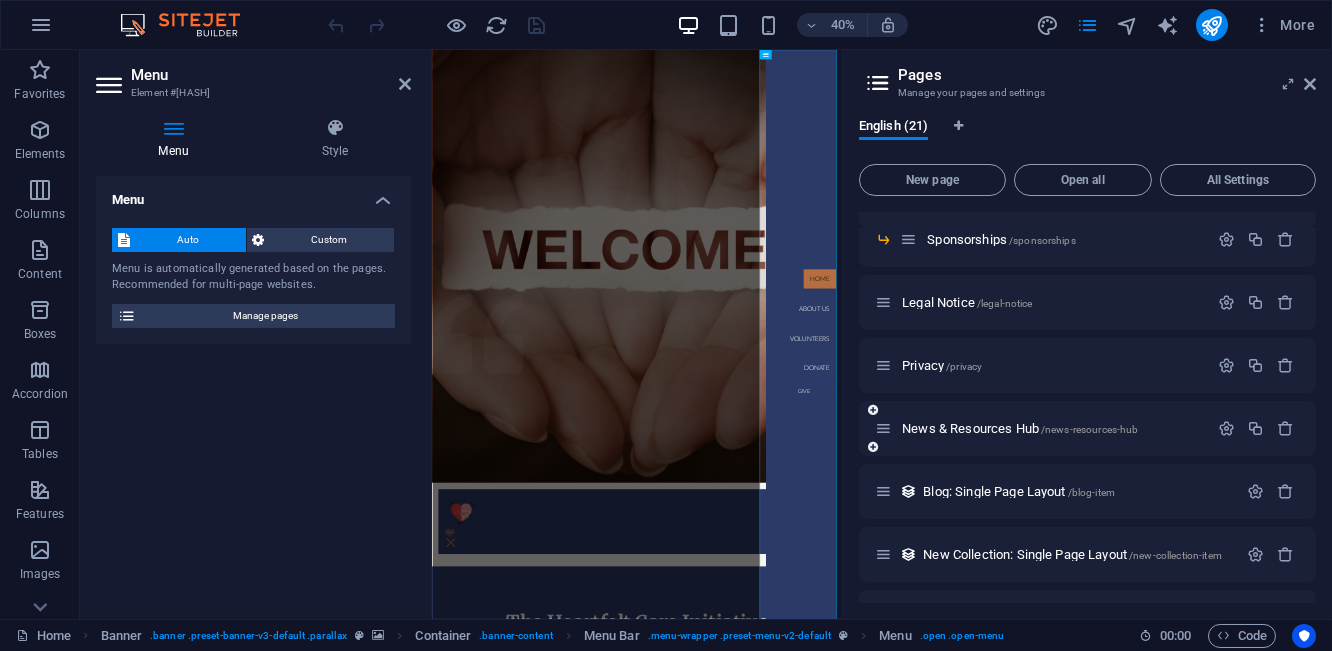 scroll, scrollTop: 500, scrollLeft: 0, axis: vertical 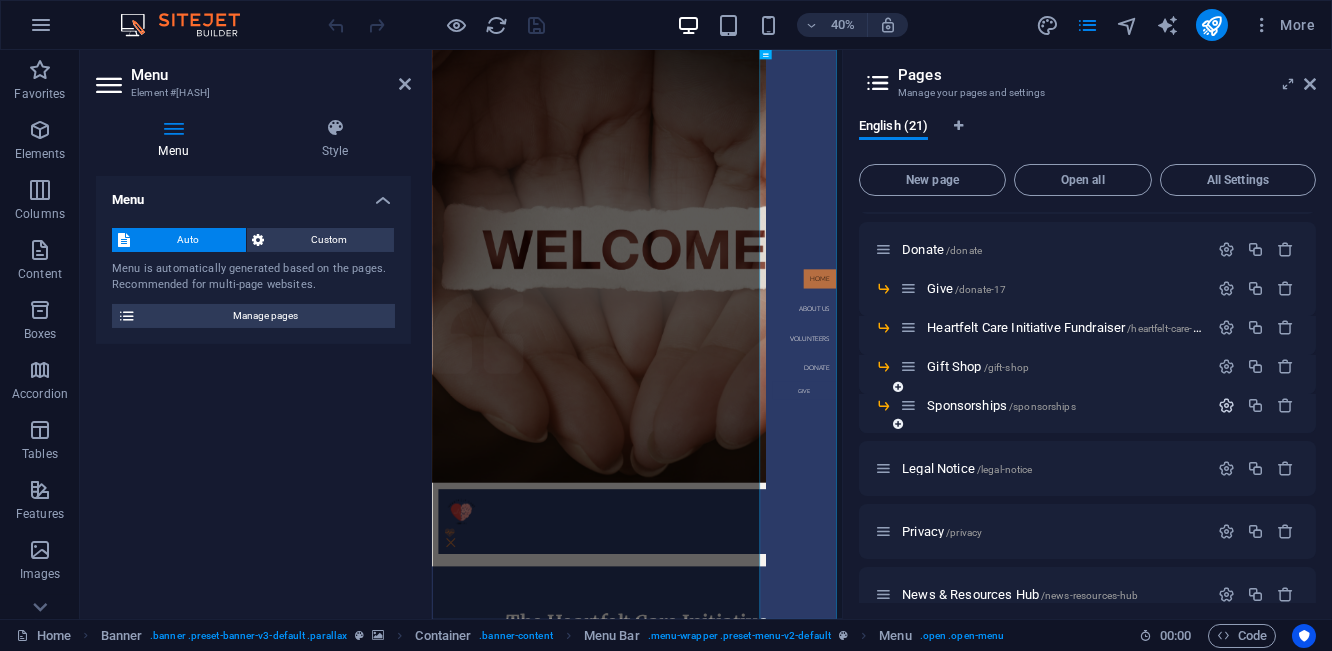 click at bounding box center (1226, 405) 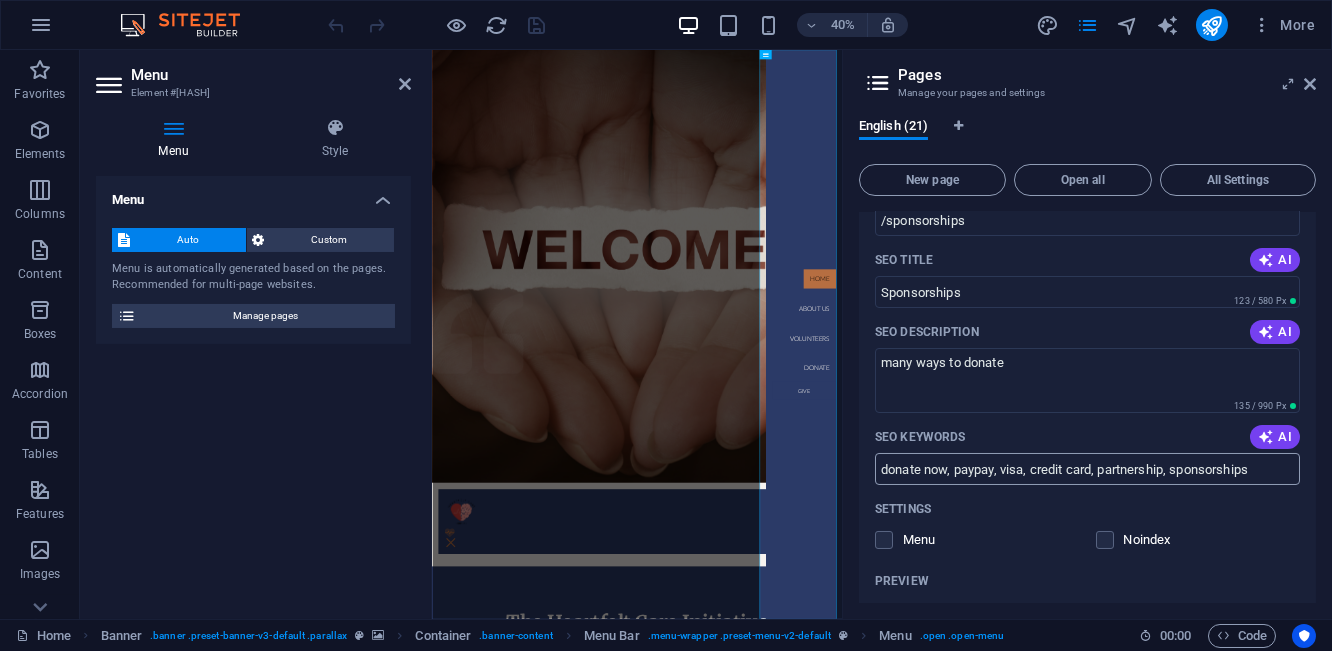 scroll, scrollTop: 500, scrollLeft: 0, axis: vertical 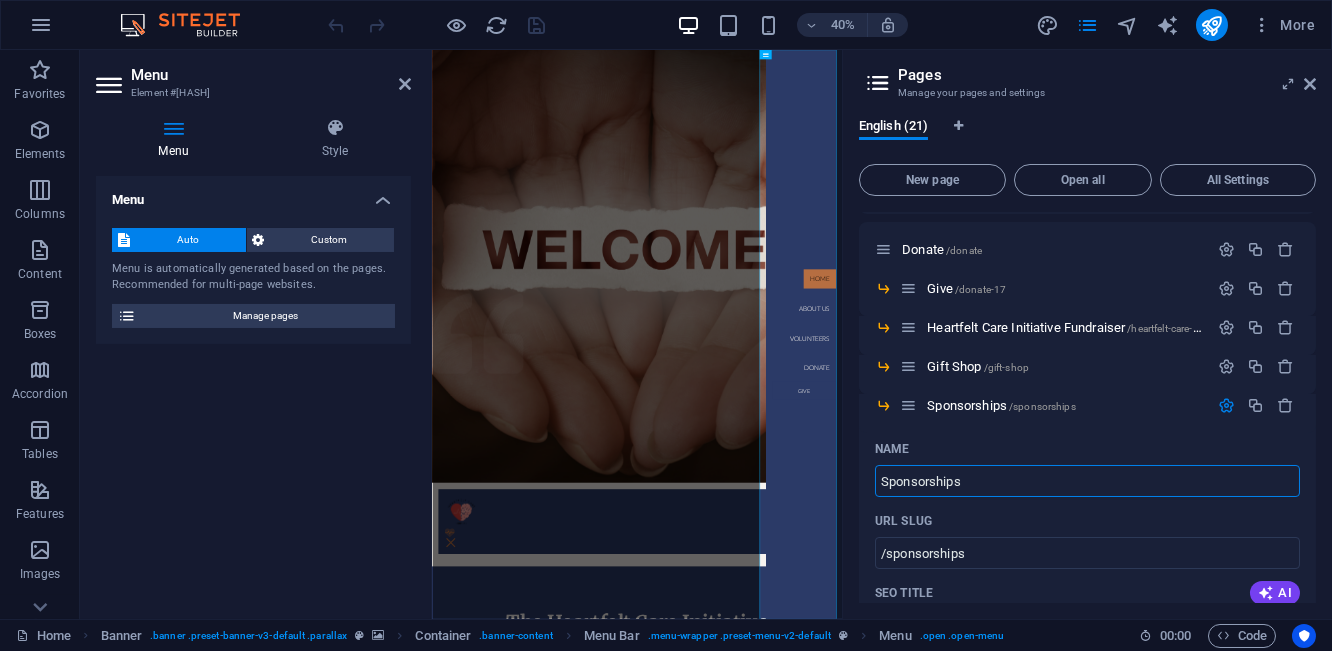 click on "Menu" at bounding box center [177, 139] 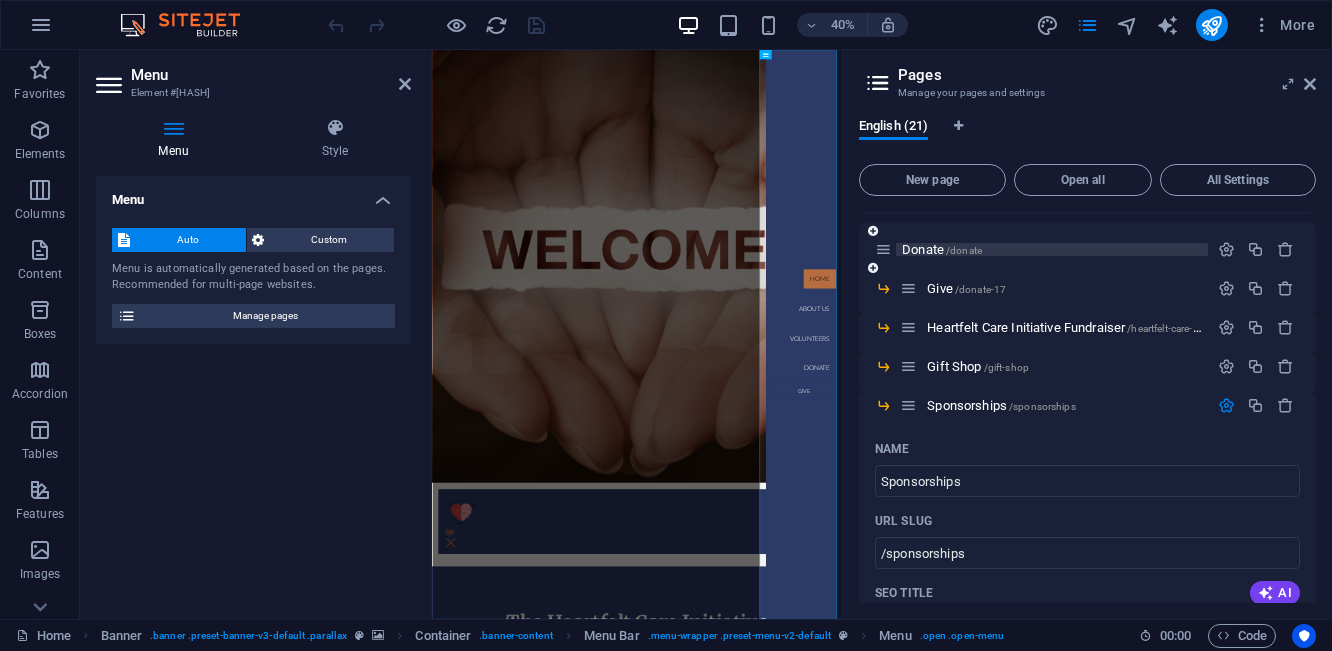 click on "Donate /donate" at bounding box center [942, 249] 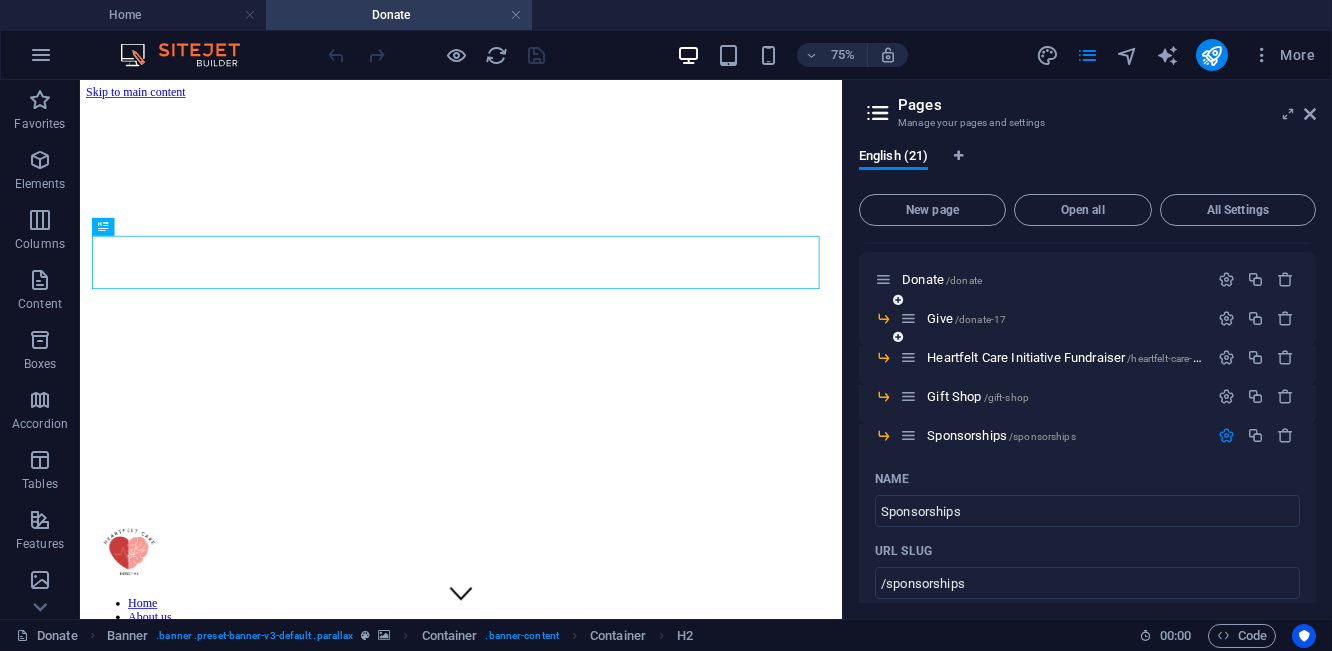 scroll, scrollTop: 0, scrollLeft: 0, axis: both 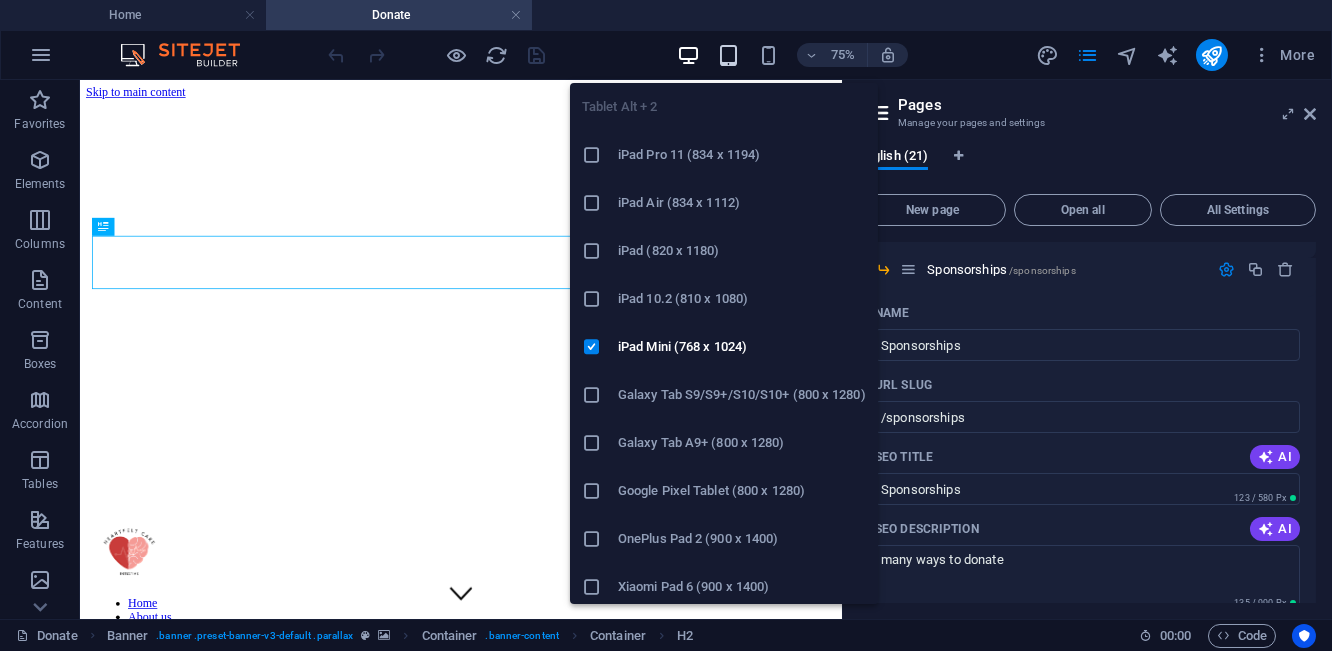 click at bounding box center [728, 55] 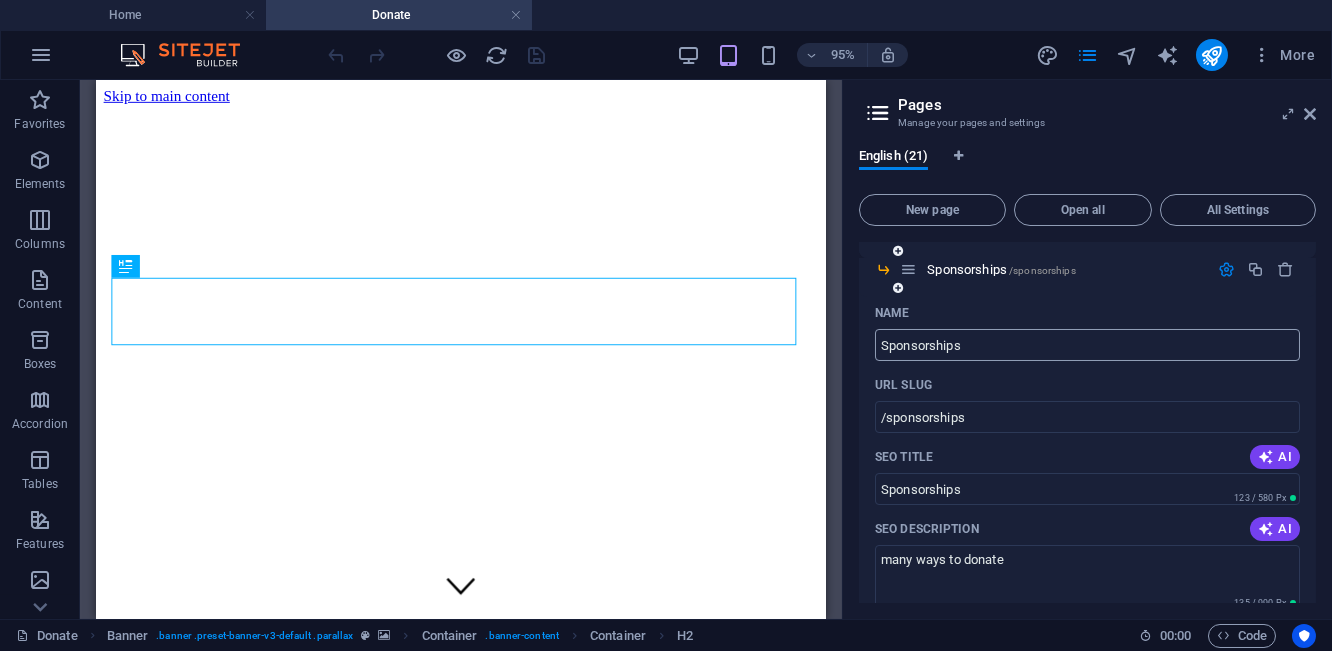 scroll, scrollTop: 333, scrollLeft: 0, axis: vertical 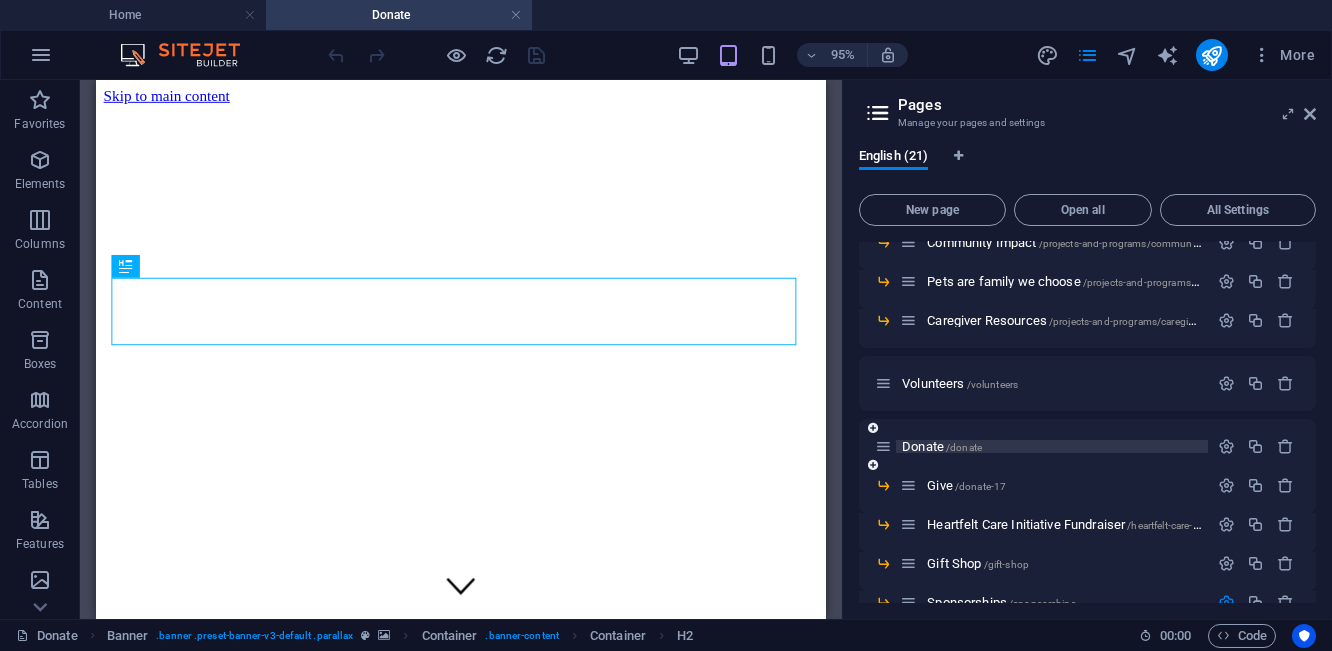 click on "Donate /donate" at bounding box center (942, 446) 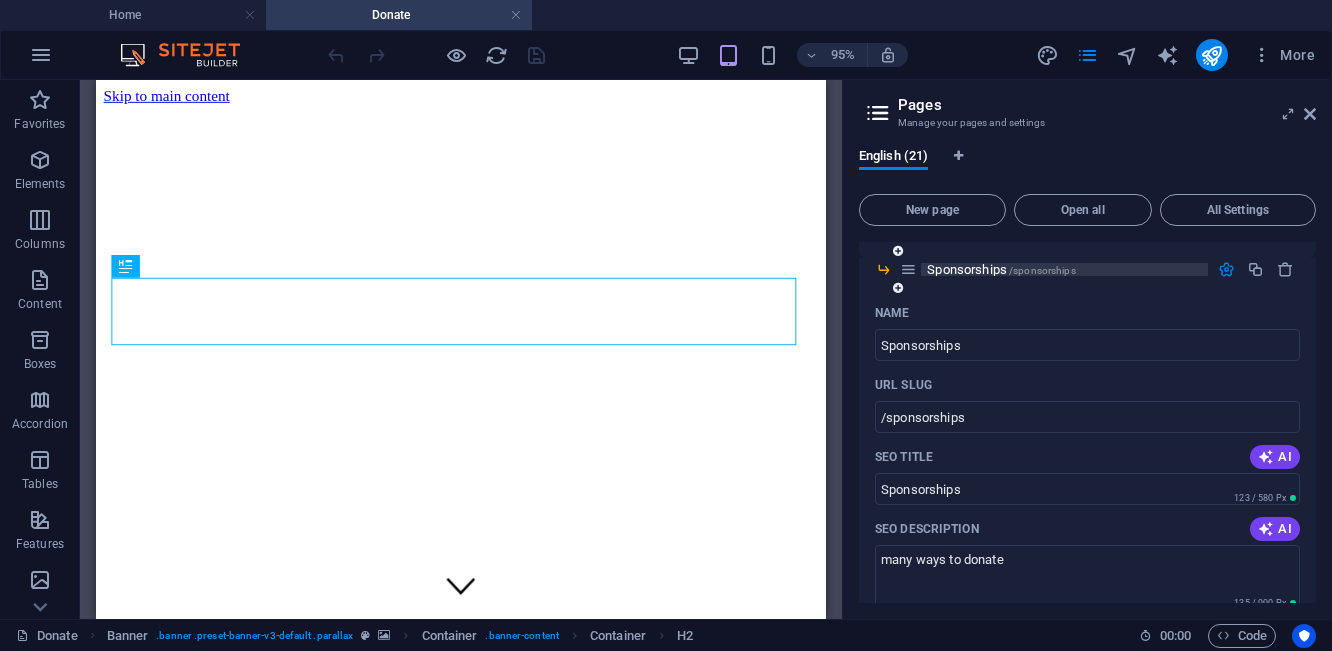 scroll, scrollTop: 500, scrollLeft: 0, axis: vertical 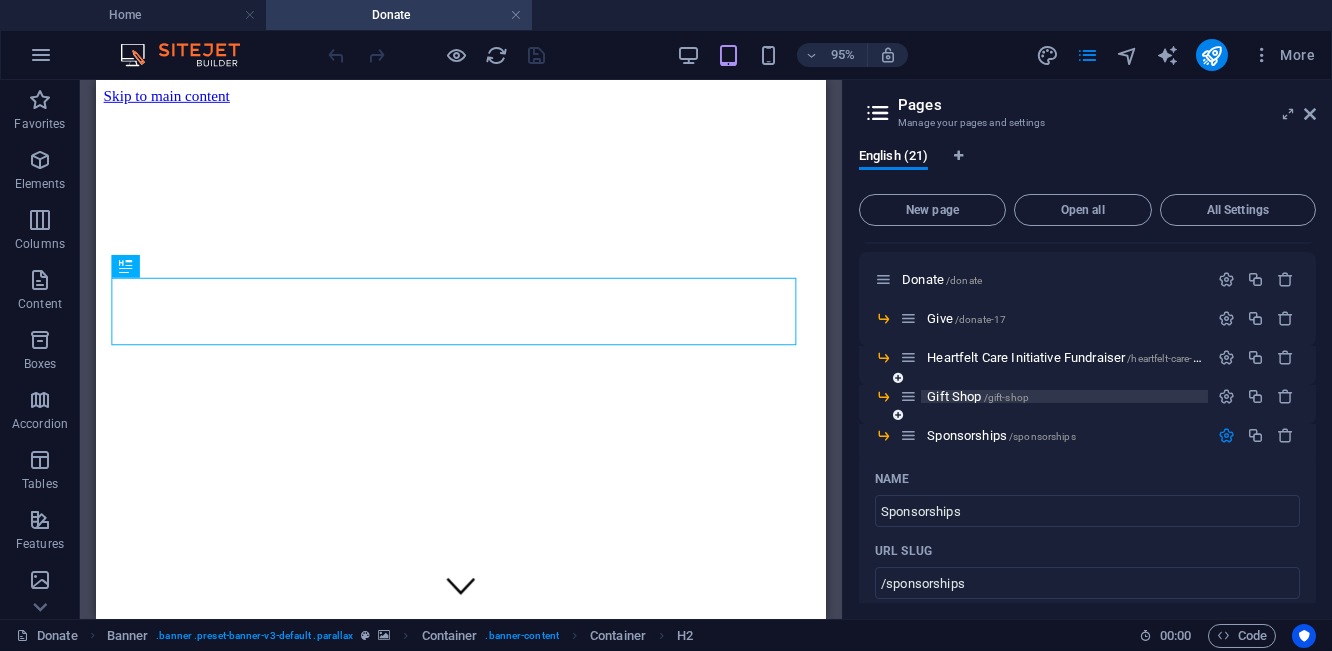click on "Gift Shop /gift-shop" at bounding box center [978, 396] 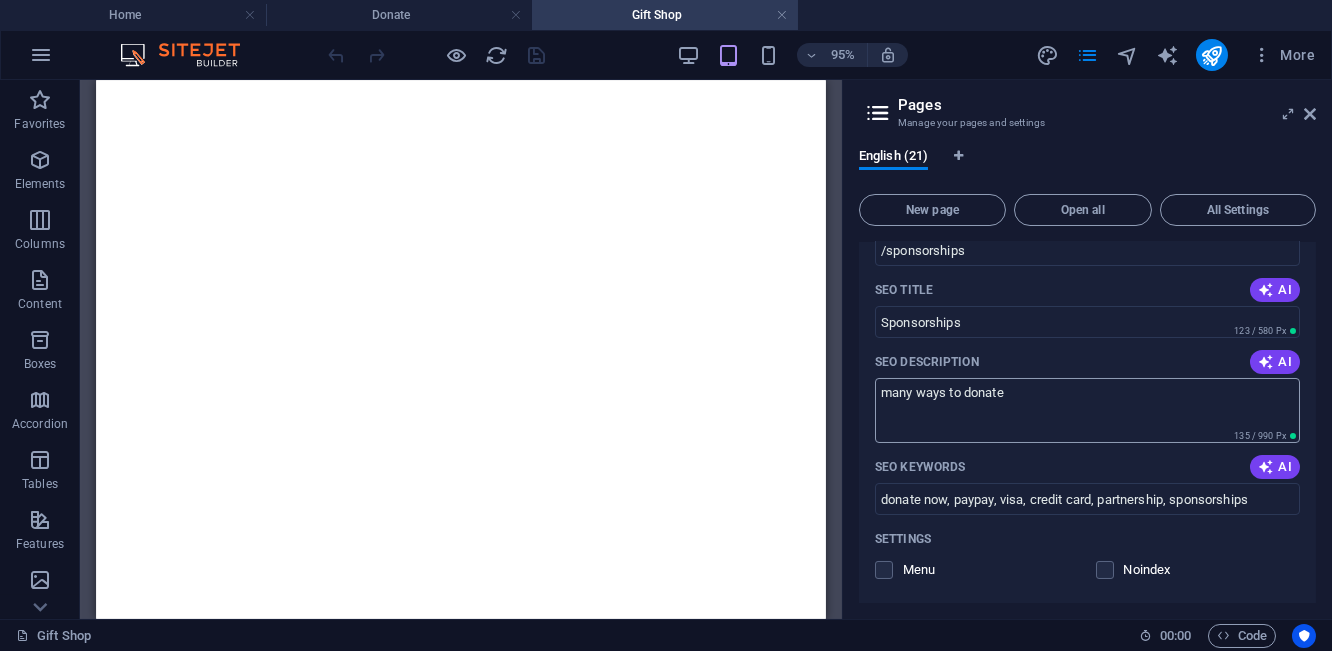 scroll, scrollTop: 500, scrollLeft: 0, axis: vertical 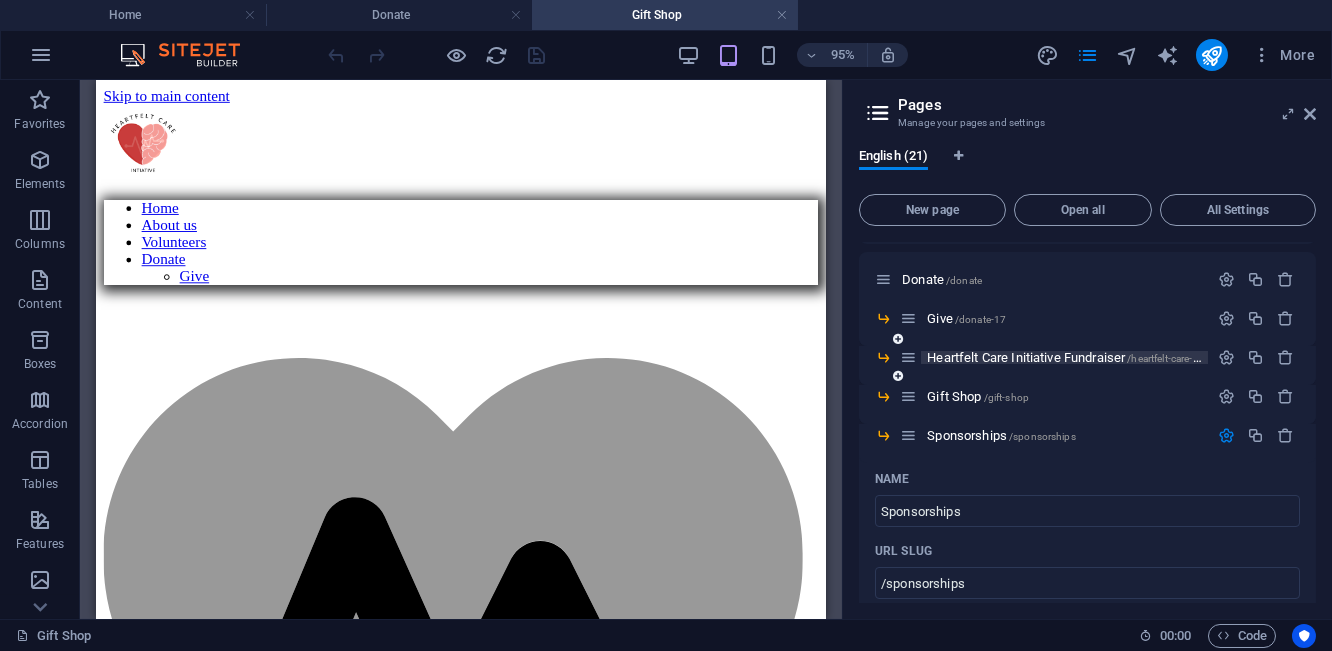 click on "Heartfelt Care Initiative Fundraiser /heartfelt-care-initiative-fundraiser" at bounding box center (1102, 357) 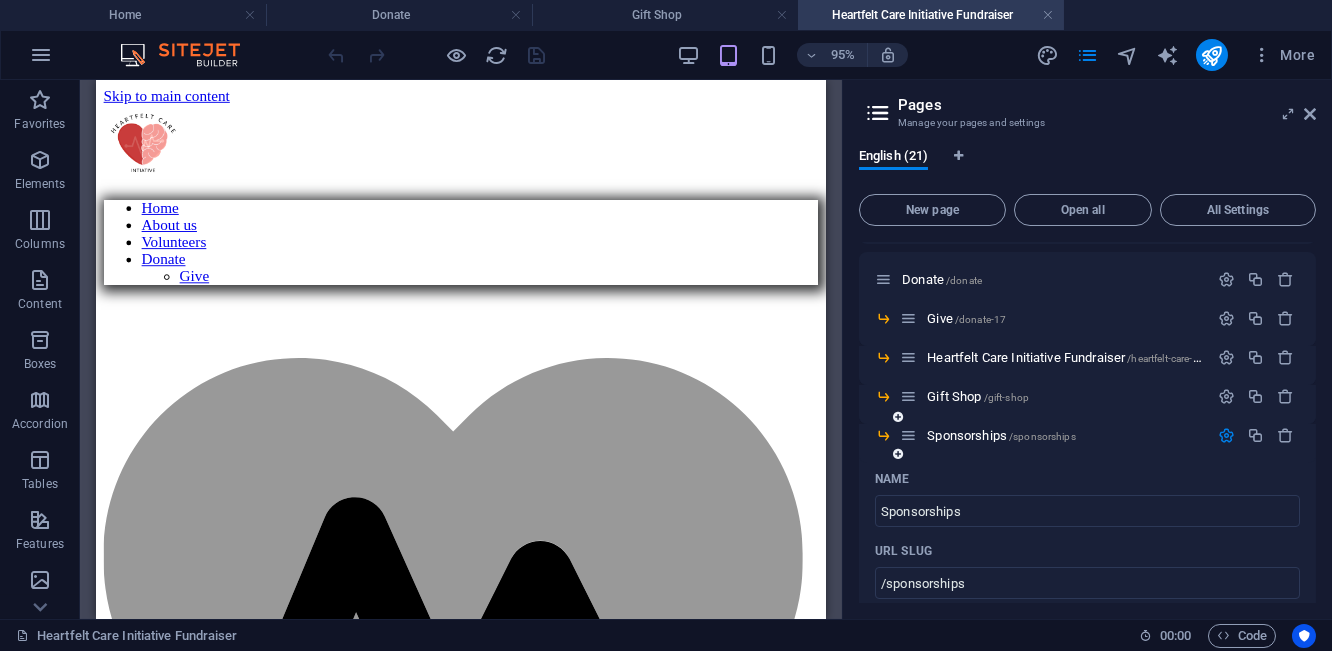 scroll, scrollTop: 0, scrollLeft: 0, axis: both 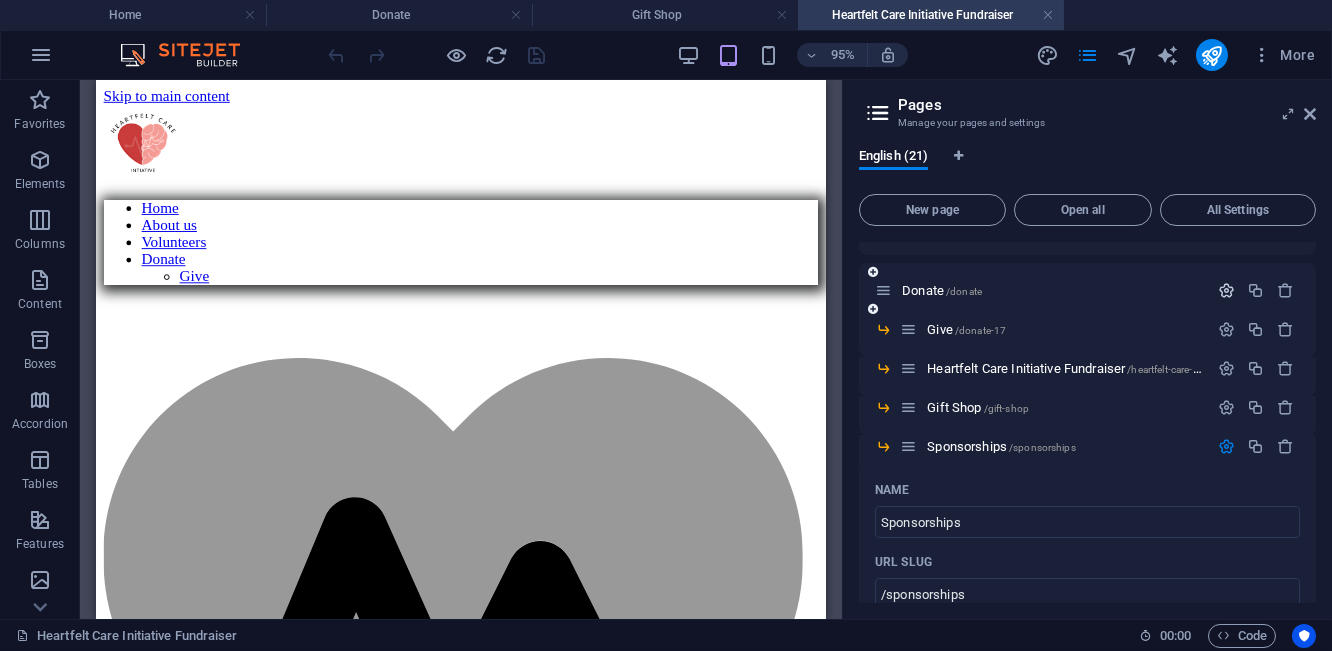 click at bounding box center [1226, 290] 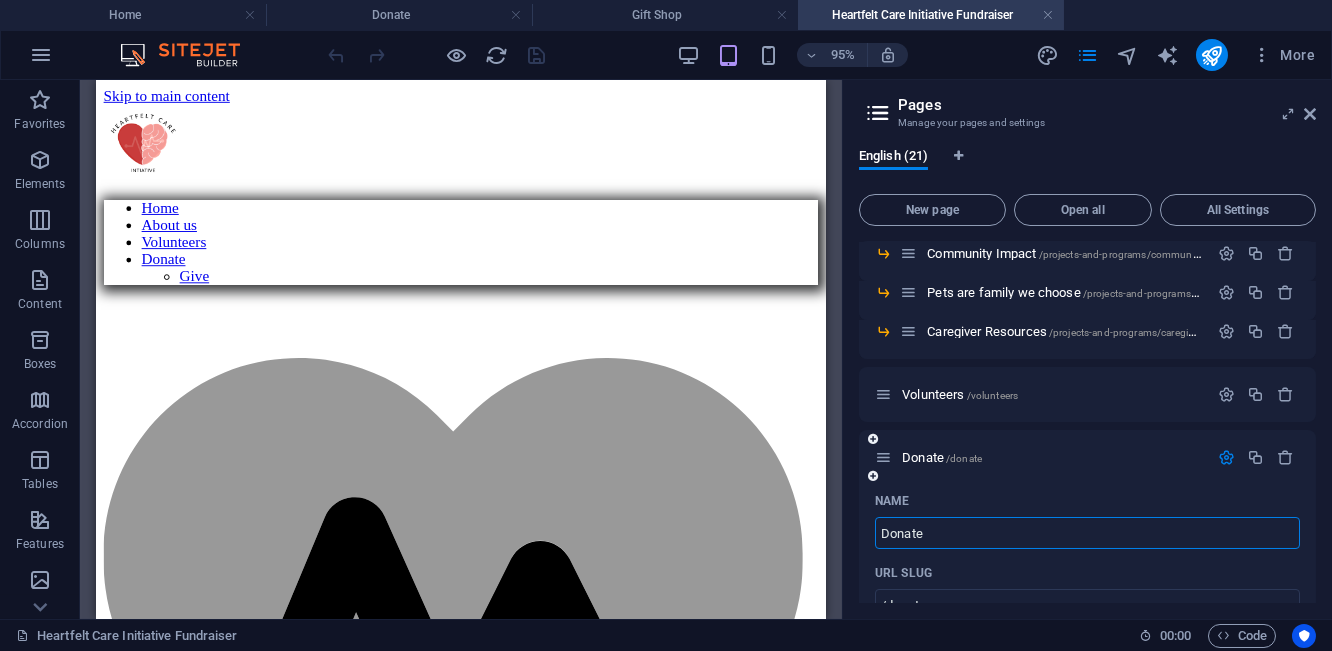 scroll, scrollTop: 489, scrollLeft: 0, axis: vertical 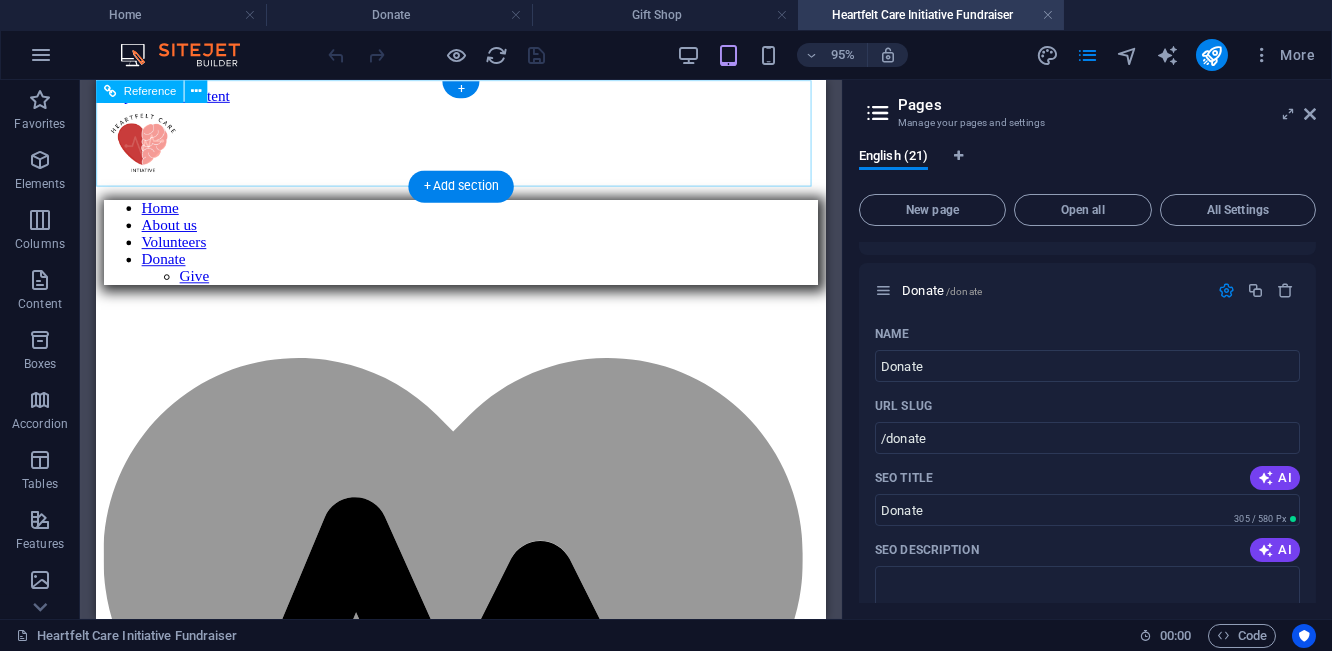 click at bounding box center [480, 1052] 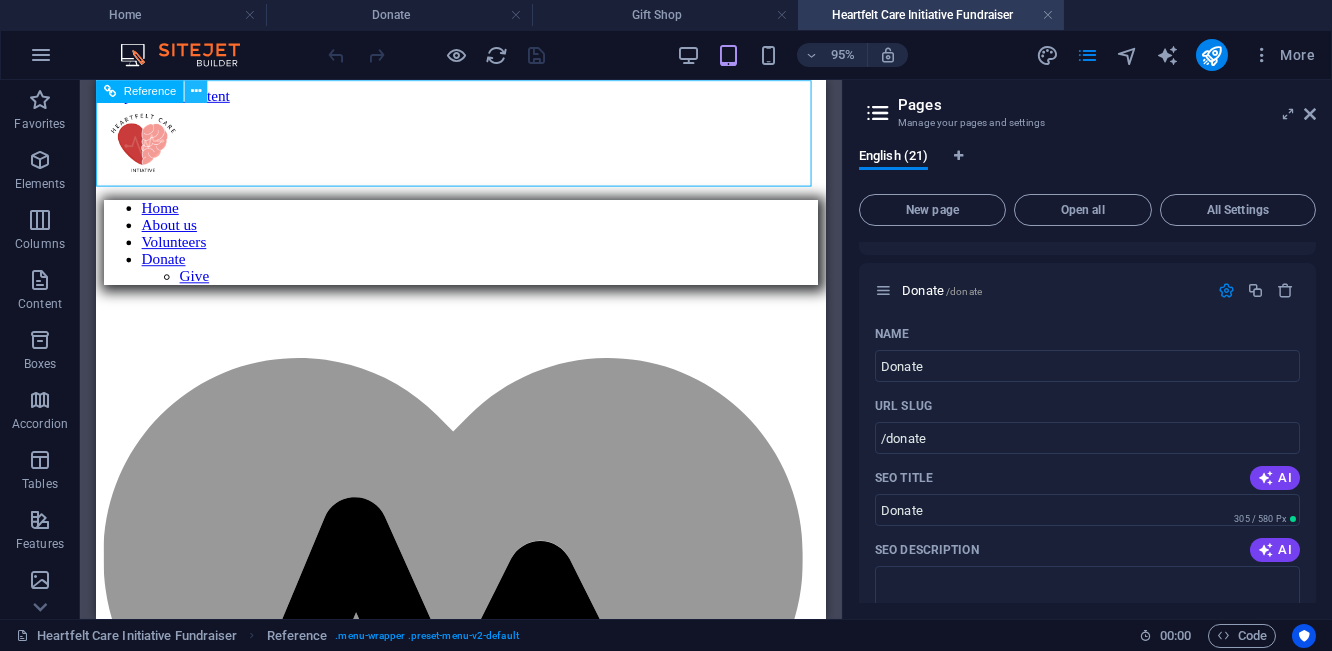 click at bounding box center [196, 91] 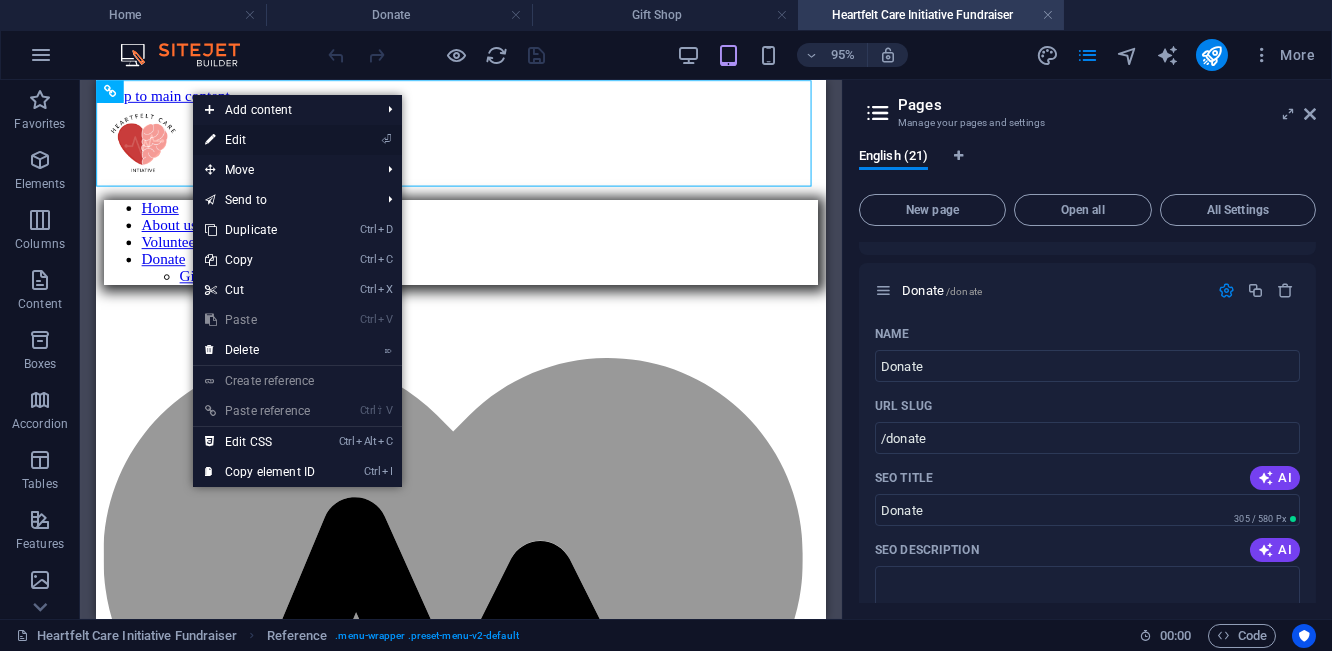 click on "⏎  Edit" at bounding box center [260, 140] 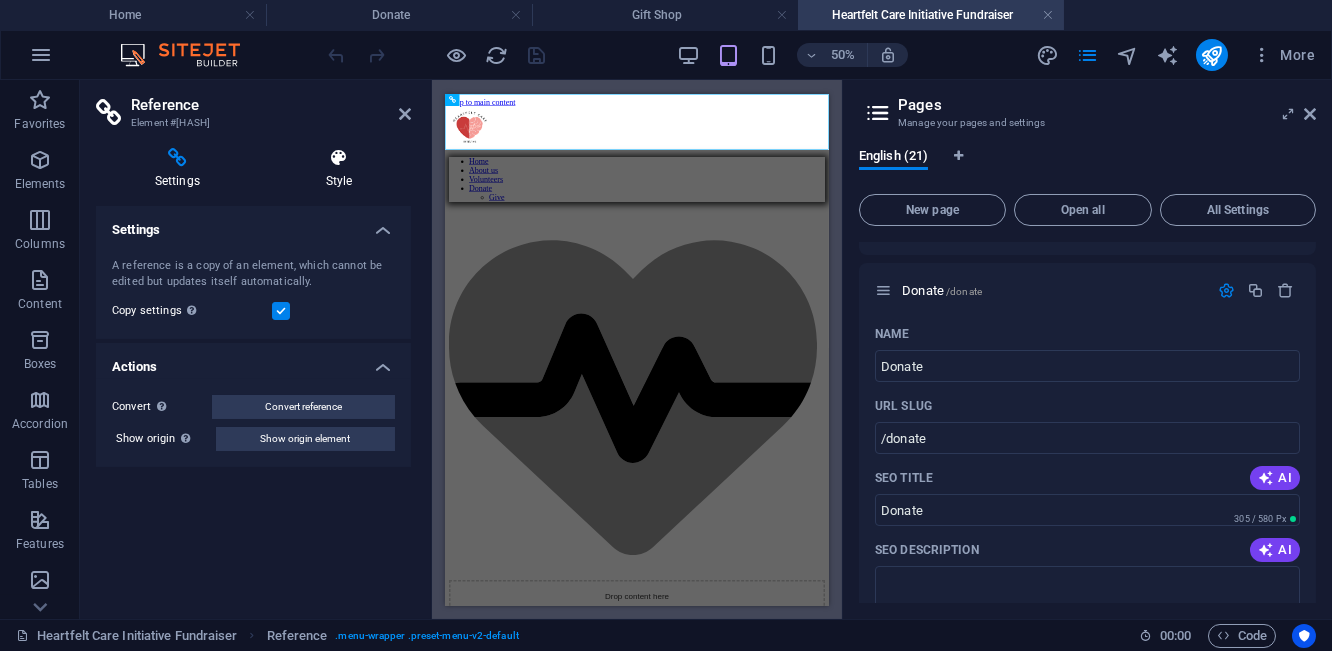 click at bounding box center (339, 158) 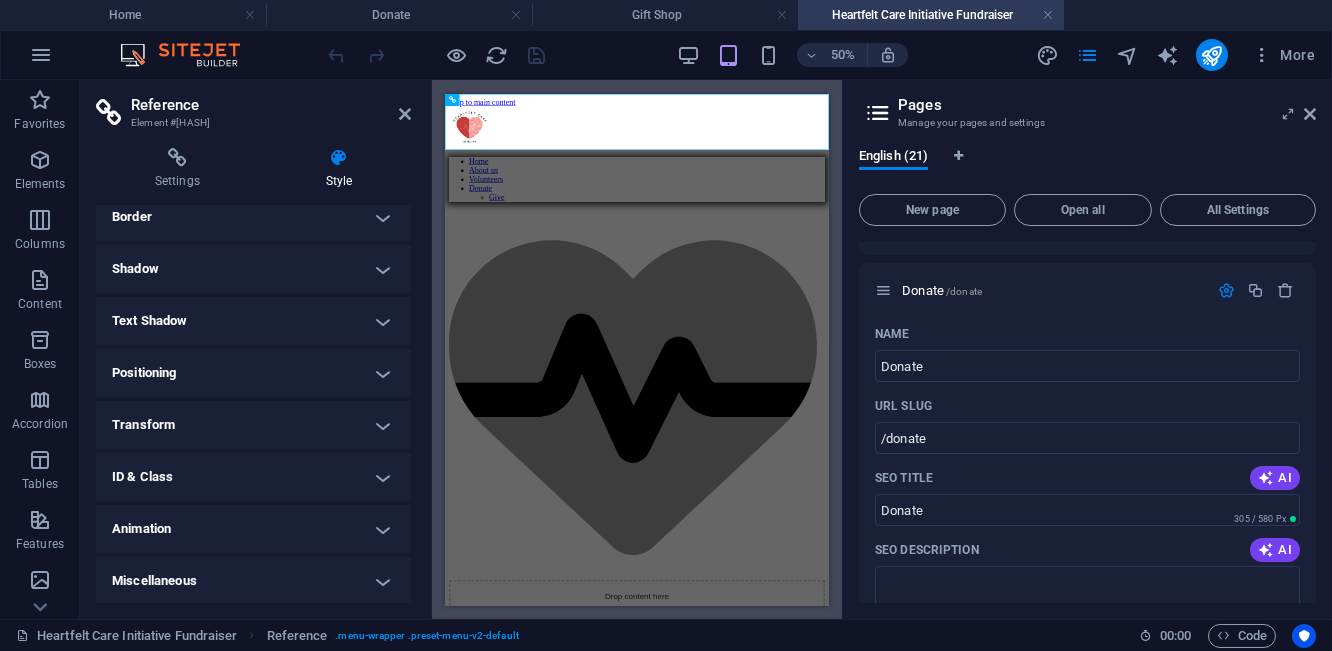 scroll, scrollTop: 0, scrollLeft: 0, axis: both 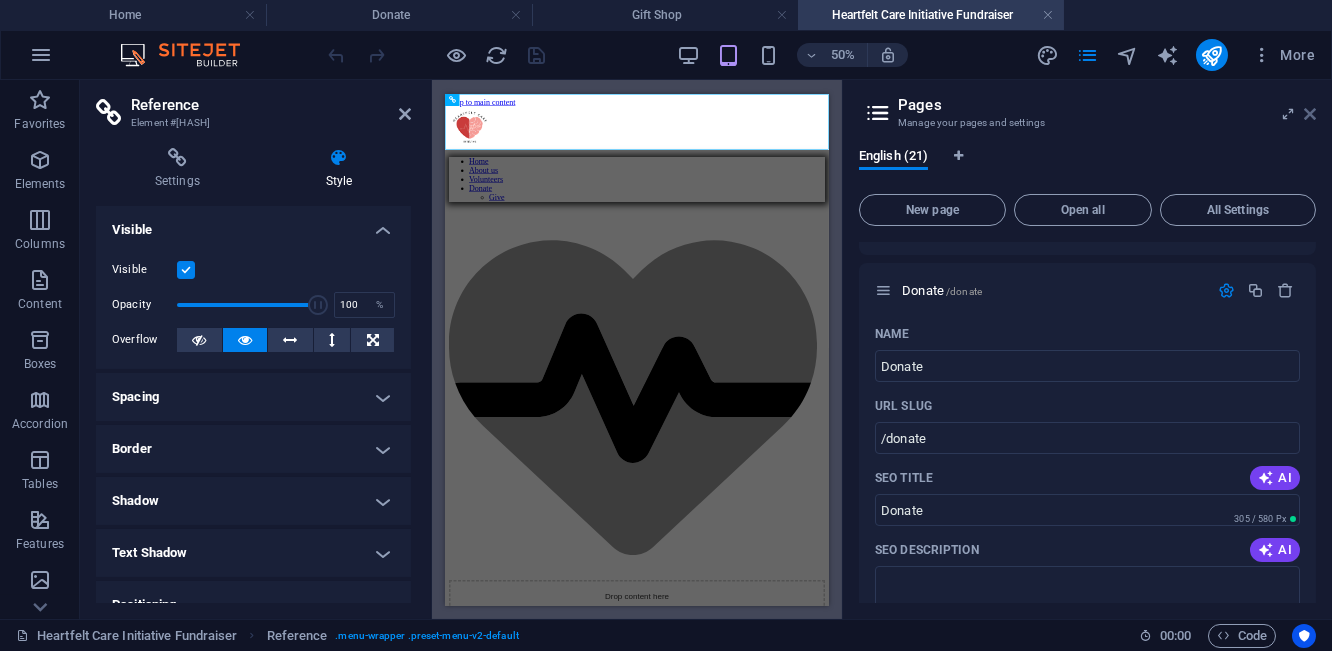 click at bounding box center (1310, 114) 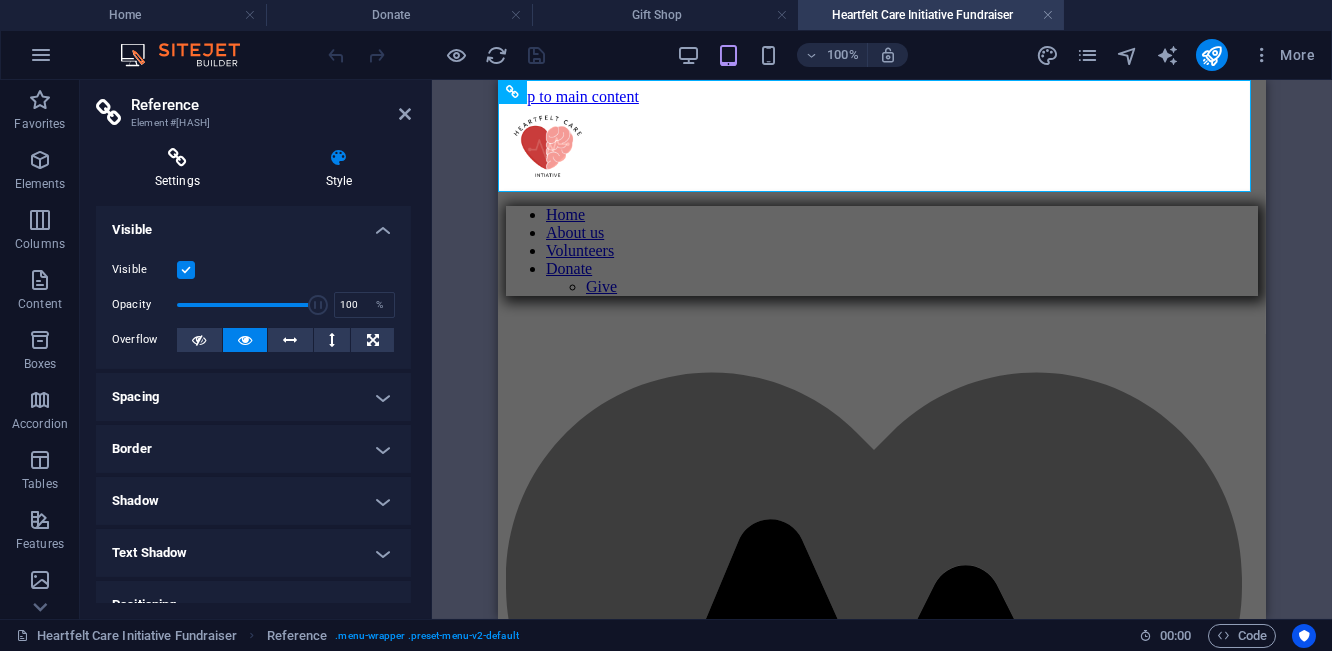 click at bounding box center [177, 158] 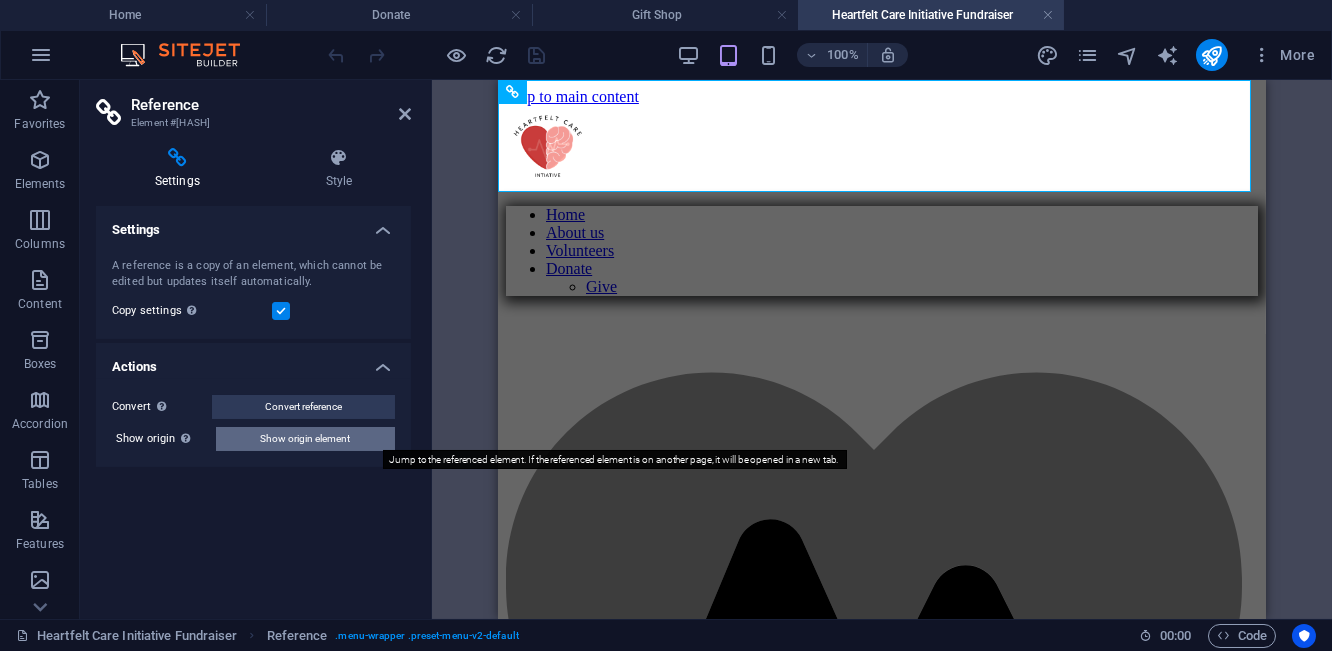 click on "Show origin element" at bounding box center [306, 439] 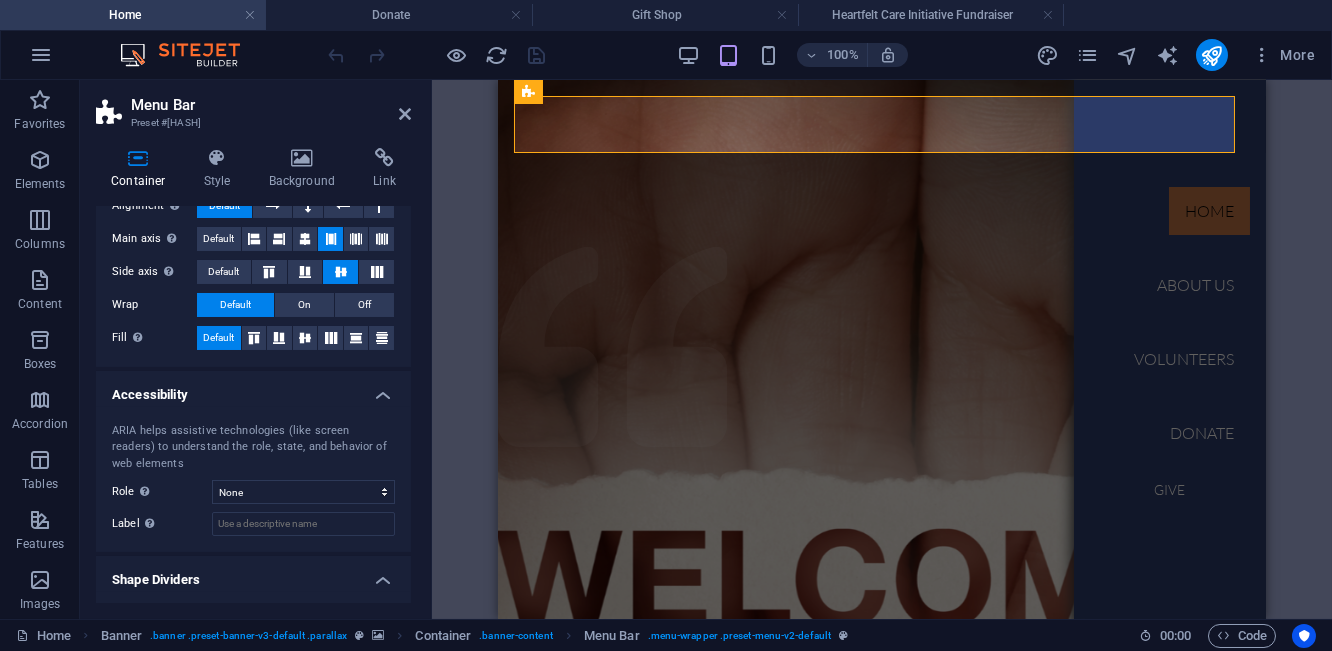 scroll, scrollTop: 0, scrollLeft: 0, axis: both 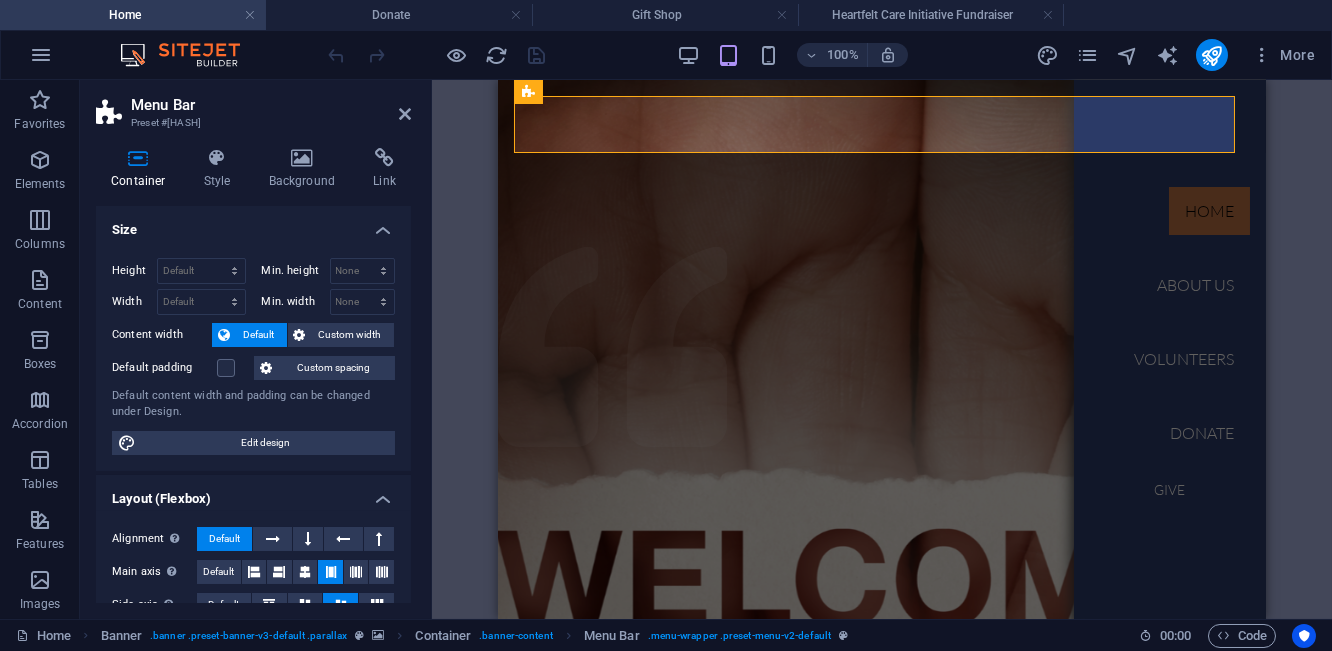 click at bounding box center [138, 158] 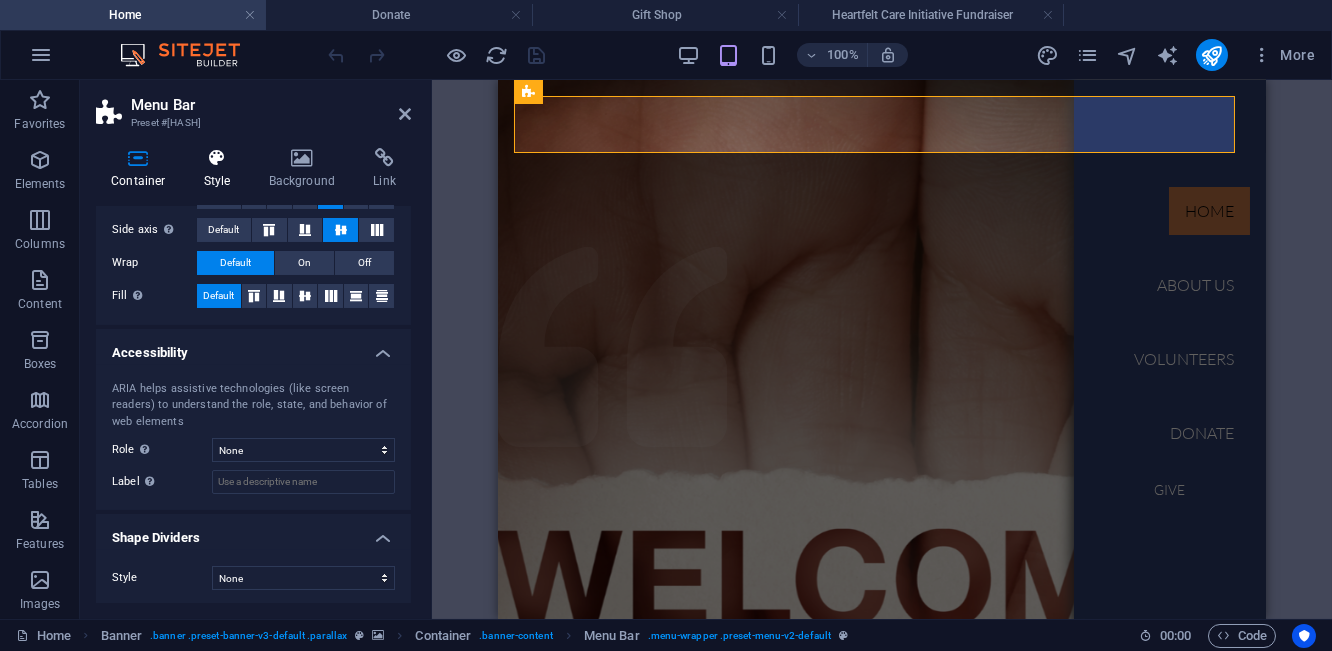 click at bounding box center (217, 158) 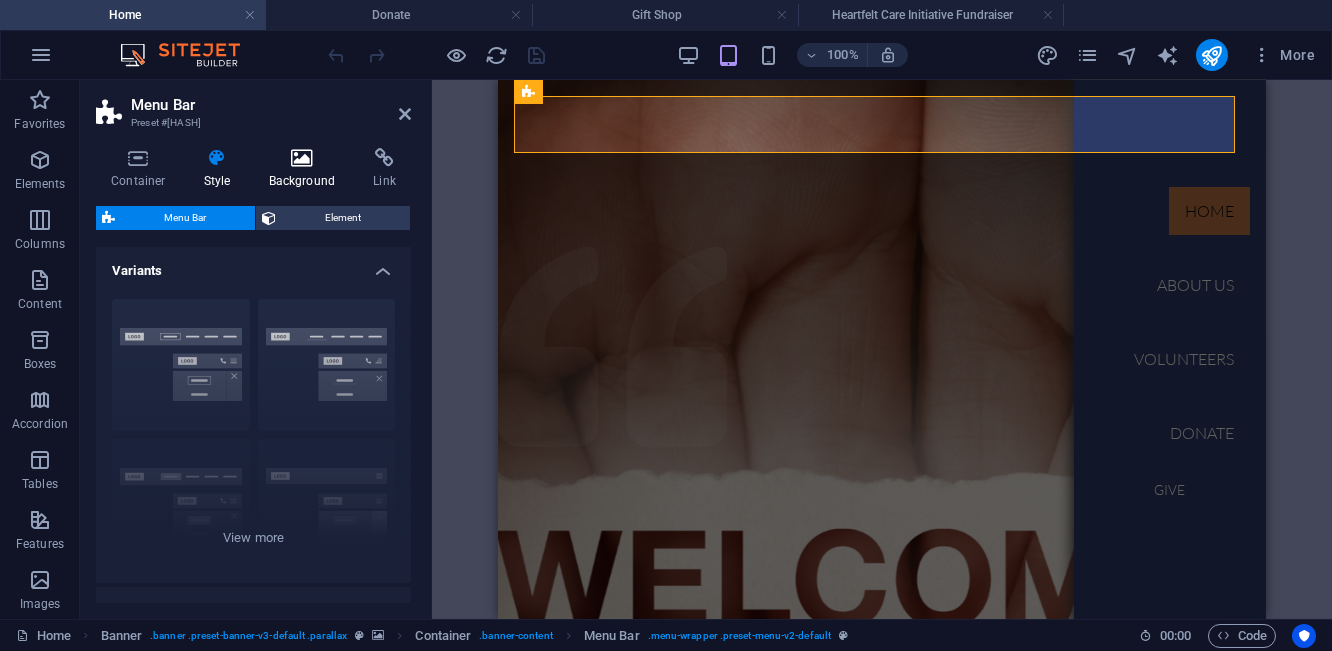 click at bounding box center [302, 158] 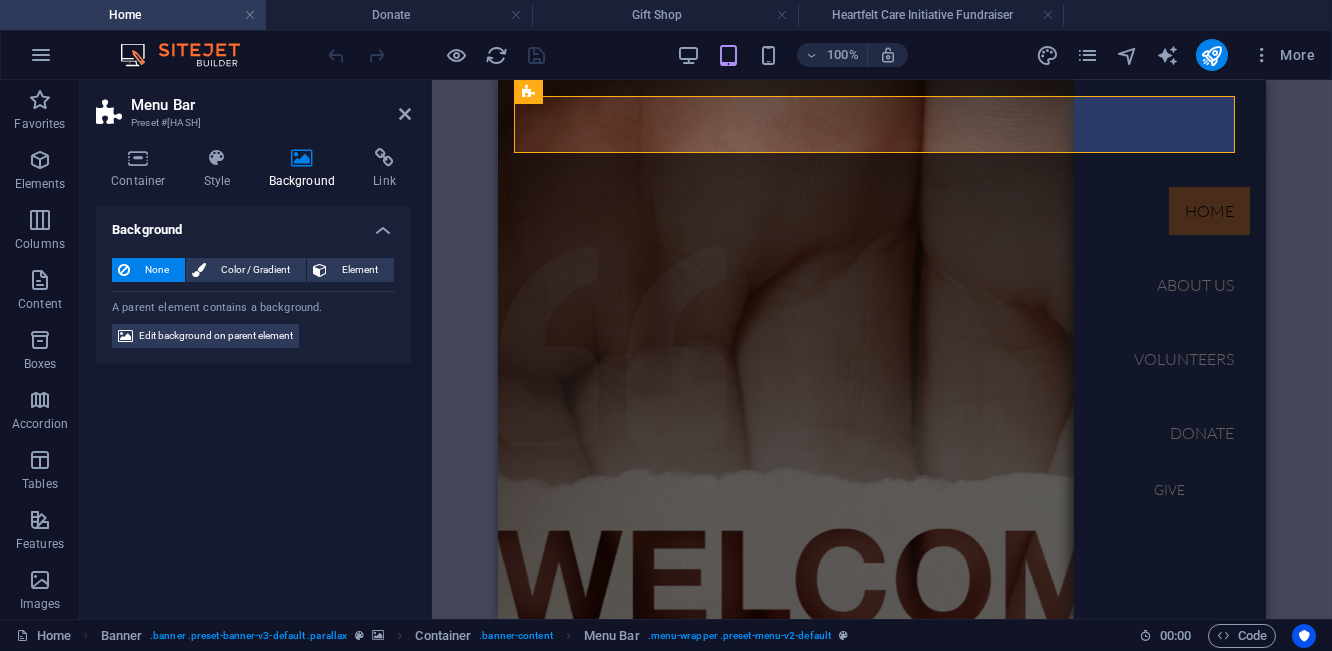 click at bounding box center (302, 158) 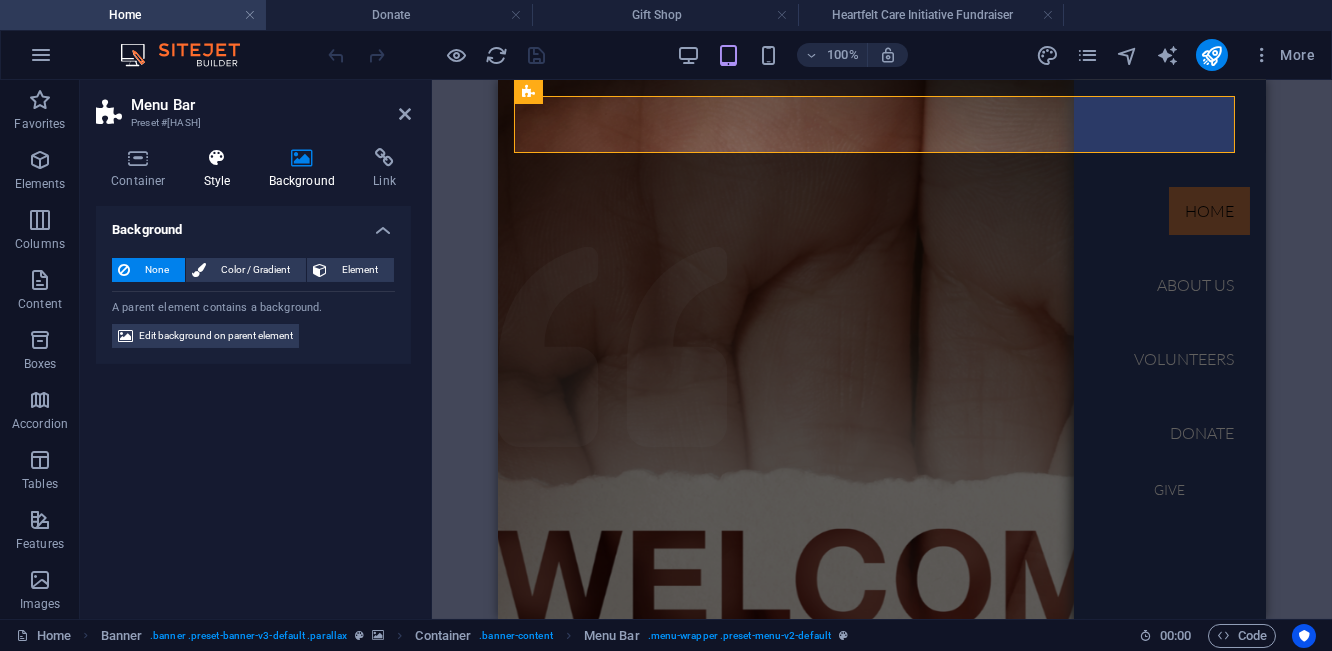 click at bounding box center [217, 158] 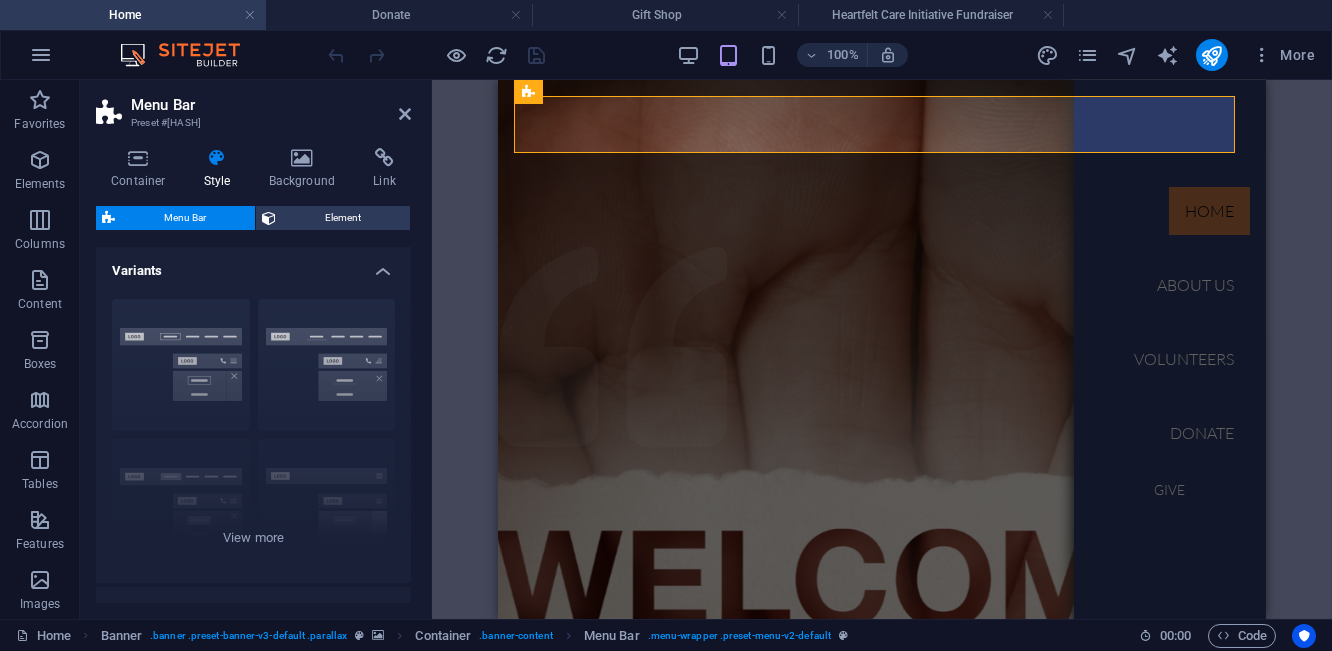 click on "Container Style Background Link Size Height Default px rem % vh vw Min. height None px rem % vh vw Width Default px rem % em vh vw Min. width None px rem % vh vw Content width Default Custom width Width Default px rem % em vh vw Min. width None px rem % vh vw Default padding Custom spacing Default content width and padding can be changed under Design. Edit design Layout (Flexbox) Alignment Determines the flex direction. Default Main axis Determine how elements should behave along the main axis inside this container (justify content). Default Side axis Control the vertical direction of the element inside of the container (align items). Default Wrap Default On Off Fill Controls the distances and direction of elements on the y-axis across several lines (align content). Default Accessibility ARIA helps assistive technologies (like screen readers) to understand the role, state, and behavior of web elements Role The ARIA role defines the purpose of an element.  None Alert Article Banner Comment Fan" at bounding box center [253, 375] 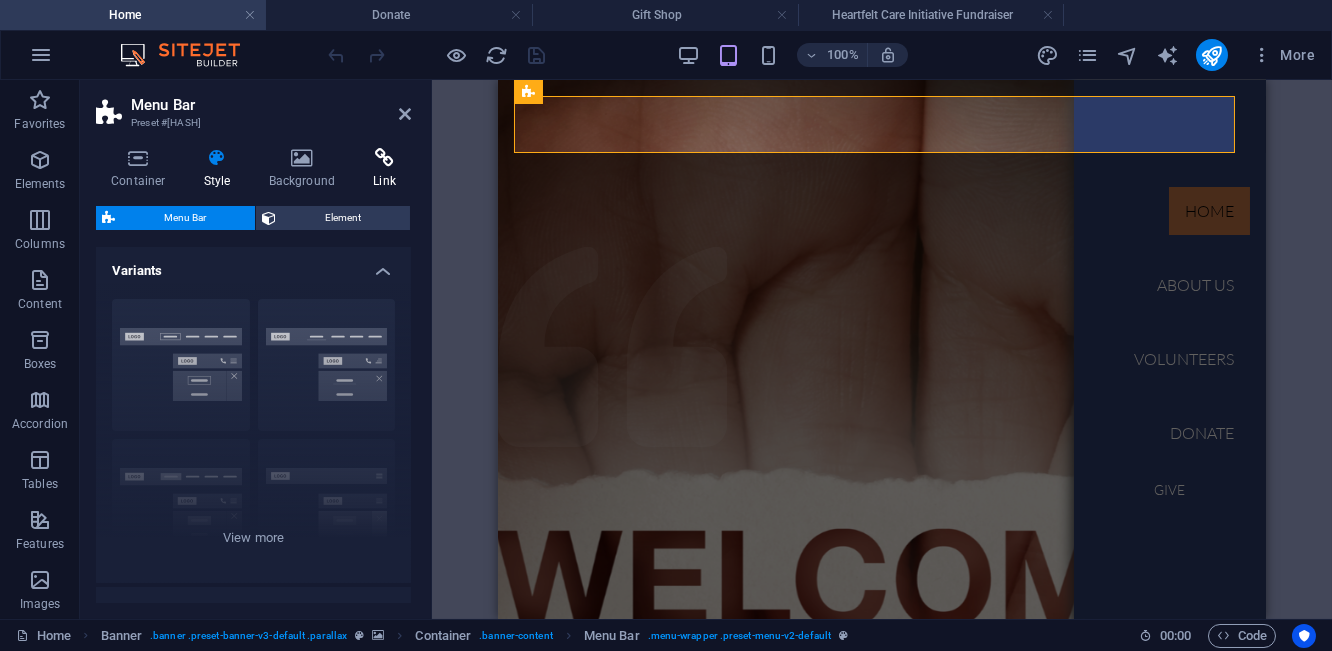 click at bounding box center [384, 158] 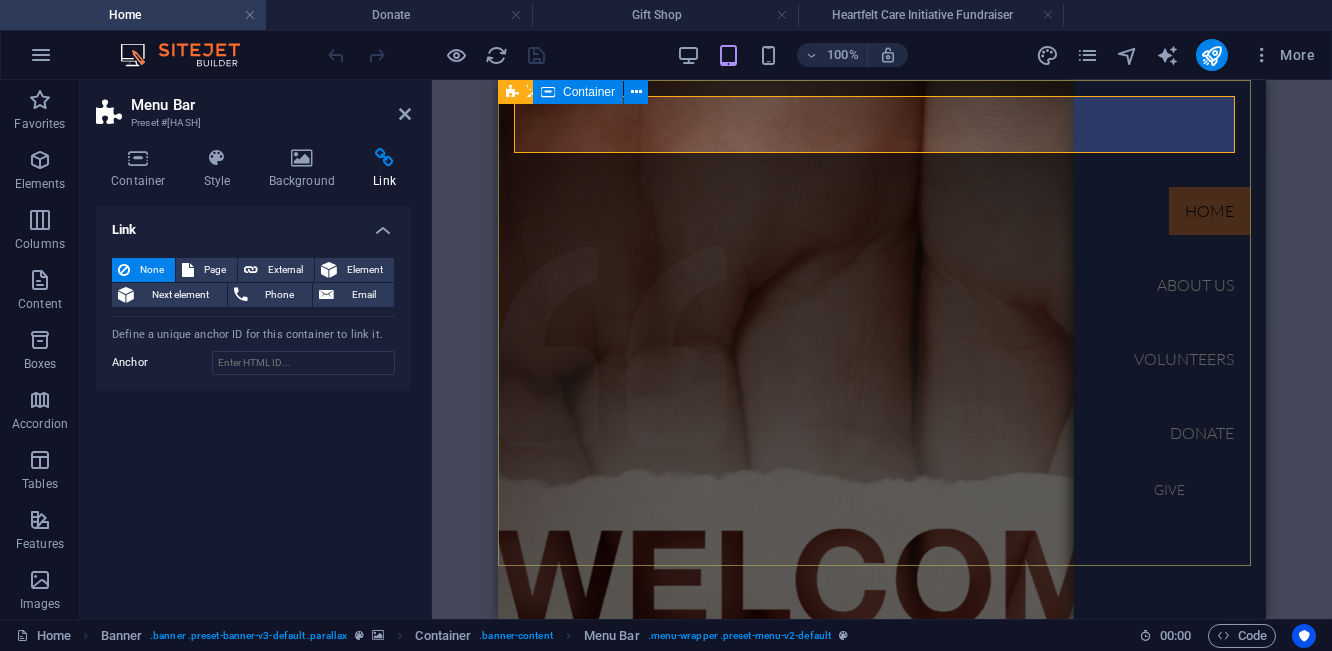 click on "Home About us Volunteers Donate Give .fa-secondary{opacity:.4}" at bounding box center (881, 1266) 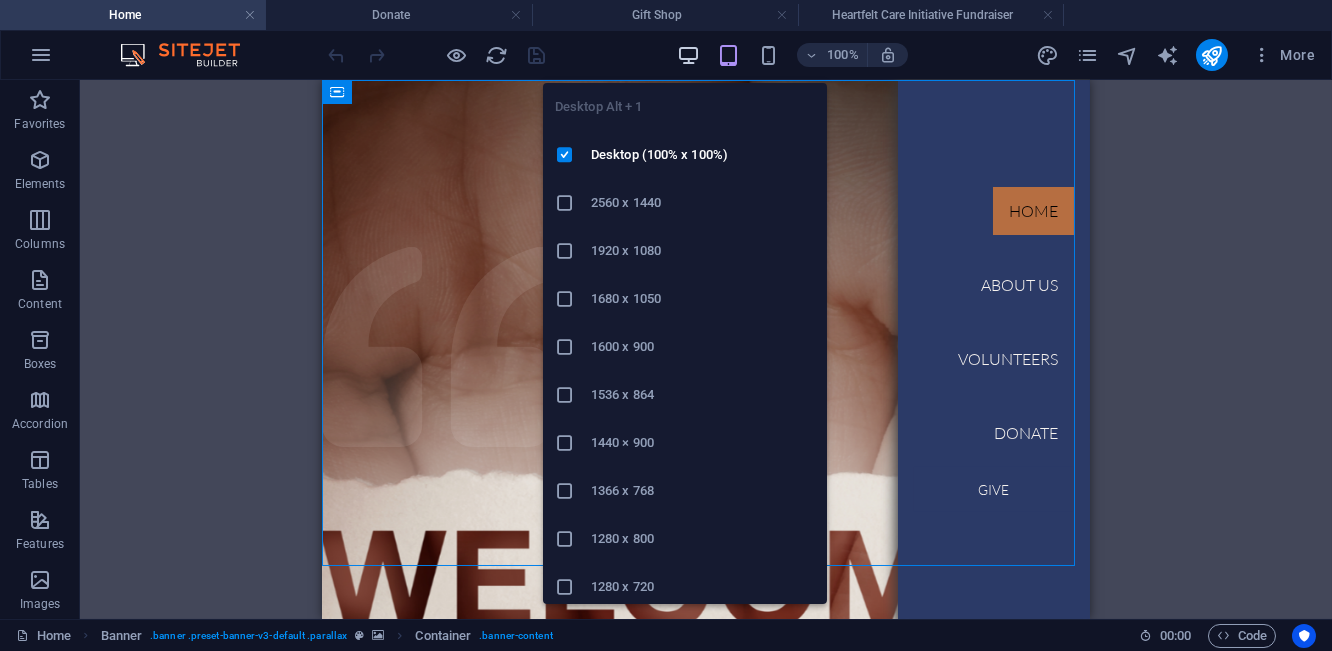 click at bounding box center (688, 55) 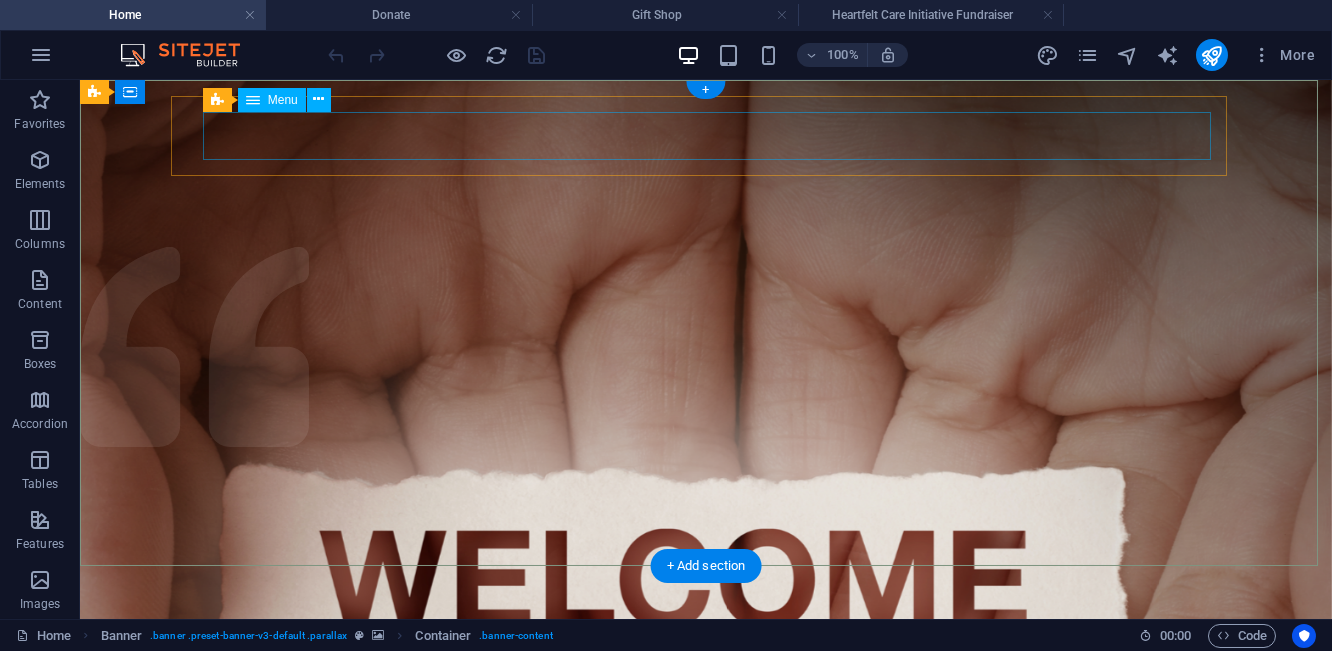 click on "Home About us Volunteers Donate Give" at bounding box center [706, 1298] 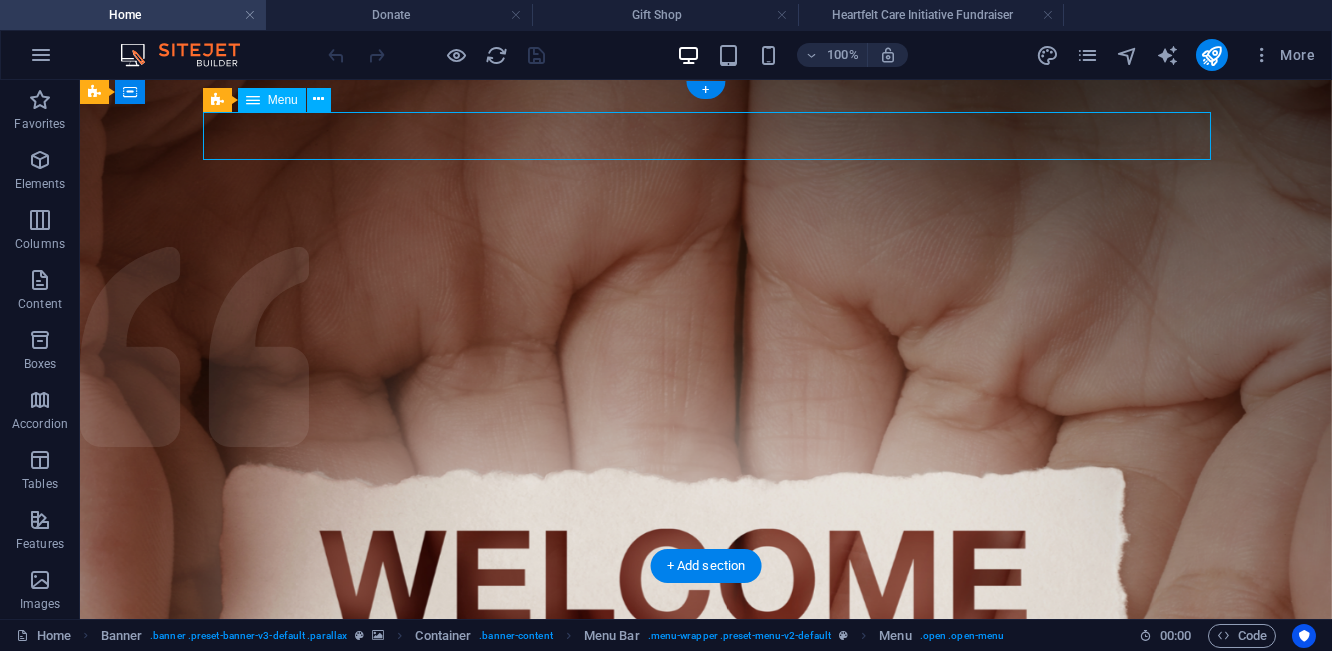 click on "Home About us Volunteers Donate Give" at bounding box center (706, 1298) 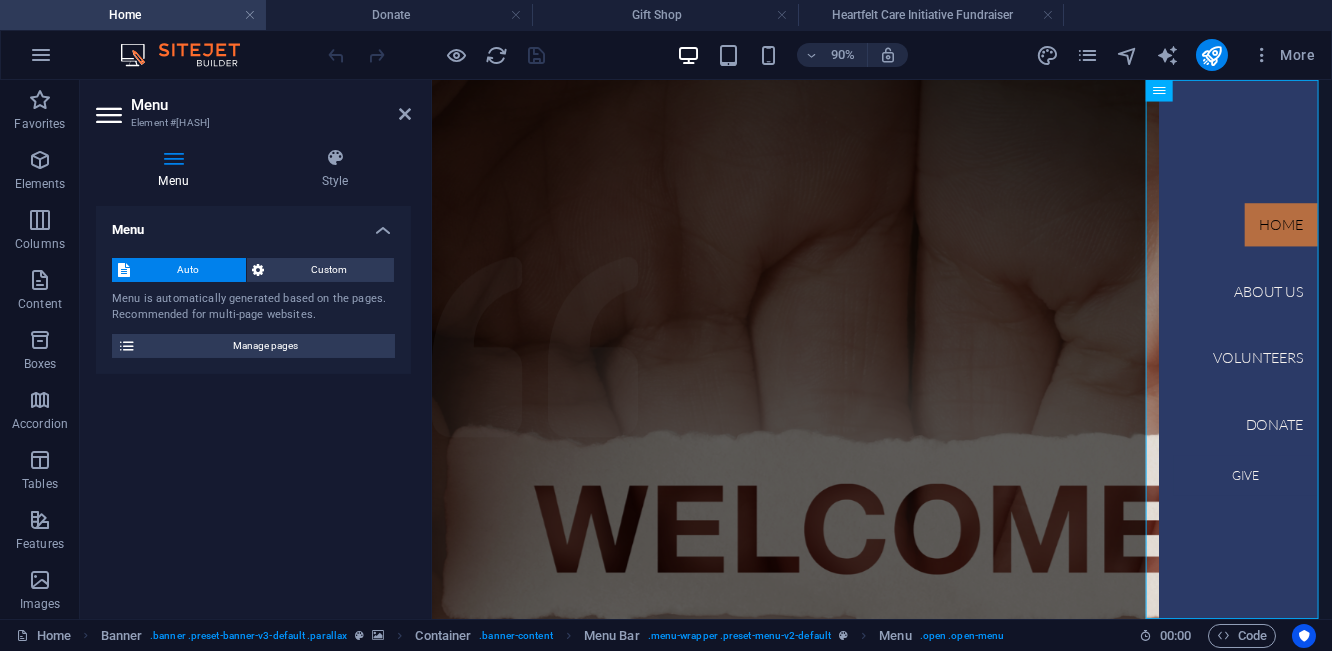 click at bounding box center (173, 158) 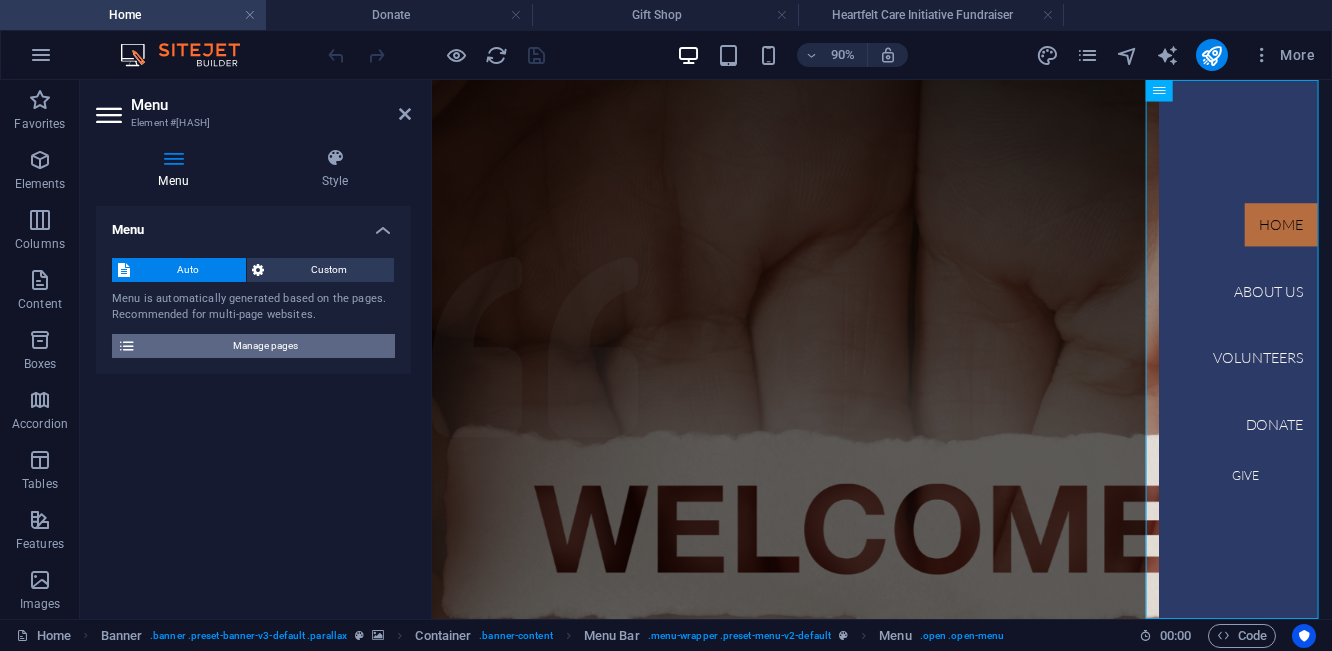 click on "Manage pages" at bounding box center (265, 346) 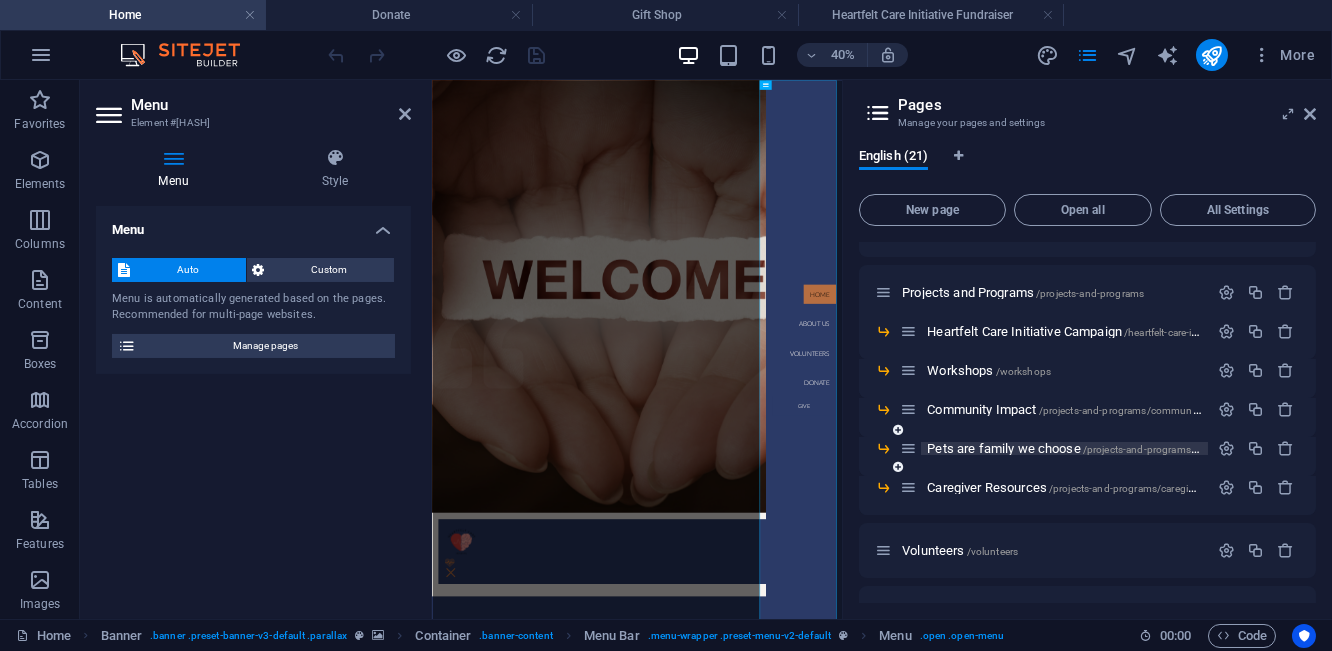 scroll, scrollTop: 333, scrollLeft: 0, axis: vertical 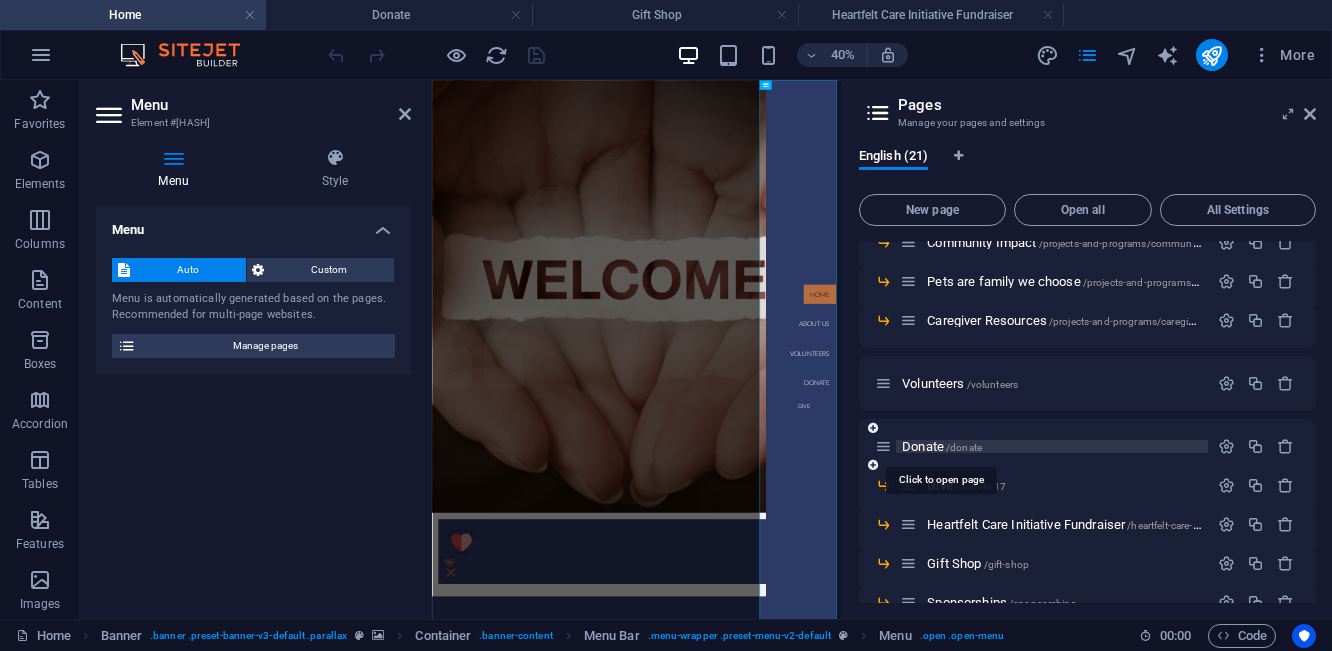 click on "/donate" at bounding box center (964, 447) 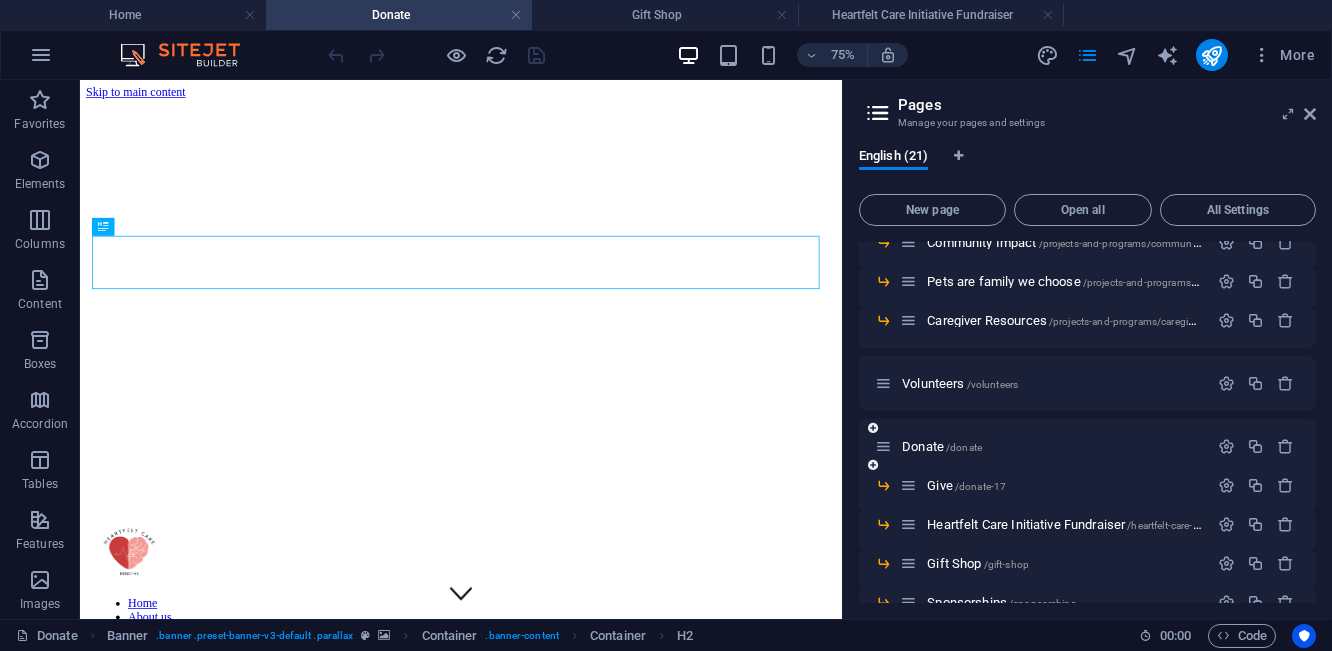 scroll, scrollTop: 500, scrollLeft: 0, axis: vertical 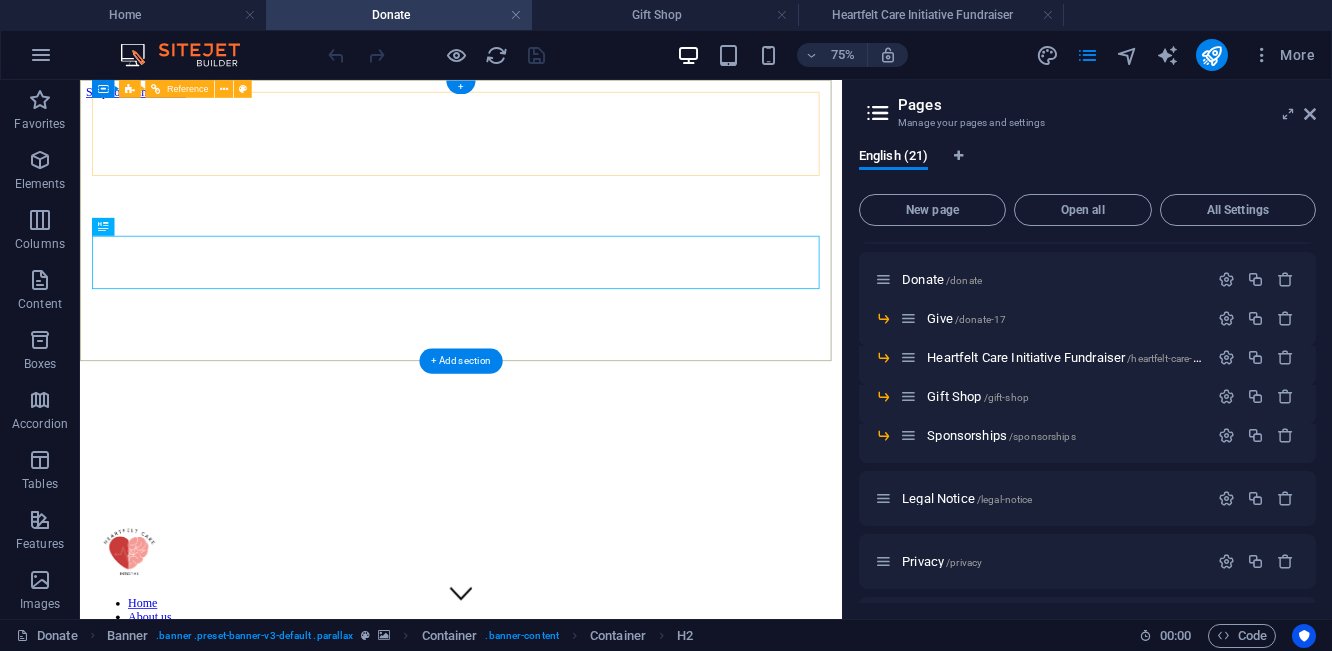 click at bounding box center [588, 1831] 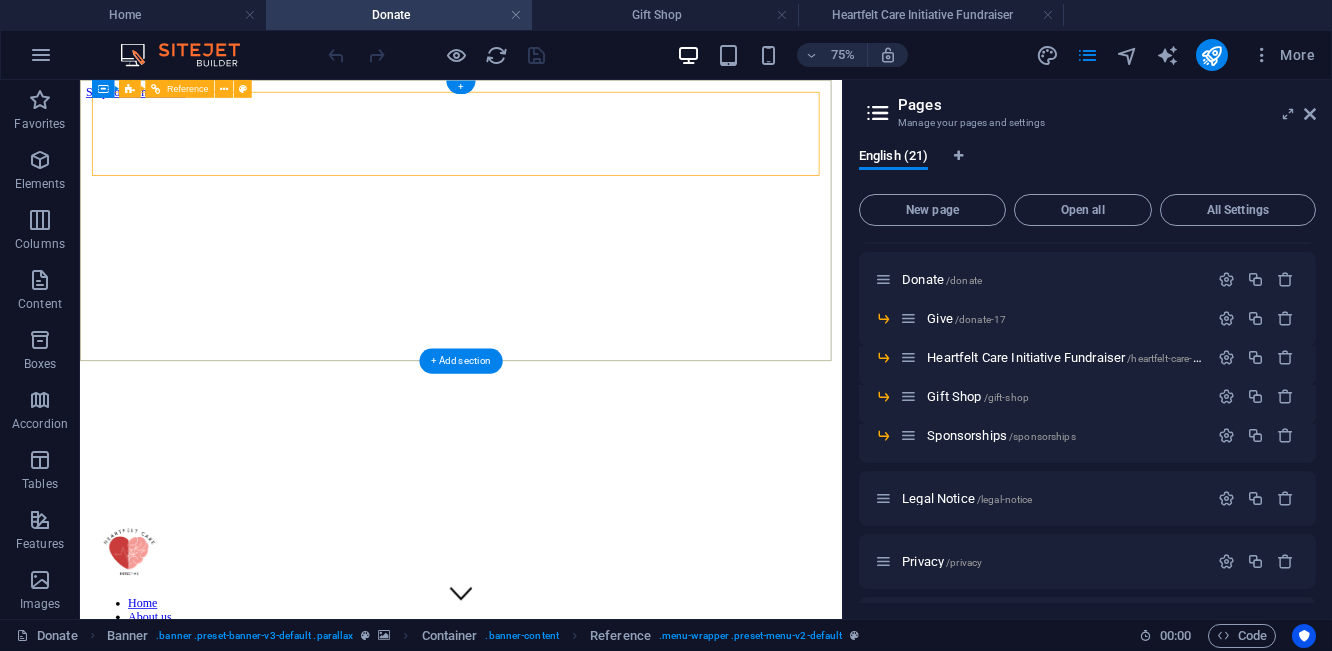 click on "Home About us Volunteers Donate Give" at bounding box center (588, 814) 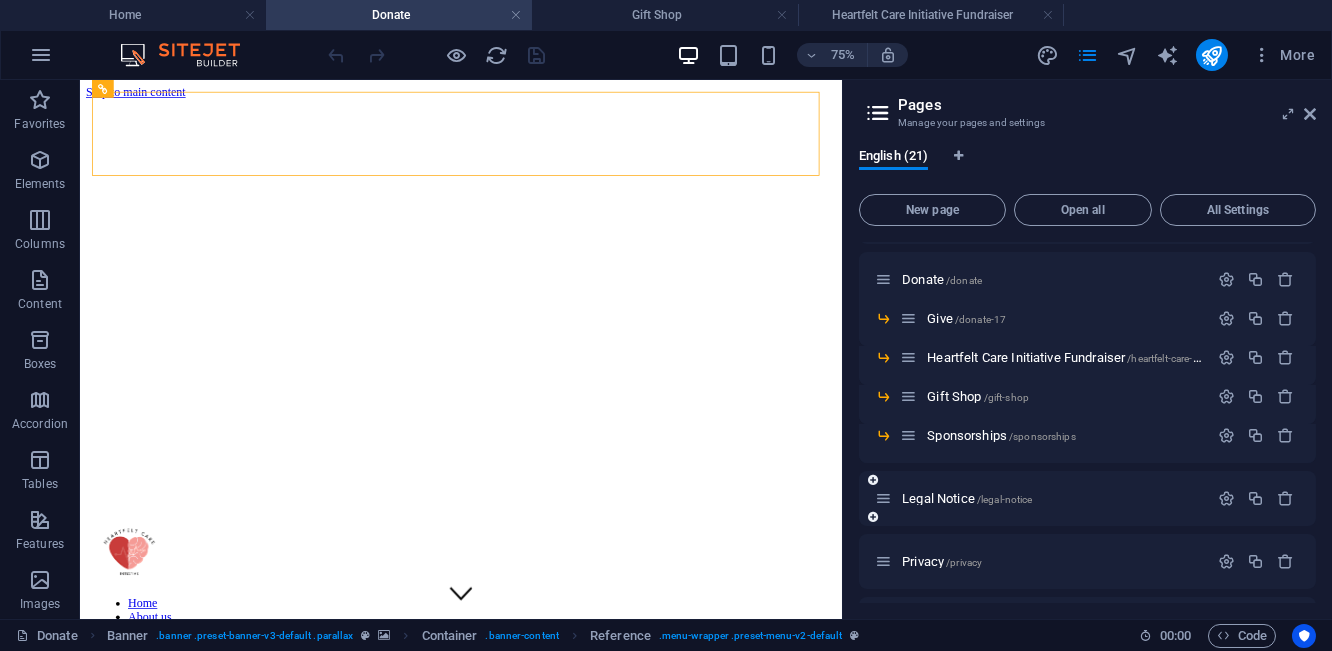 scroll, scrollTop: 744, scrollLeft: 0, axis: vertical 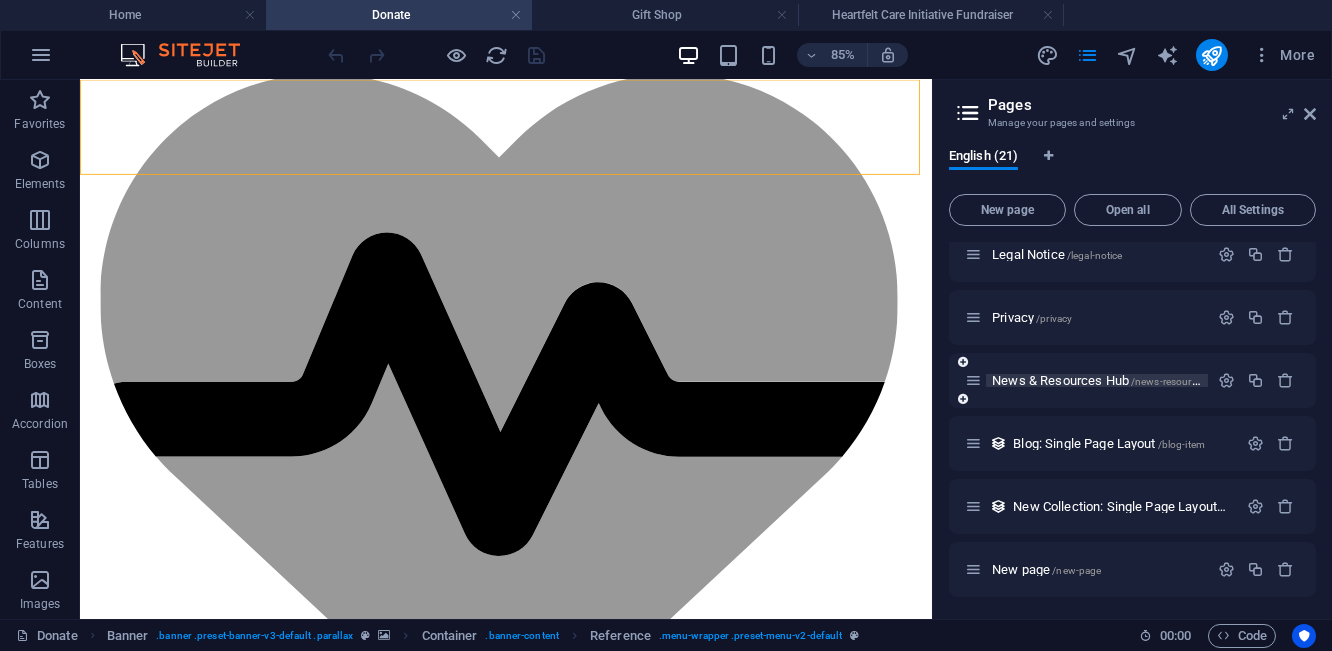 drag, startPoint x: 844, startPoint y: 372, endPoint x: 1021, endPoint y: 376, distance: 177.0452 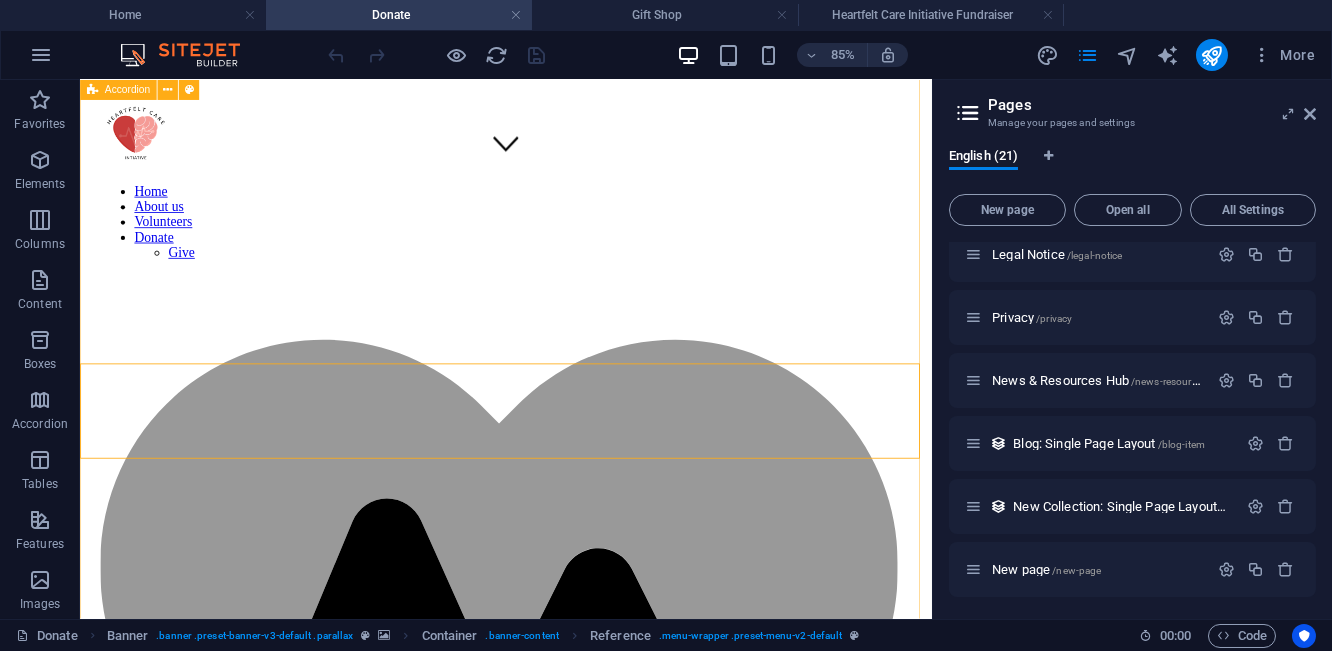 scroll, scrollTop: 190, scrollLeft: 0, axis: vertical 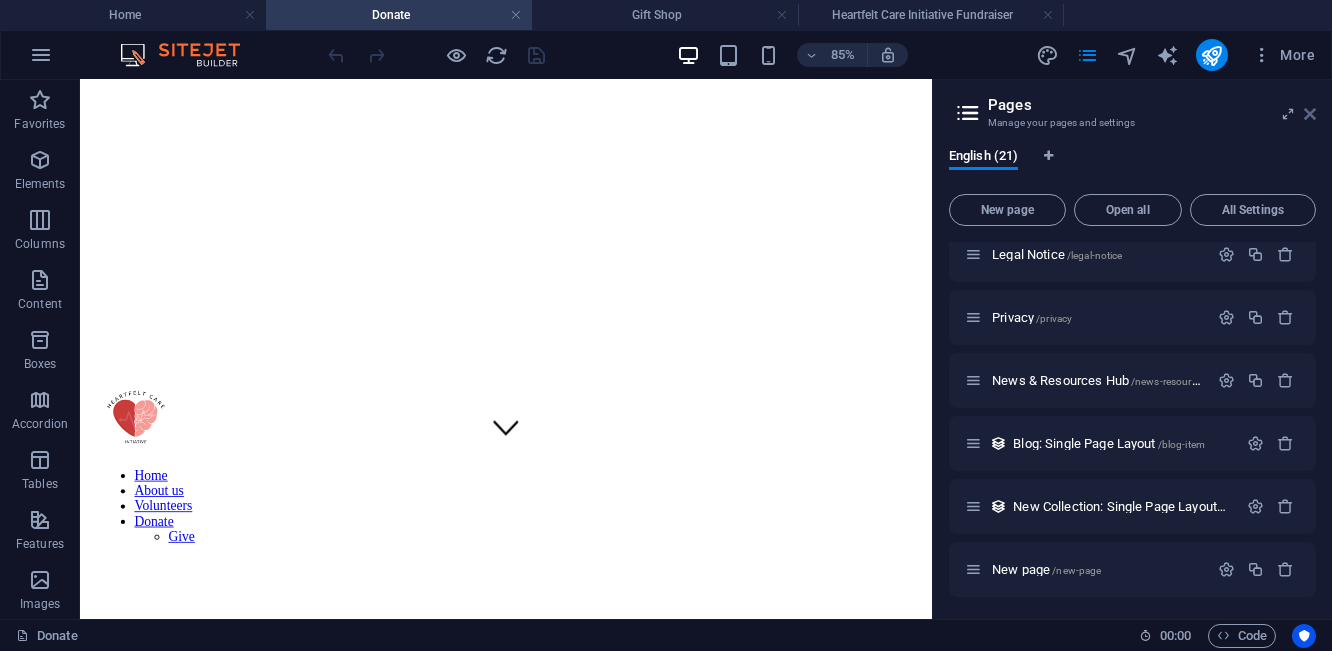 click at bounding box center [1310, 114] 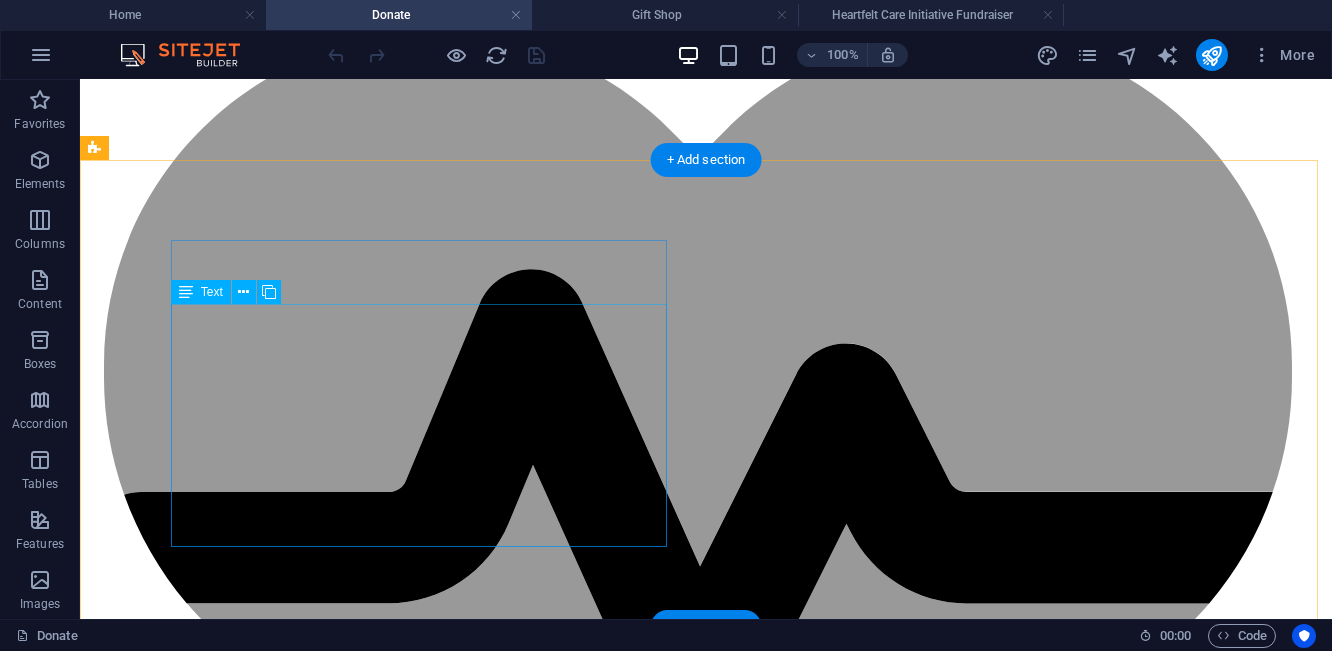 scroll, scrollTop: 1024, scrollLeft: 0, axis: vertical 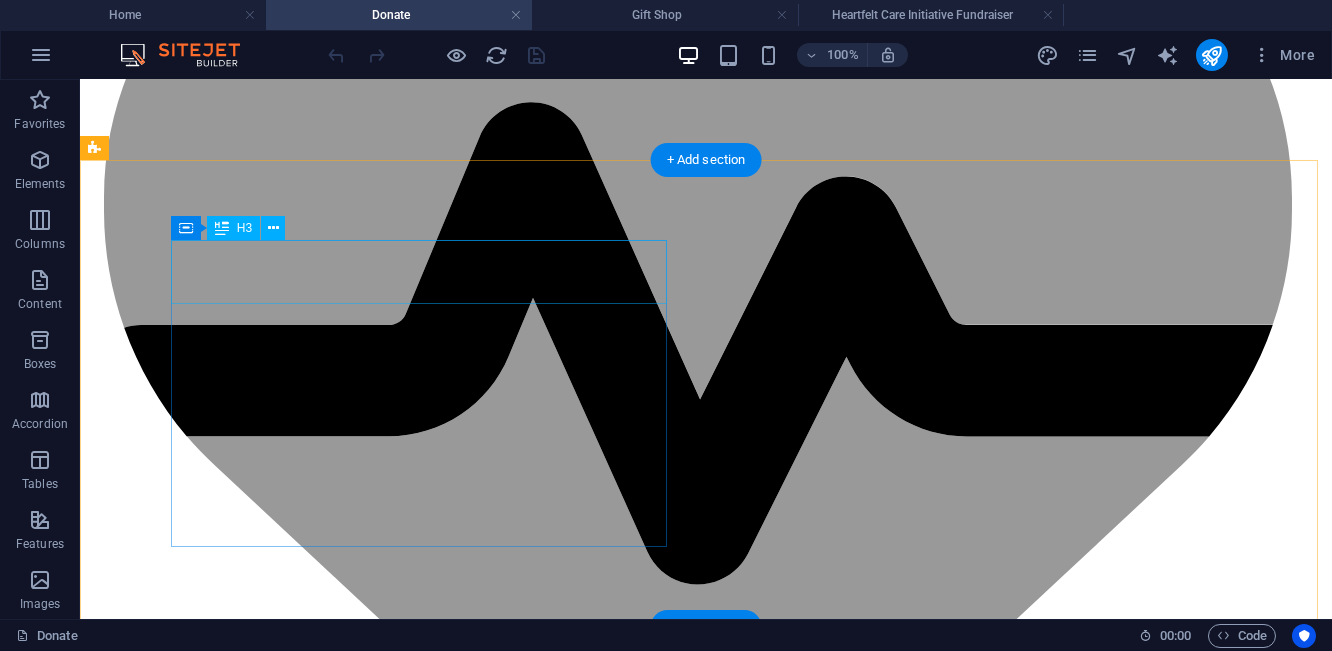 click on "Partner With Us" at bounding box center (706, 1686) 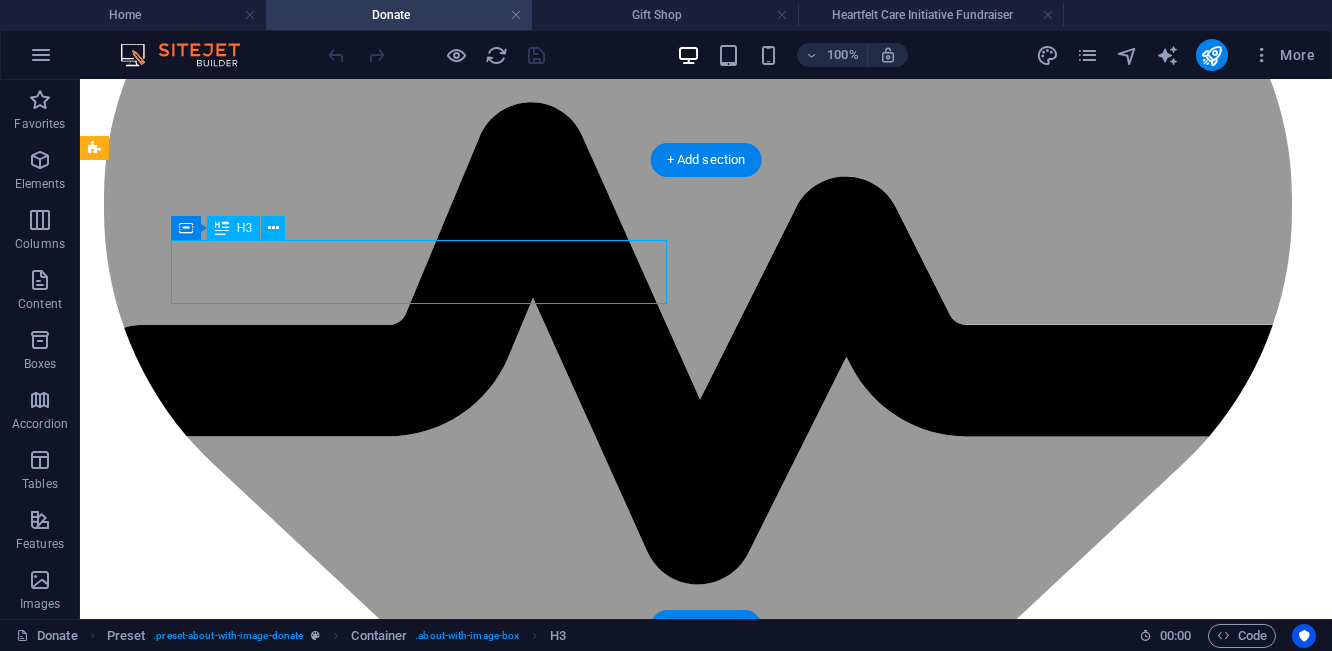 click on "Partner With Us" at bounding box center (706, 1686) 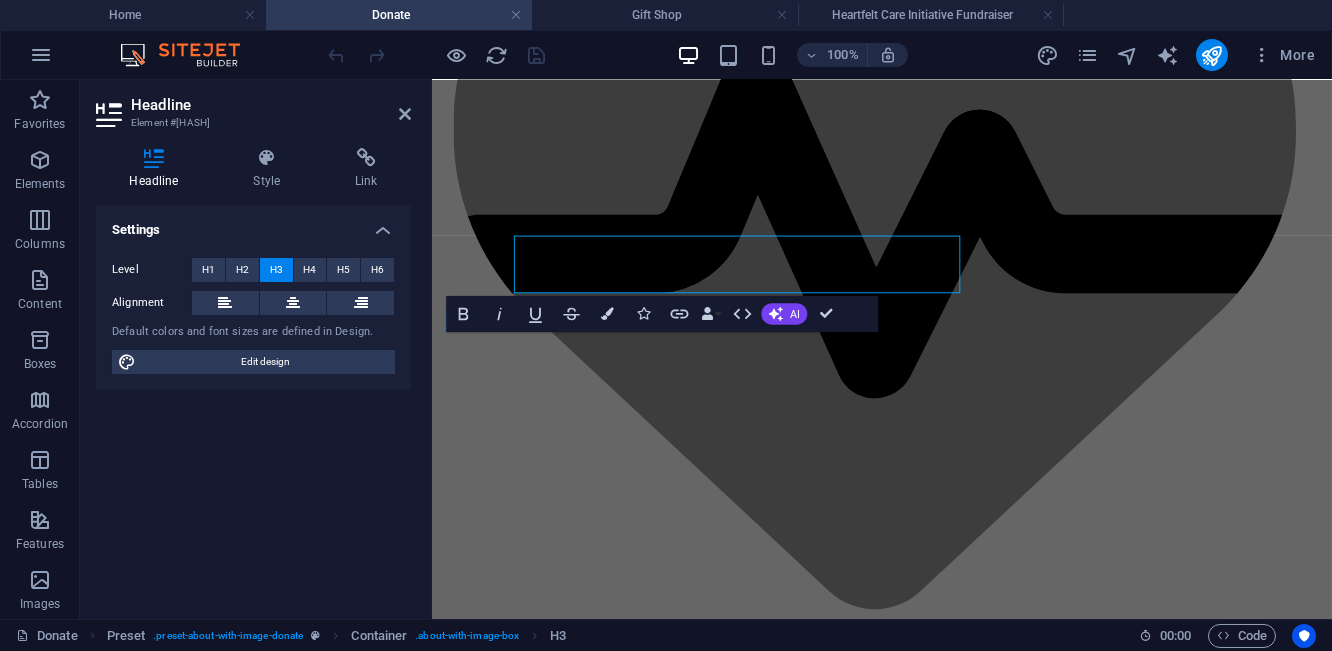 scroll, scrollTop: 1011, scrollLeft: 0, axis: vertical 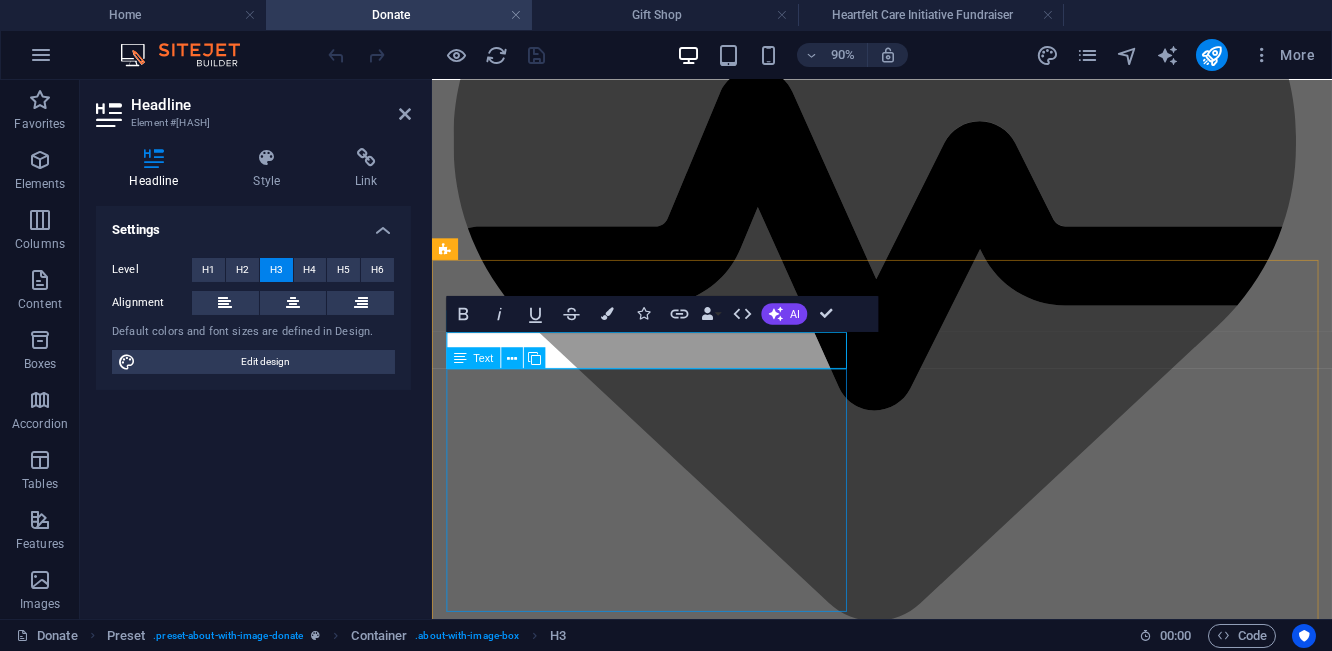 click on "Join us in making a difference in our community! Your support and any way you contribute helps us tackle challenges and bring hope to those in need. Every contribution matters and allows us to reach more individuals.  Volunteering offers a chance to see the impact of your efforts firsthand and strengthen community bonds. Together, we can create lasting change and build a brighter future. Ready to help? Contact us today!" at bounding box center (932, 1586) 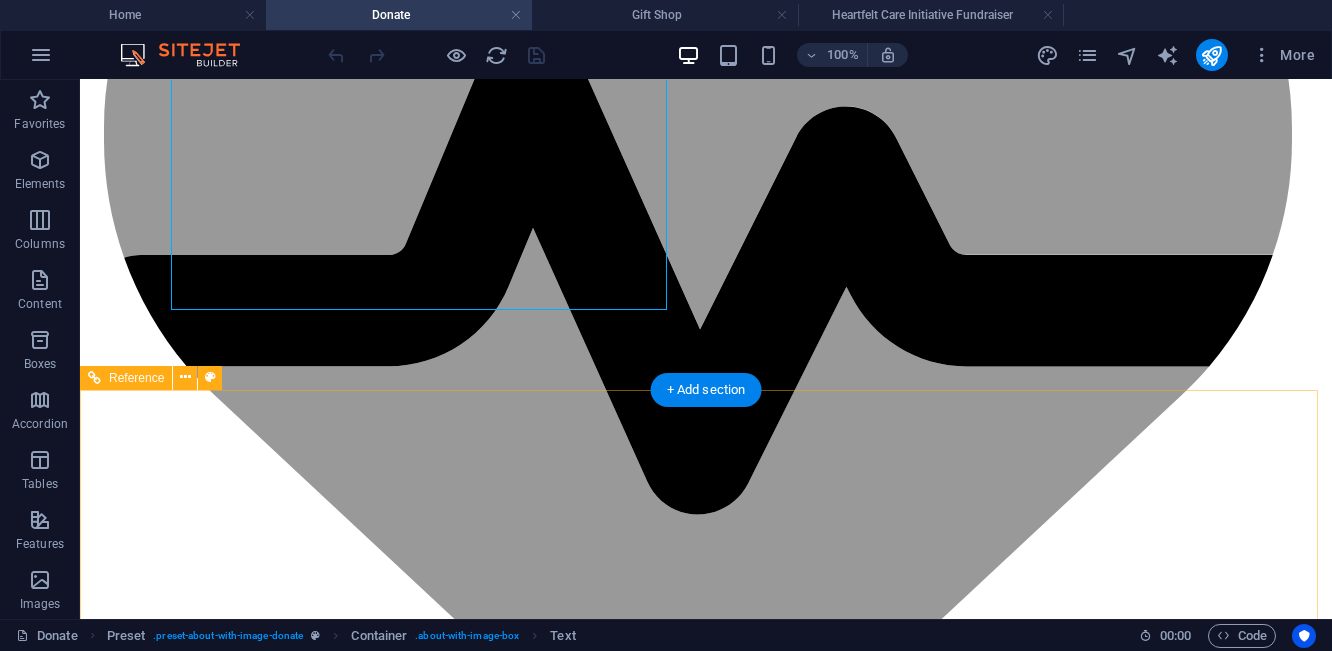scroll, scrollTop: 1261, scrollLeft: 0, axis: vertical 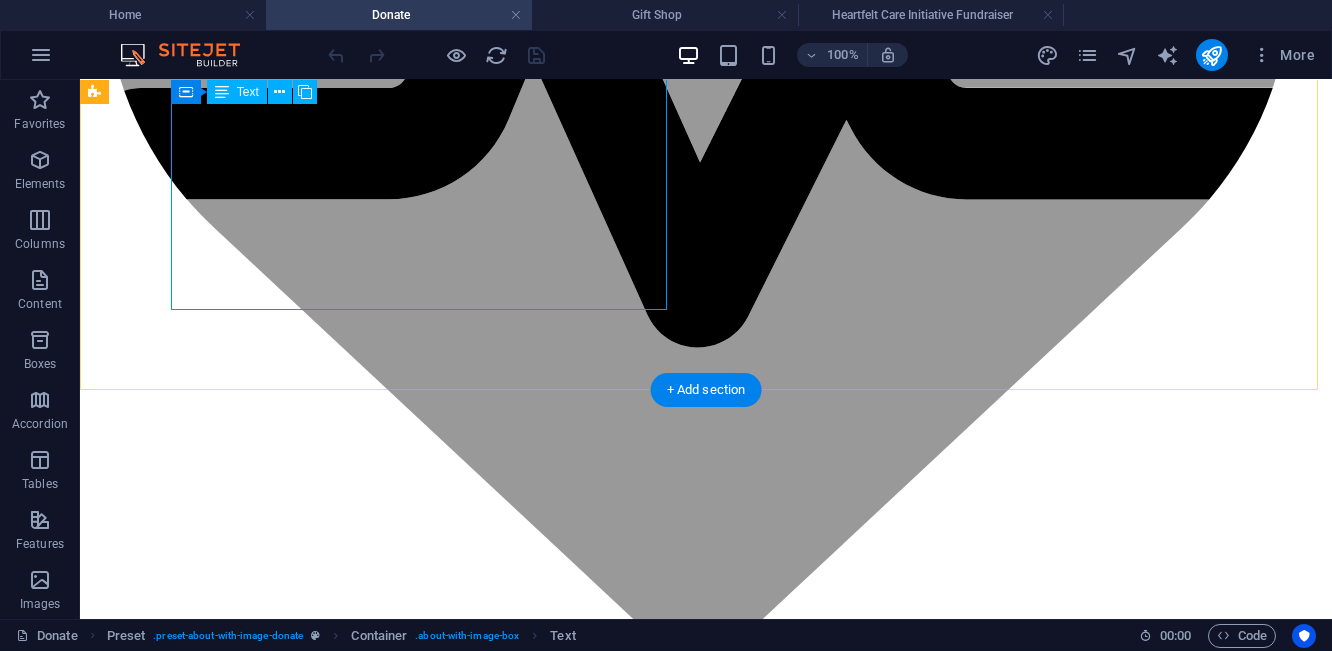 click on "Join us in making a difference in our community! Your support and any way you contribute helps us tackle challenges and bring hope to those in need. Every contribution matters and allows us to reach more individuals.  Volunteering offers a chance to see the impact of your efforts firsthand and strengthen community bonds. Together, we can create lasting change and build a brighter future. Ready to help? Contact us today!" at bounding box center (706, 1547) 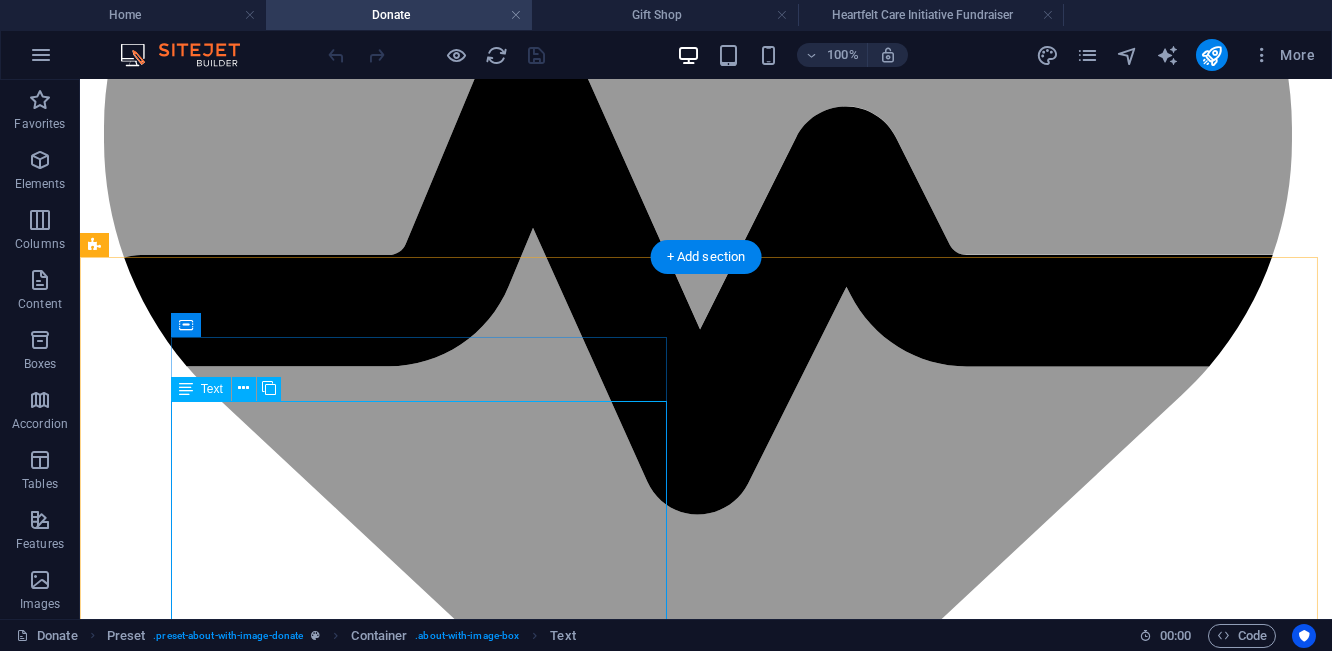 scroll, scrollTop: 928, scrollLeft: 0, axis: vertical 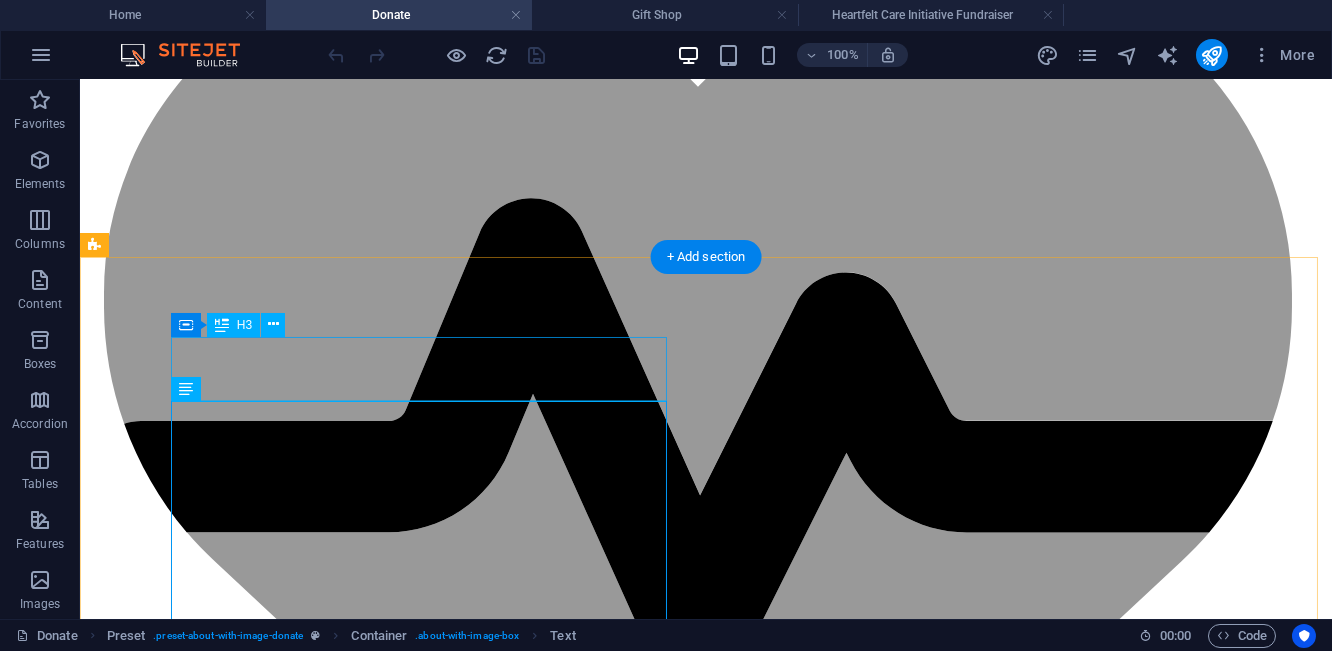click on "Partner With Us" at bounding box center [706, 1782] 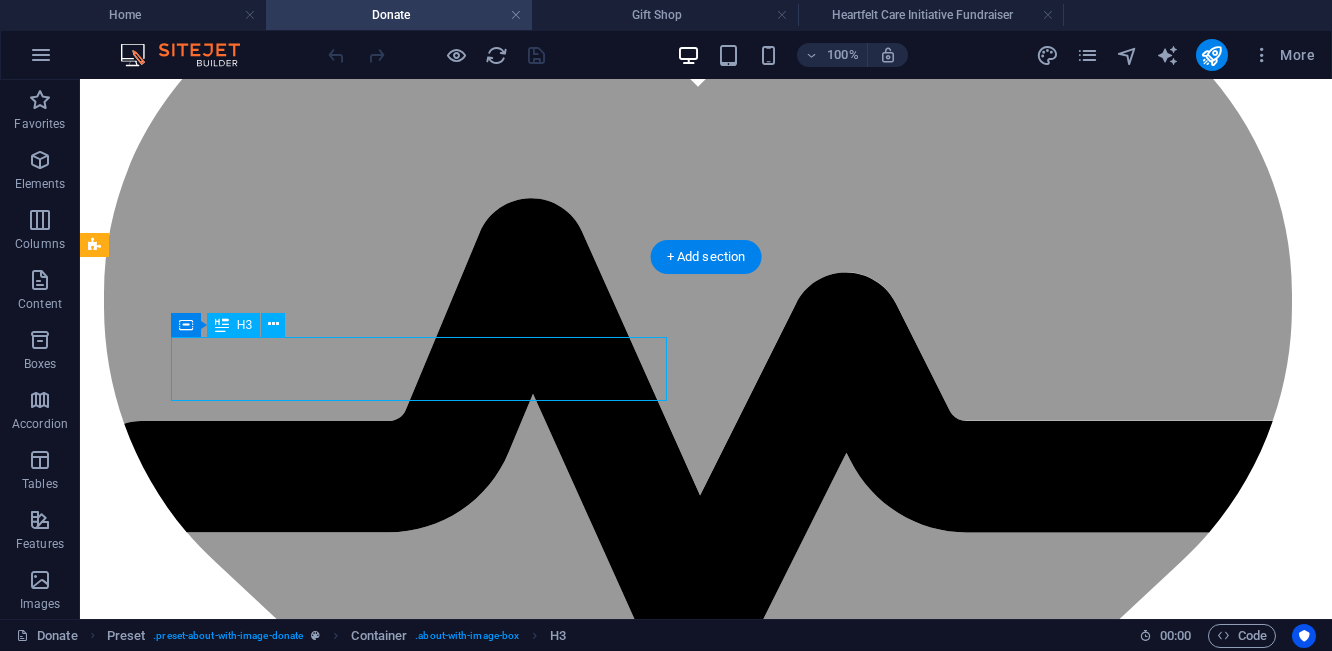 click on "Partner With Us" at bounding box center [706, 1782] 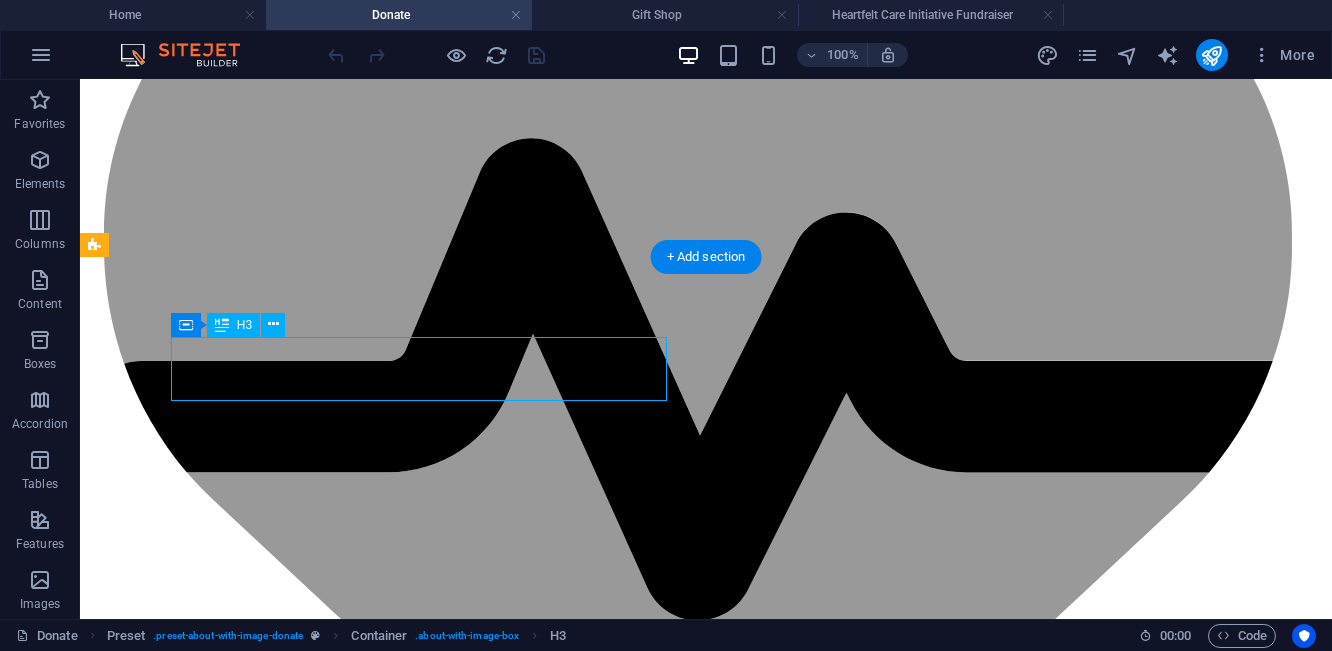 select on "rem" 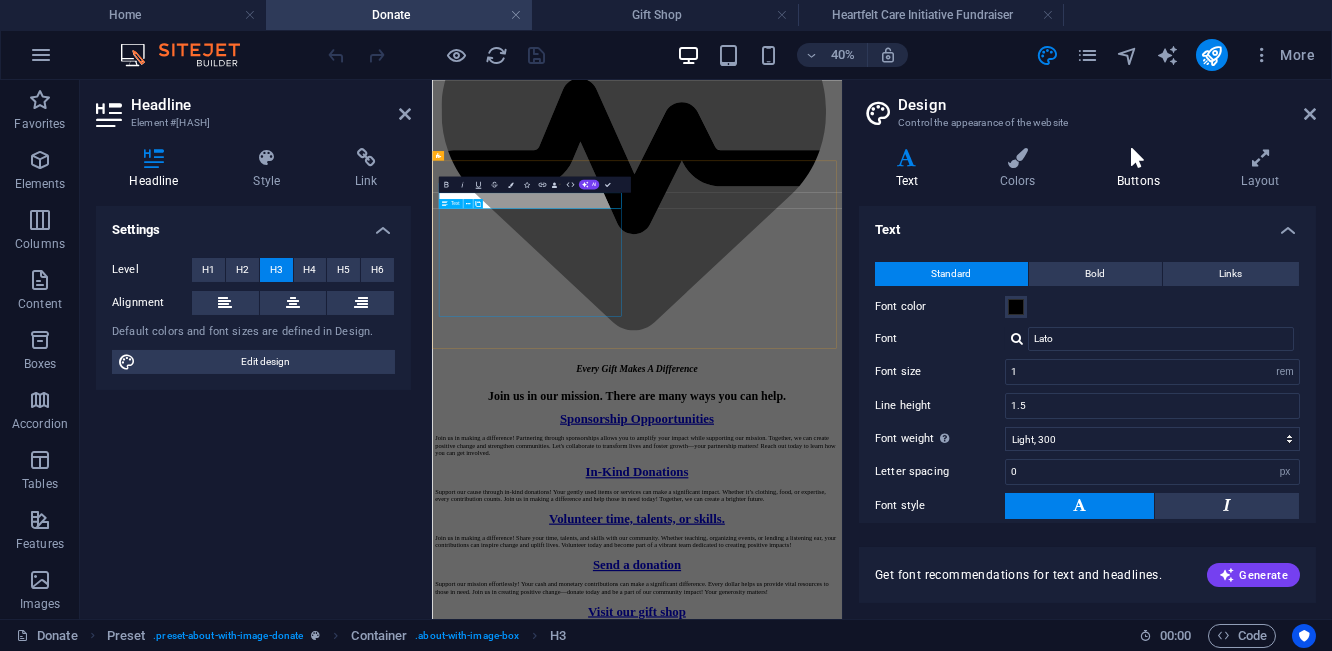 scroll, scrollTop: 987, scrollLeft: 0, axis: vertical 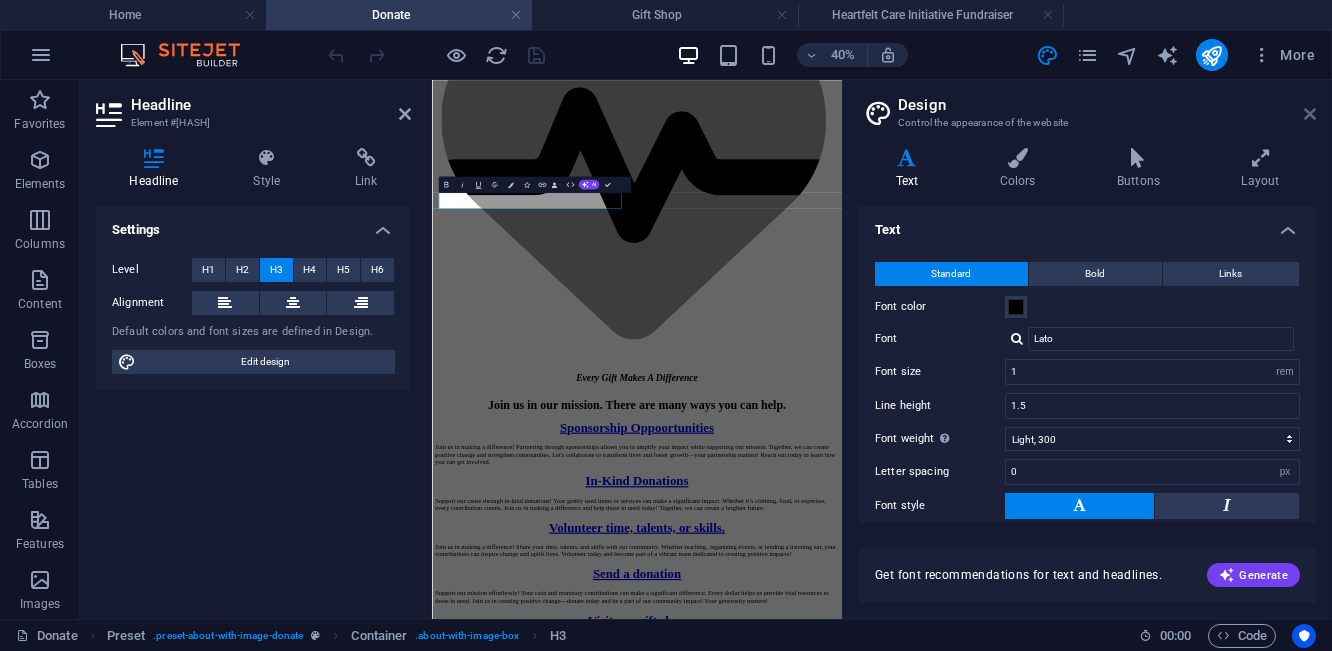 click at bounding box center [1310, 114] 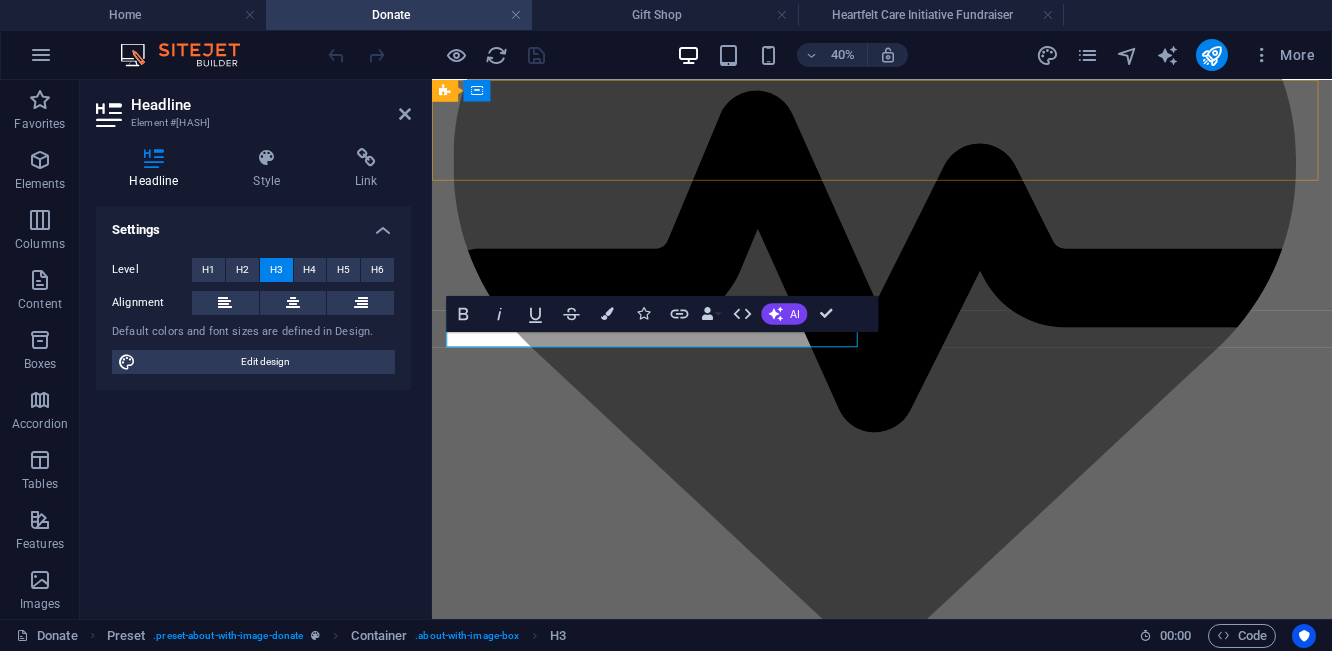 scroll, scrollTop: 1011, scrollLeft: 0, axis: vertical 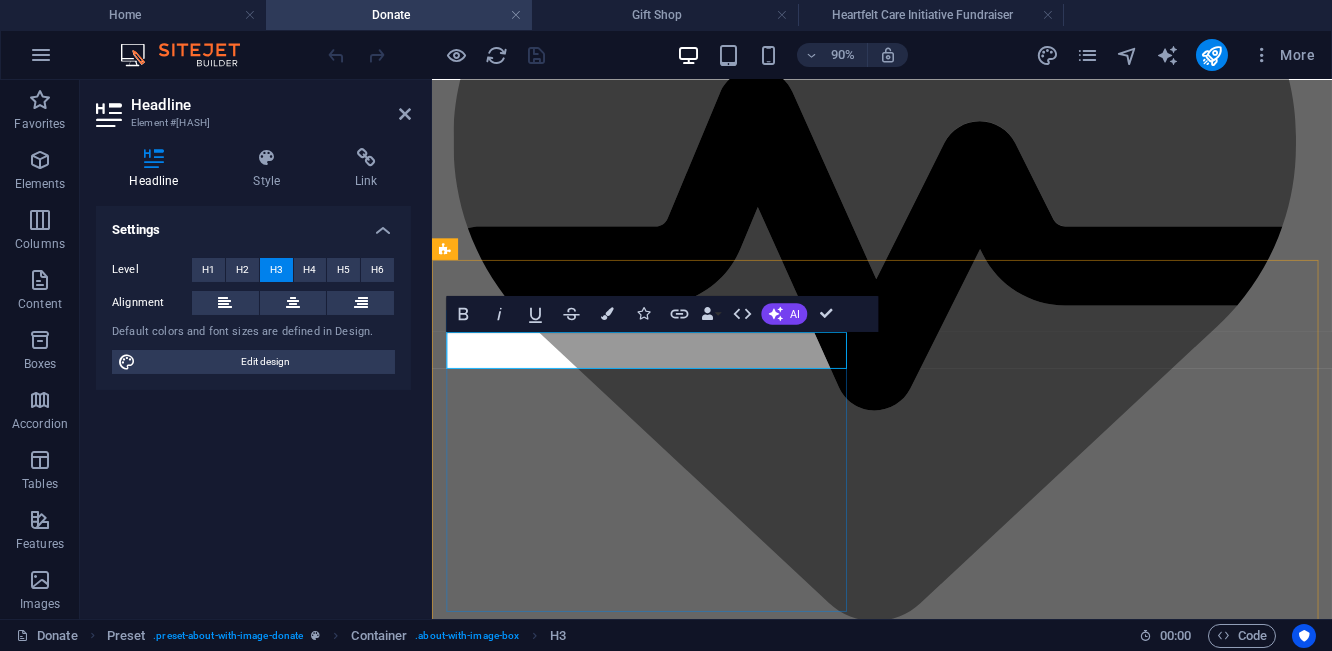 click on "Partner With Us" at bounding box center [932, 1488] 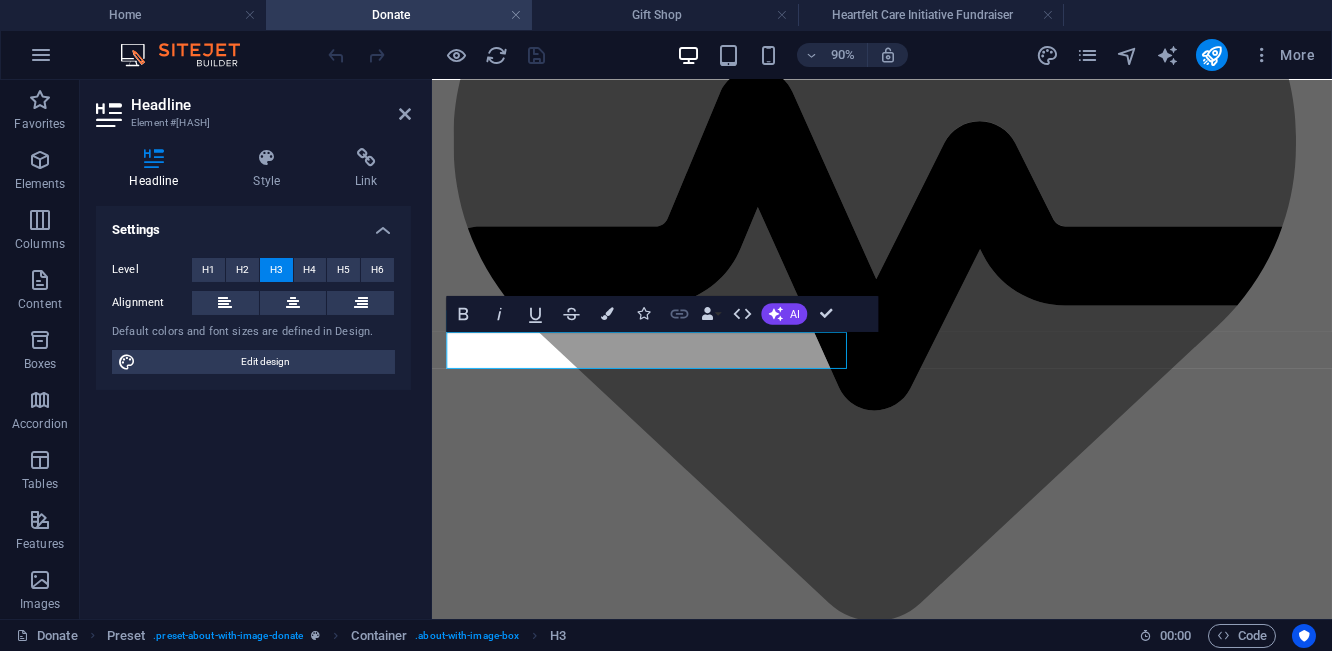 click 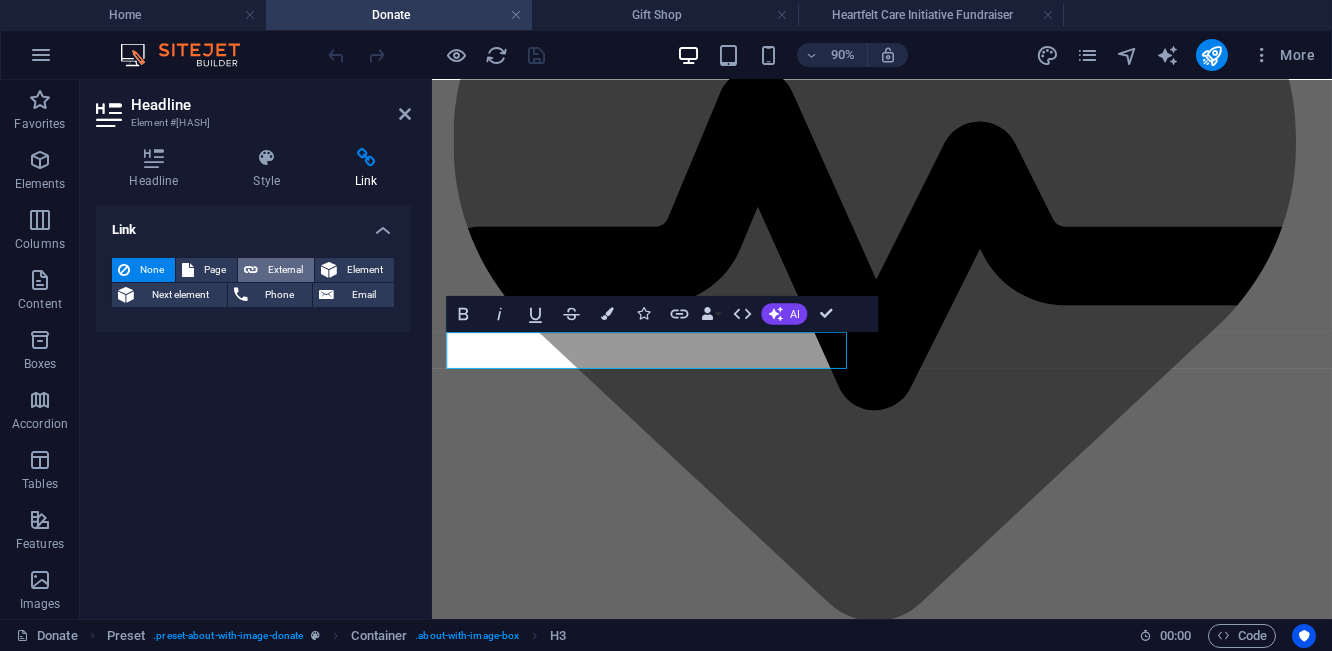 click on "External" at bounding box center (286, 270) 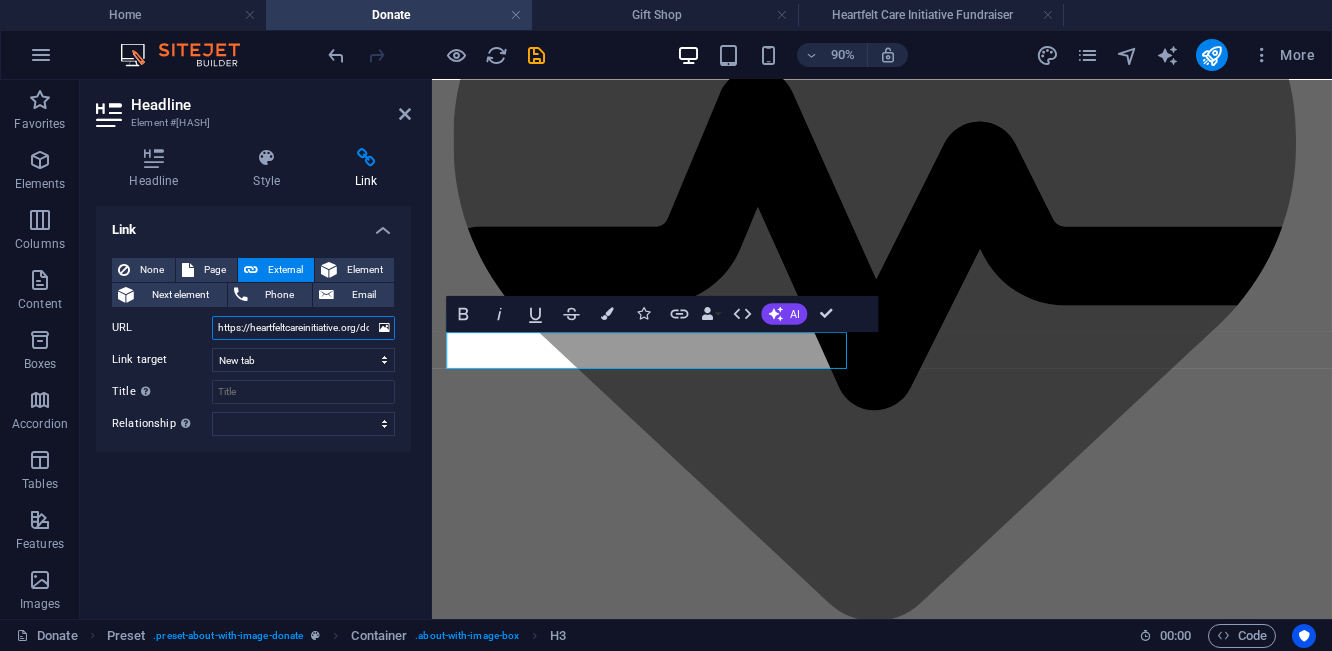 scroll, scrollTop: 0, scrollLeft: 44, axis: horizontal 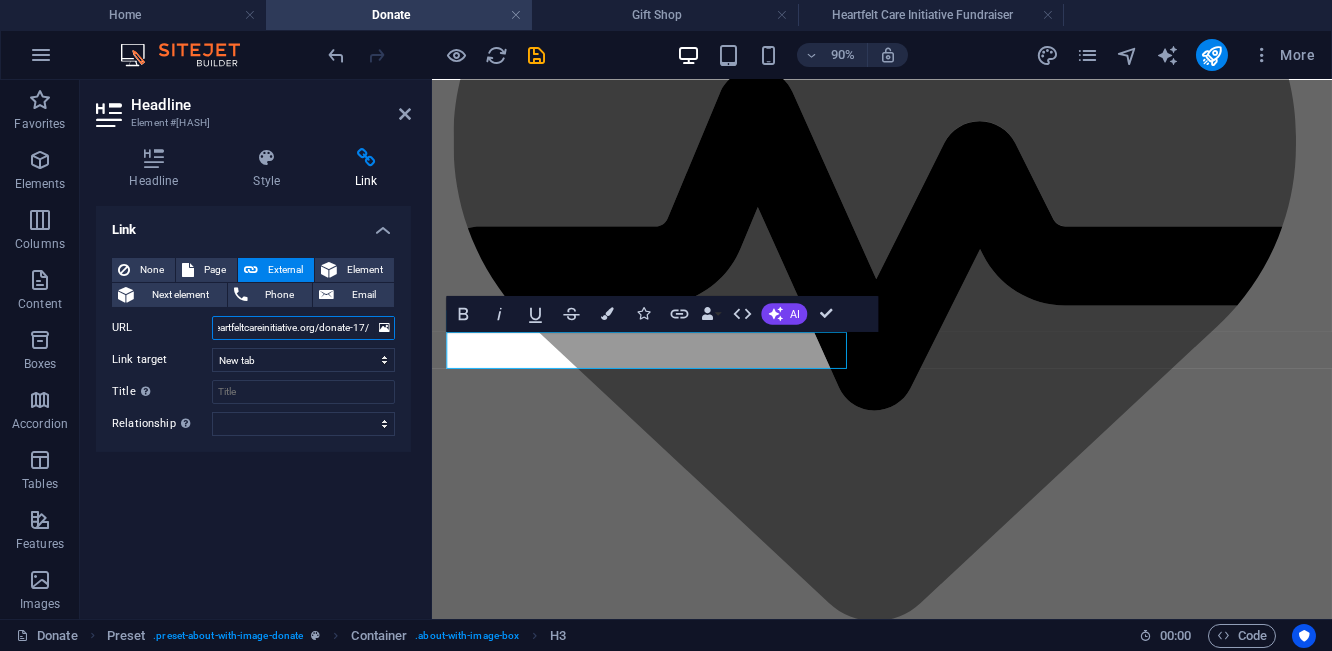 type on "https://heartfeltcareinitiative.org/donate-17/" 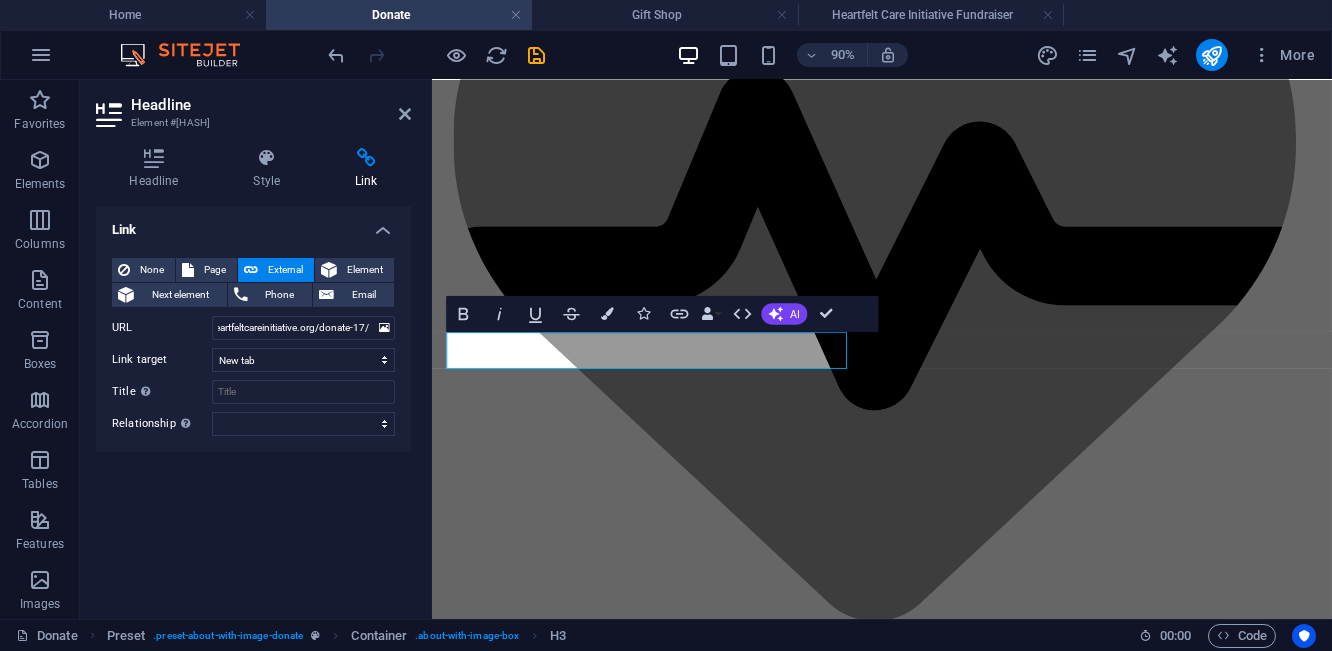 scroll, scrollTop: 0, scrollLeft: 0, axis: both 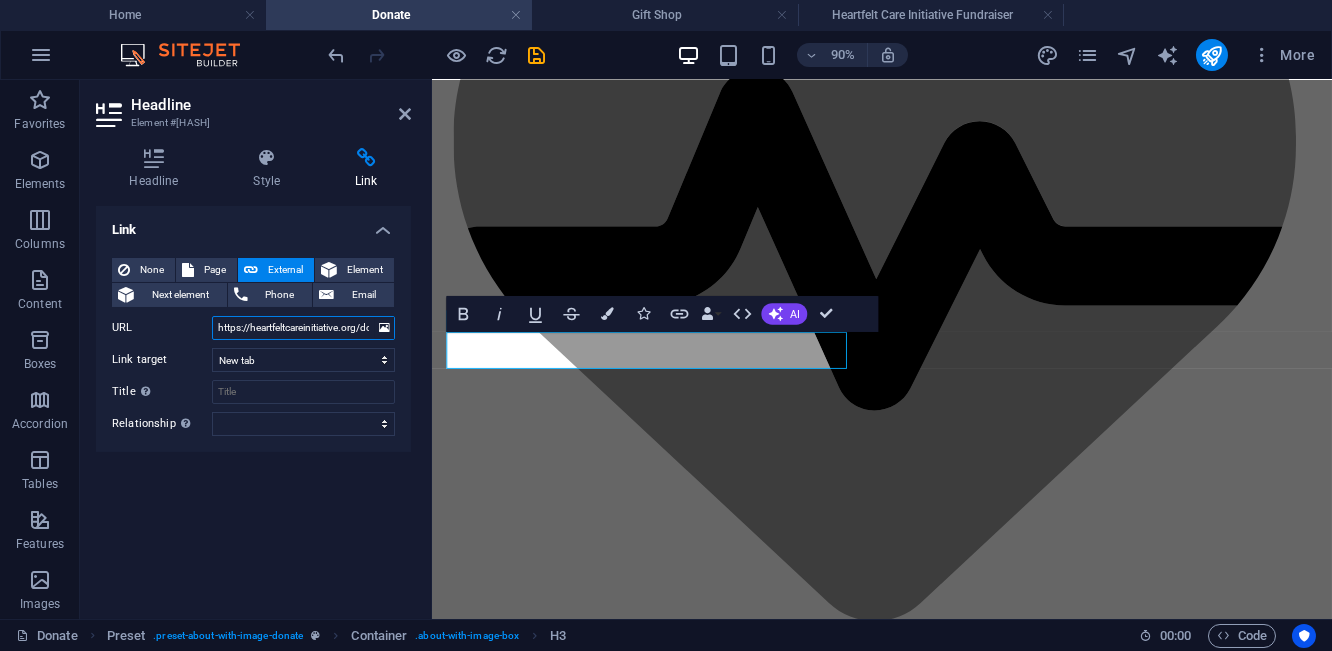 click on "https://heartfeltcareinitiative.org/donate-17/" at bounding box center [303, 328] 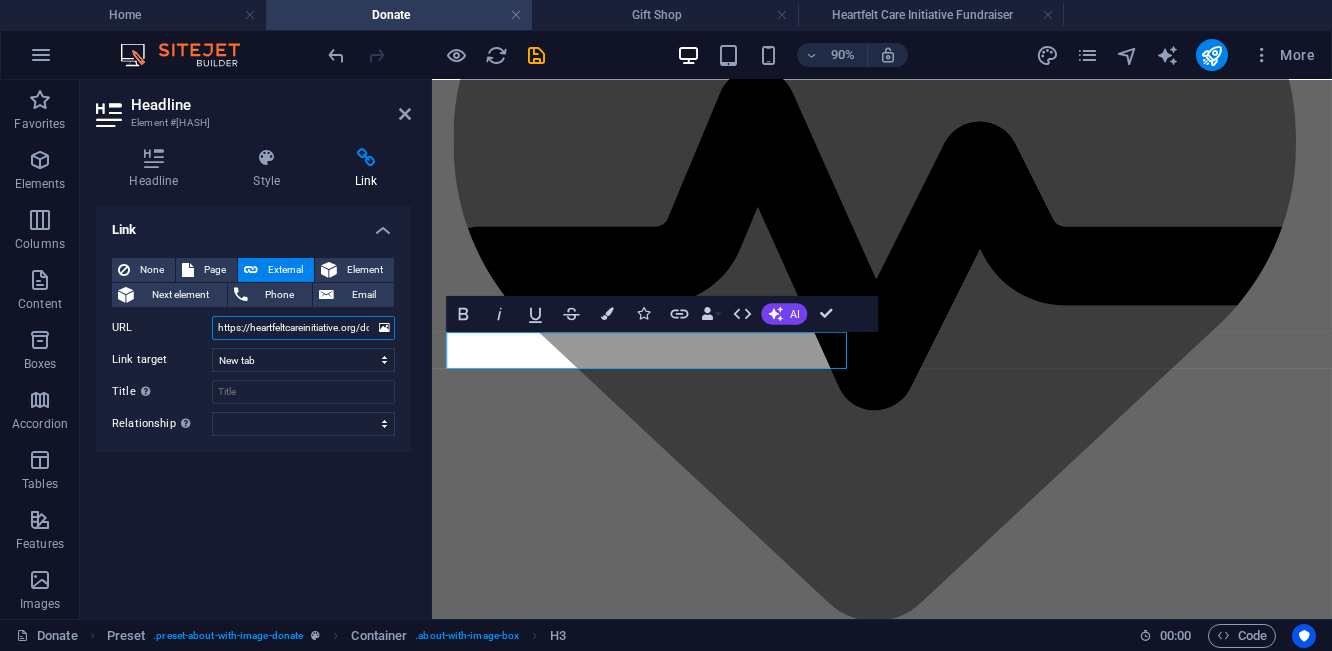 click on "https://heartfeltcareinitiative.org/donate-17/" at bounding box center (303, 328) 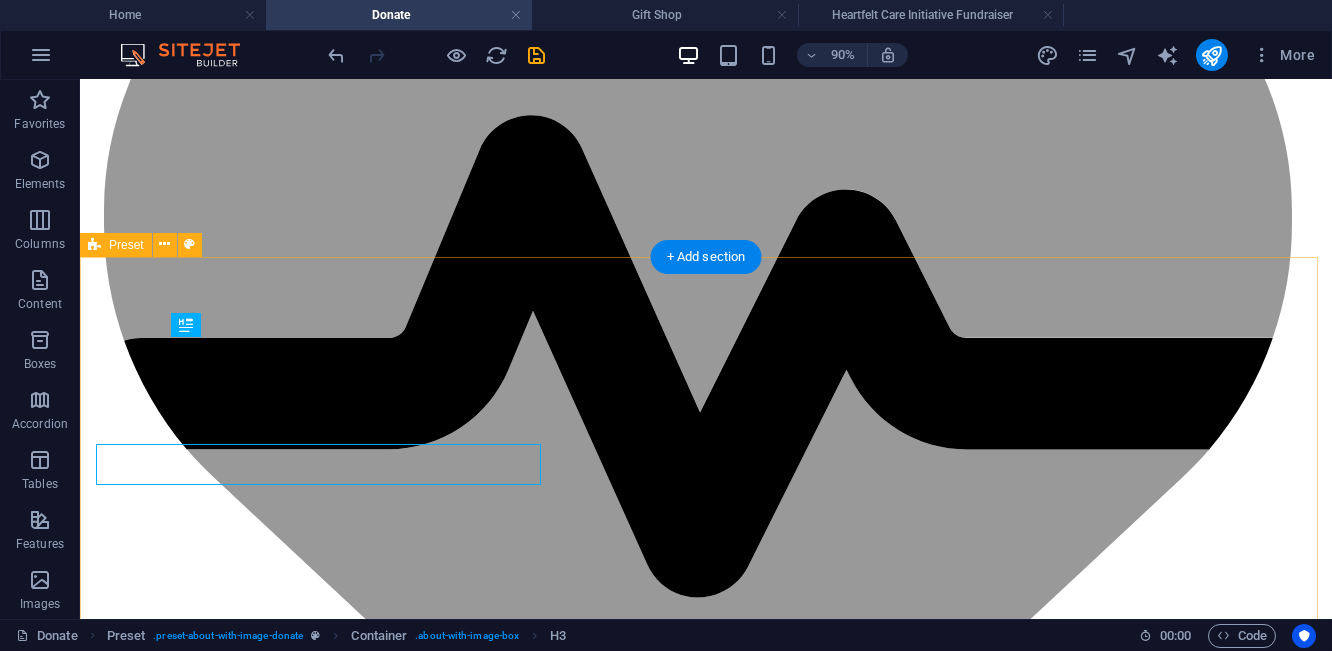 scroll, scrollTop: 928, scrollLeft: 0, axis: vertical 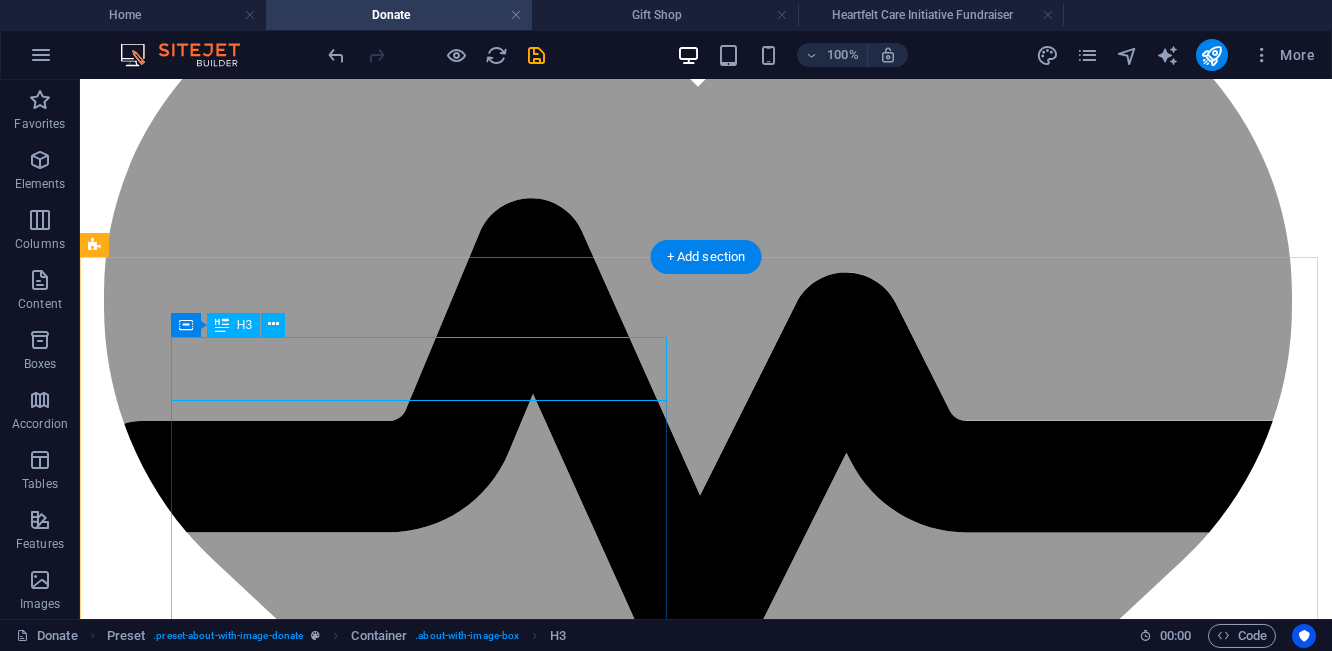 click on "Partner With Us" at bounding box center (706, 1782) 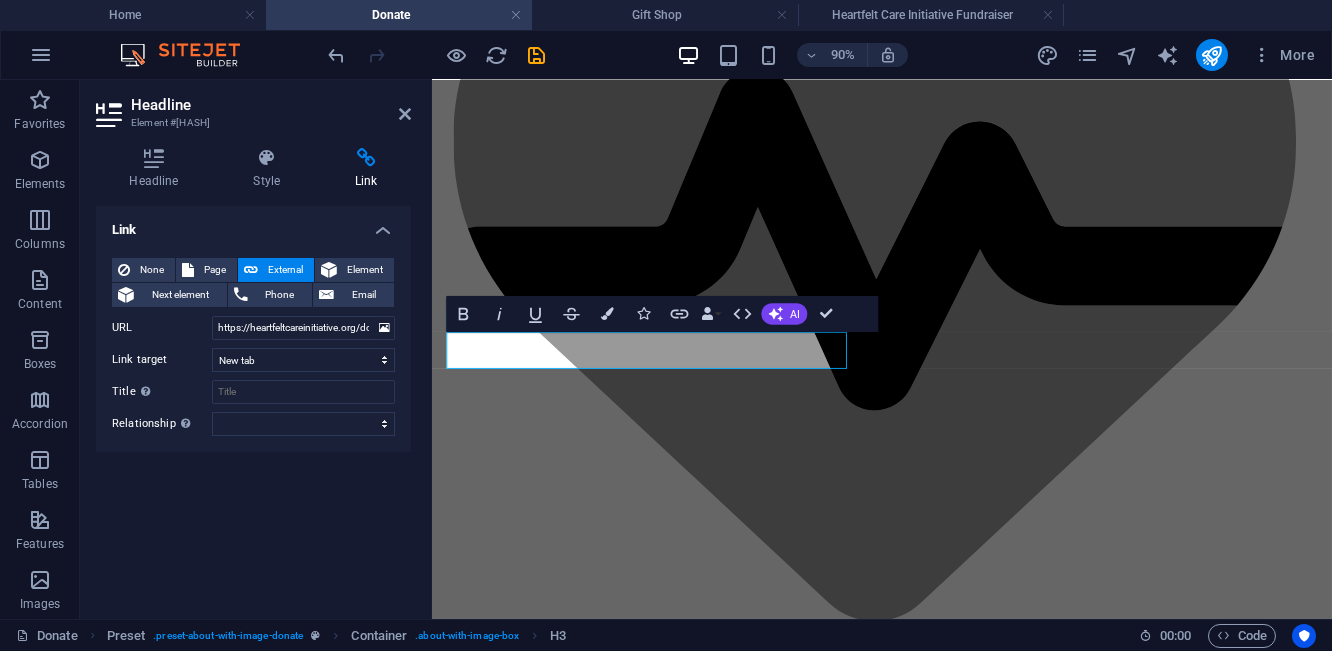 scroll, scrollTop: 903, scrollLeft: 0, axis: vertical 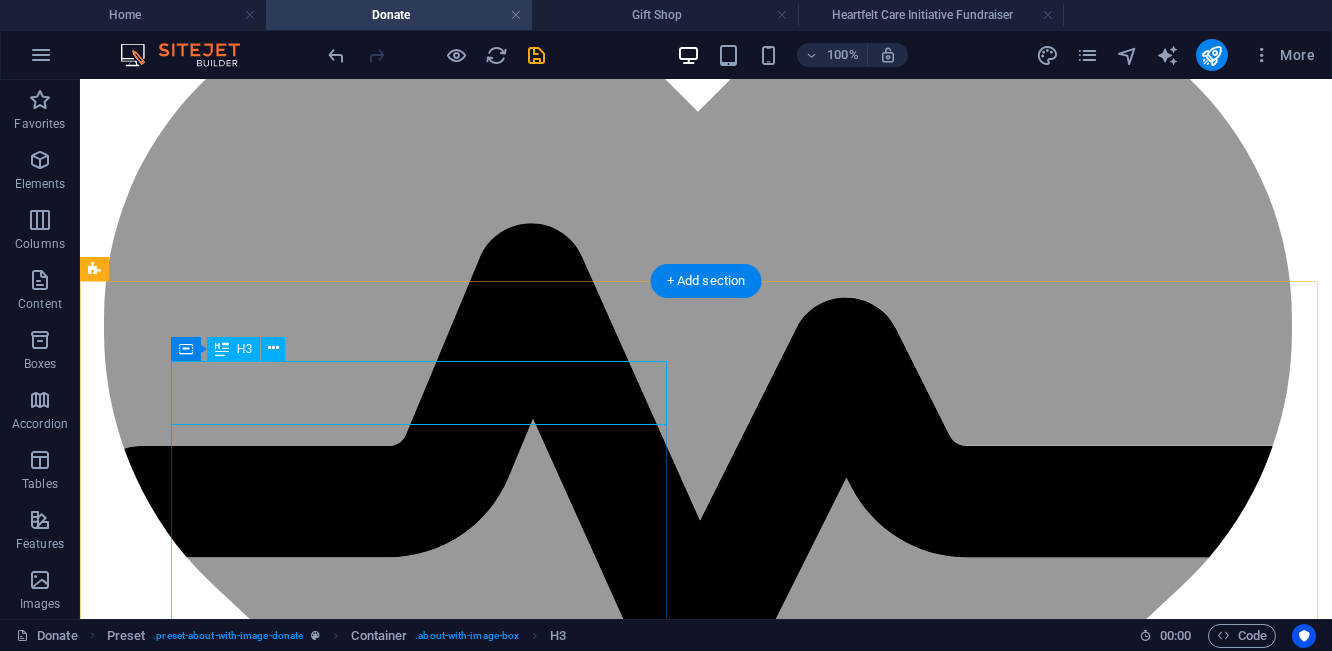 click on "Partner With Us" at bounding box center (706, 1807) 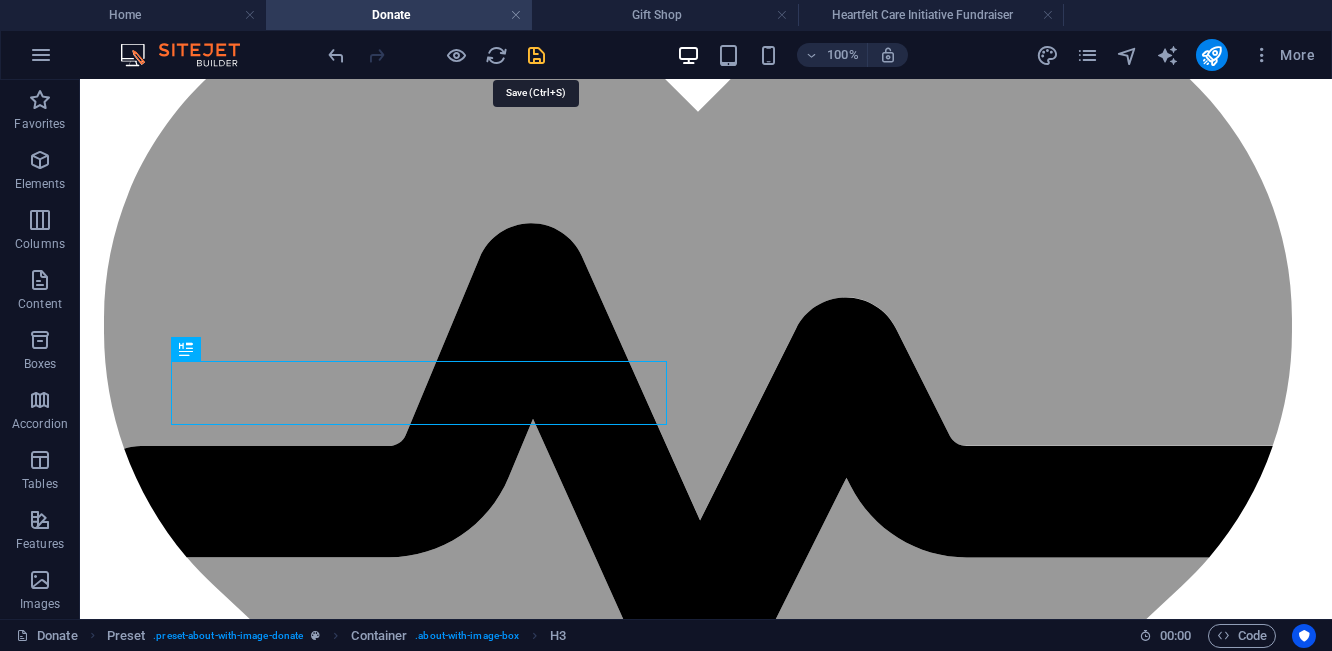 drag, startPoint x: 534, startPoint y: 56, endPoint x: 632, endPoint y: 107, distance: 110.47624 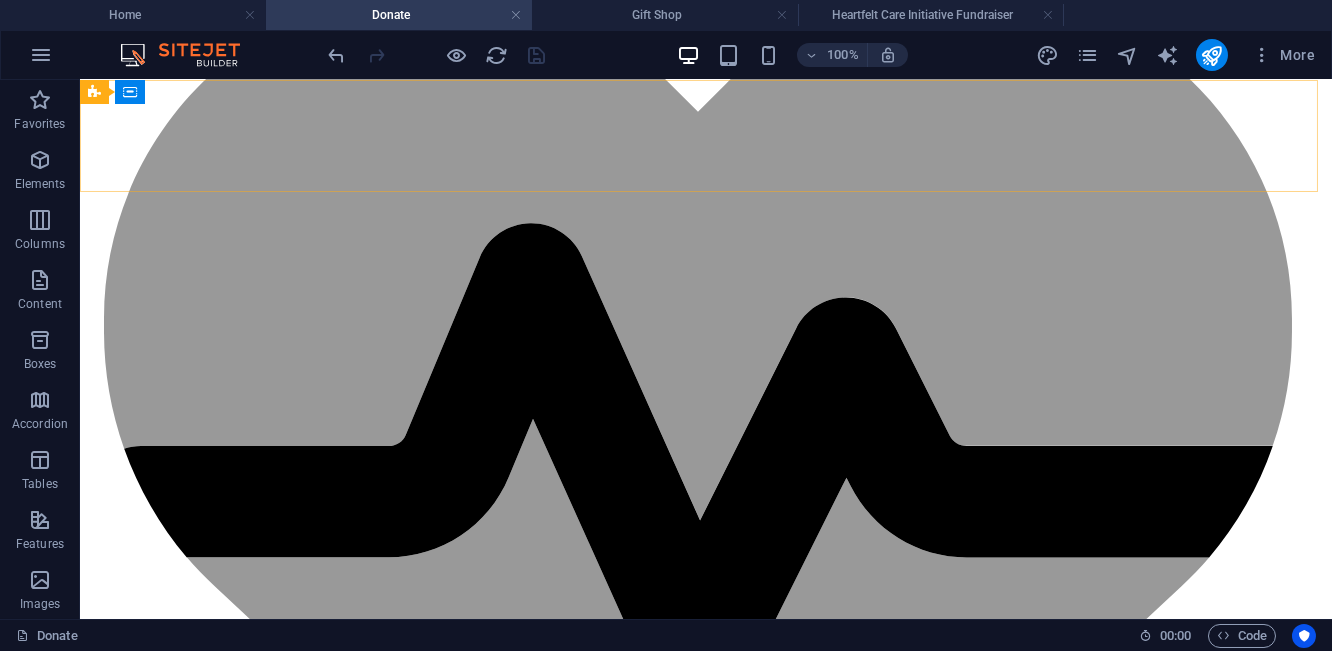 click on "Home About us Volunteers Donate Give" at bounding box center [706, -172] 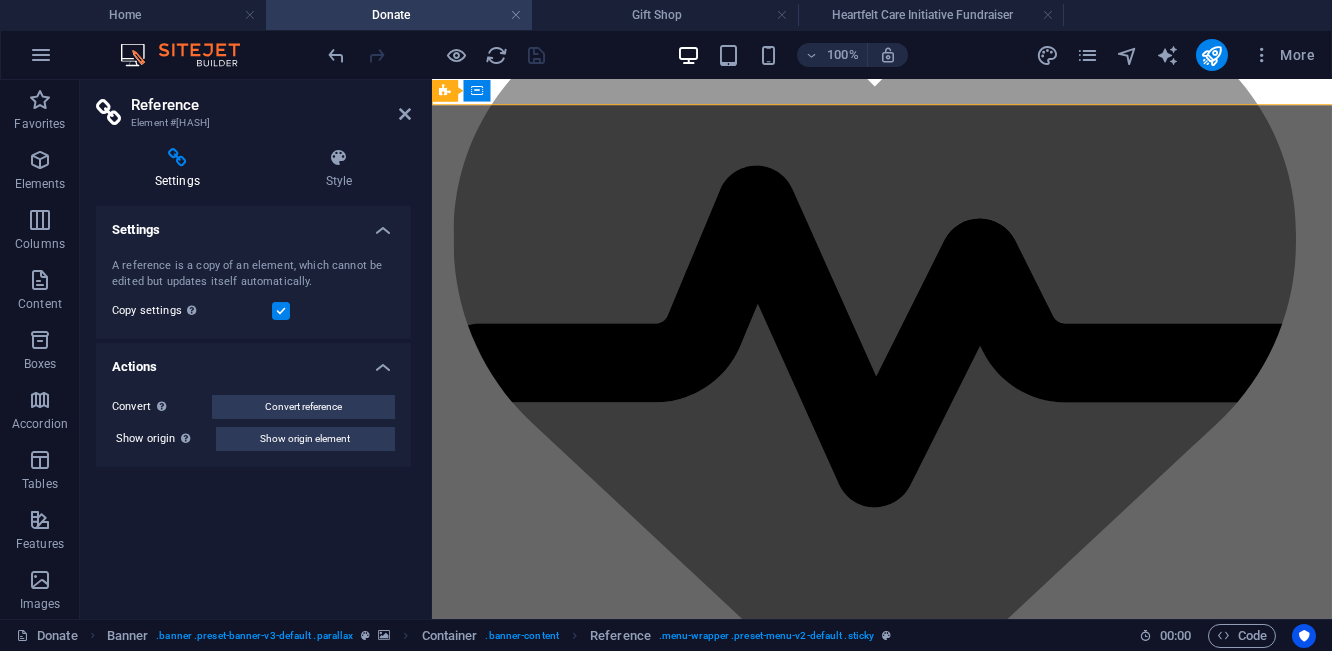 scroll, scrollTop: 987, scrollLeft: 0, axis: vertical 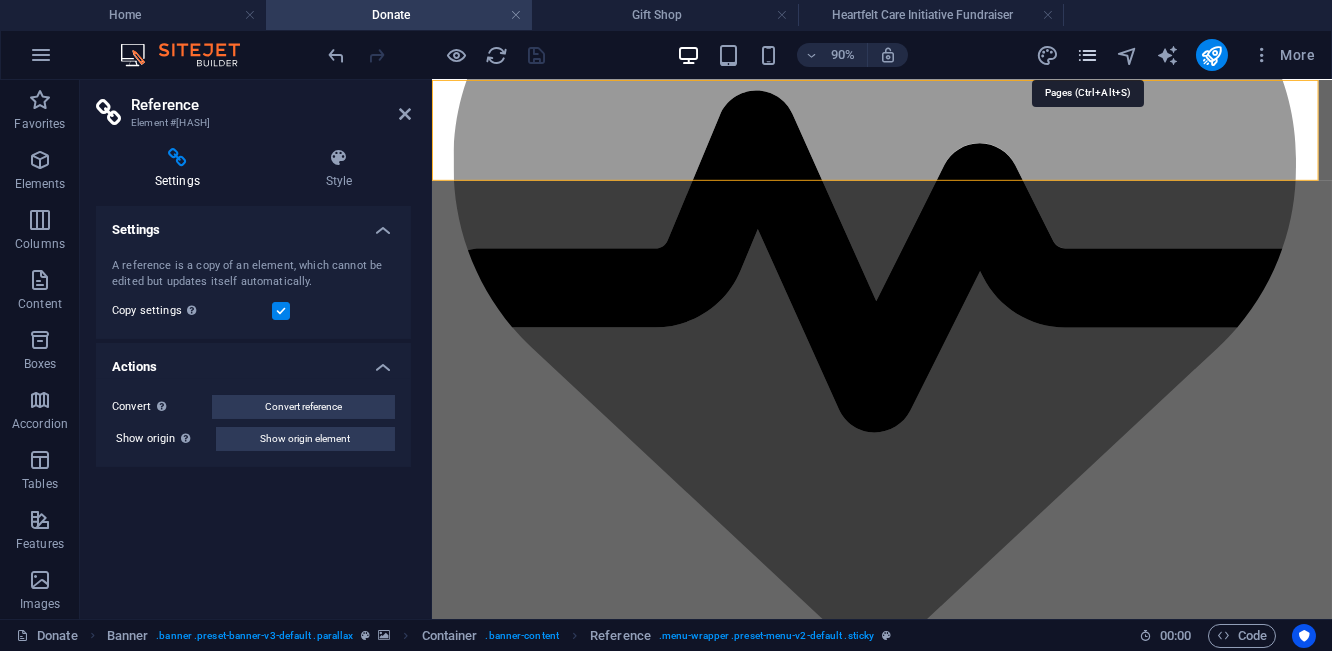 click at bounding box center (1087, 55) 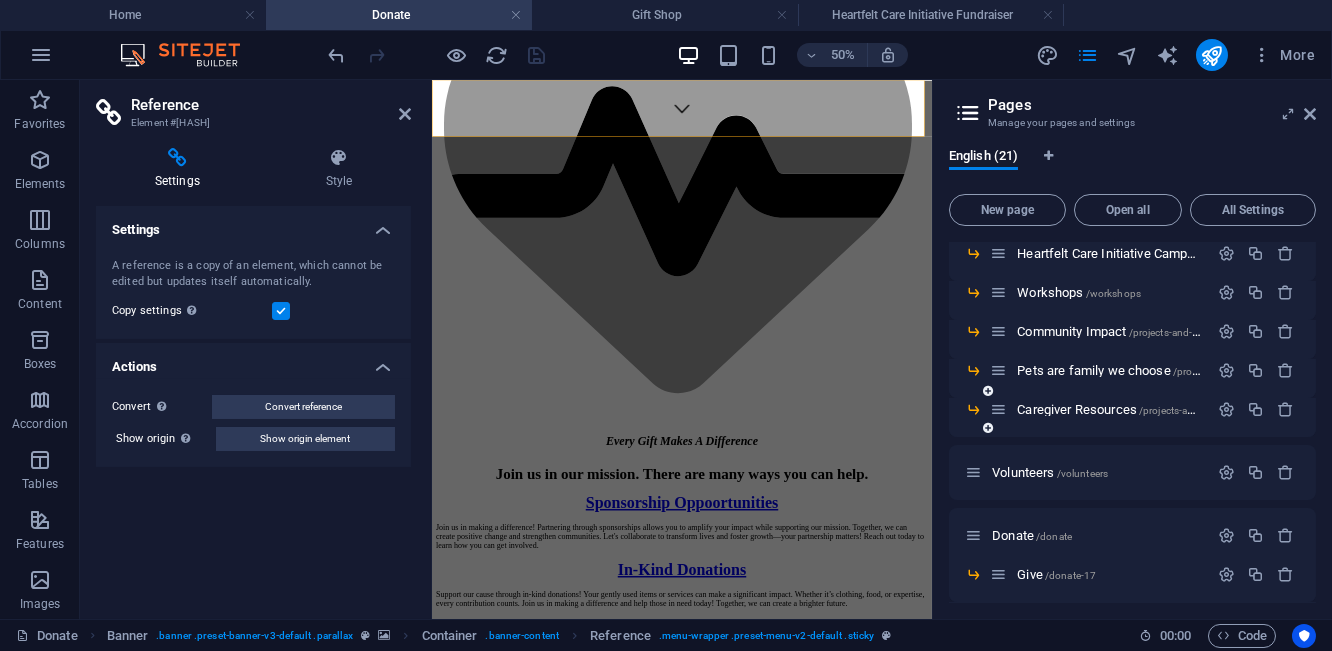 scroll, scrollTop: 410, scrollLeft: 0, axis: vertical 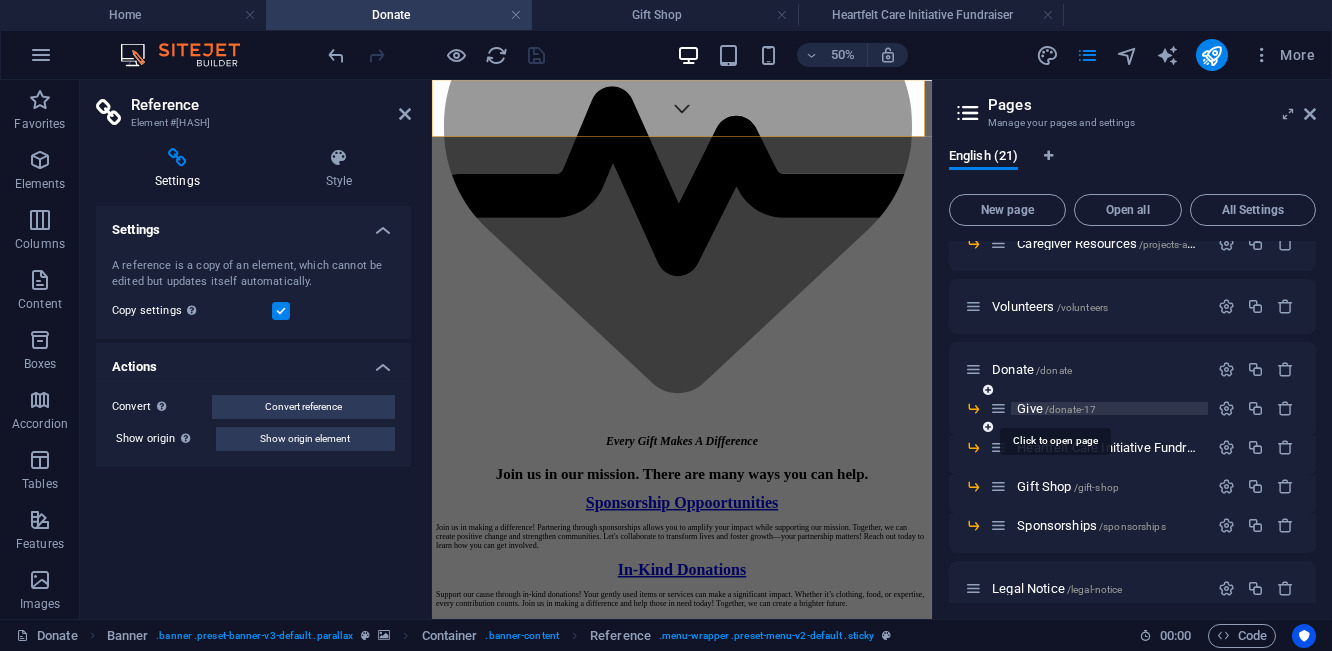 click on "/donate-17" at bounding box center [1070, 409] 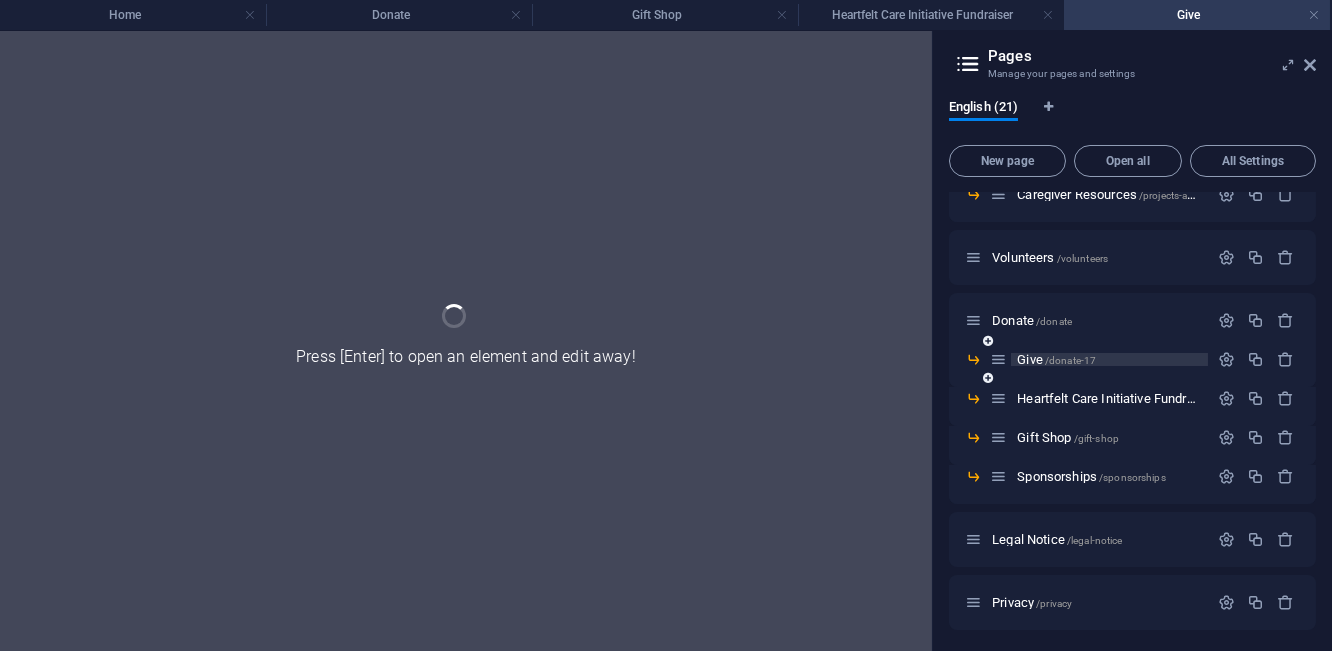 scroll, scrollTop: 0, scrollLeft: 0, axis: both 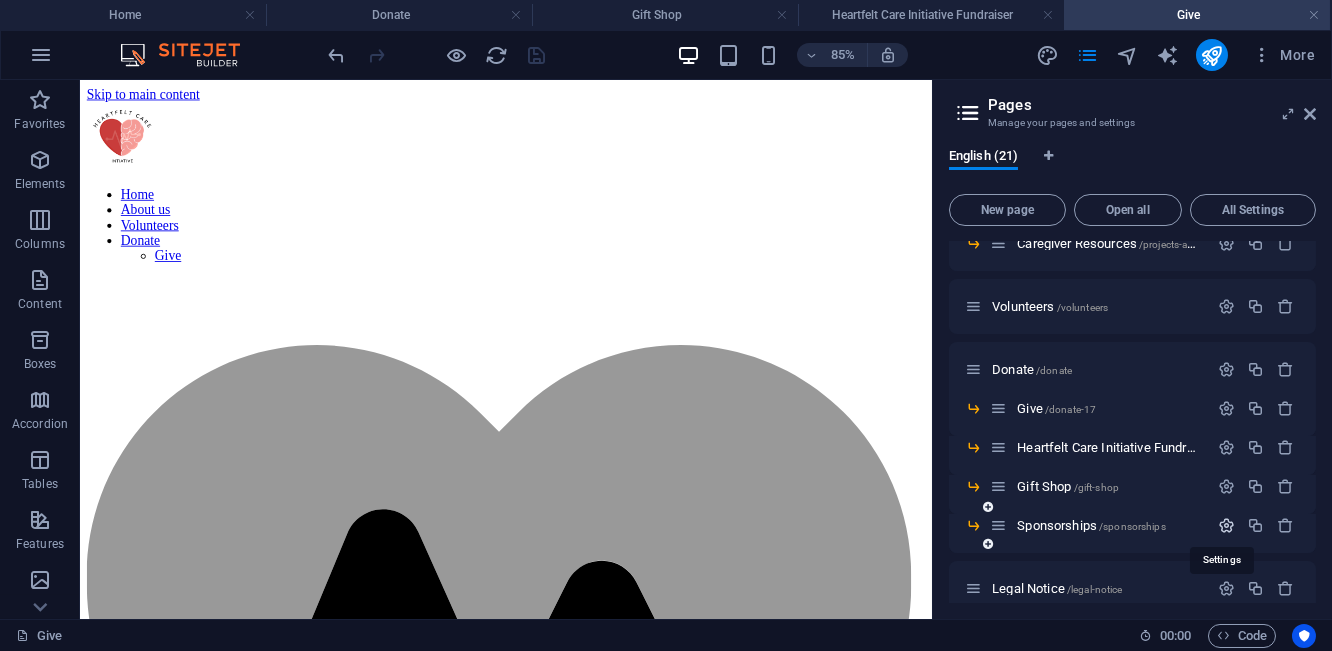 click at bounding box center (1226, 525) 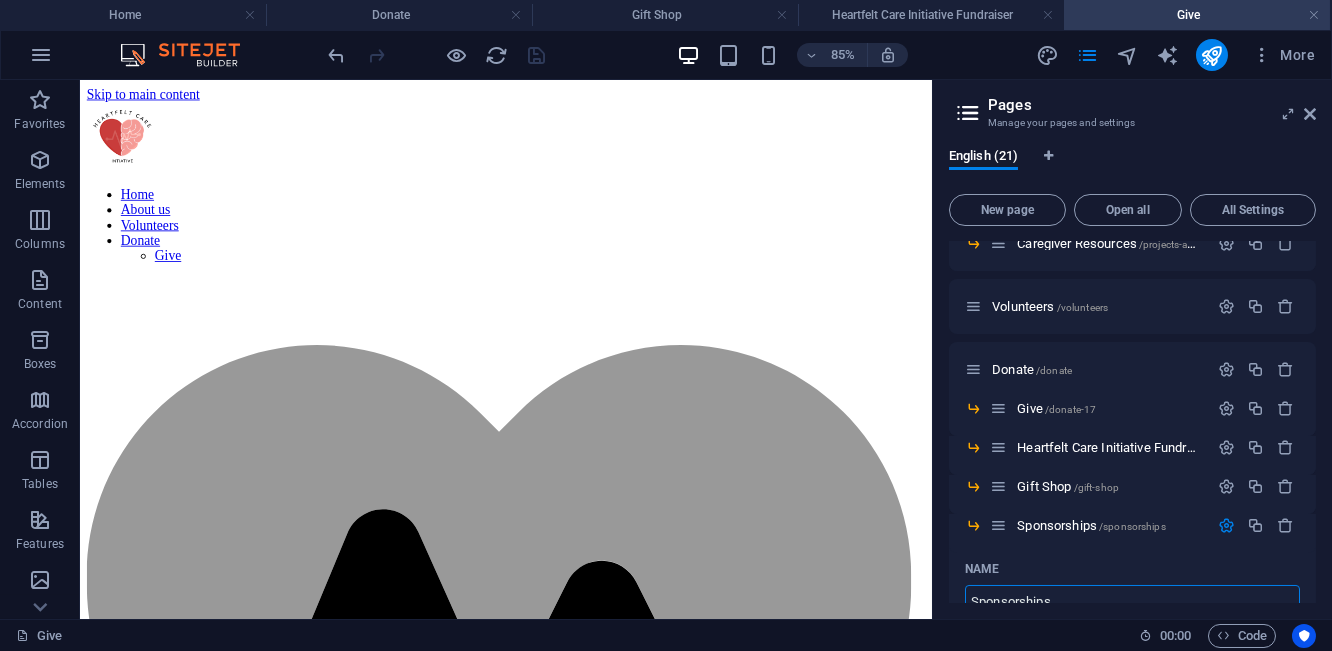 scroll, scrollTop: 442, scrollLeft: 0, axis: vertical 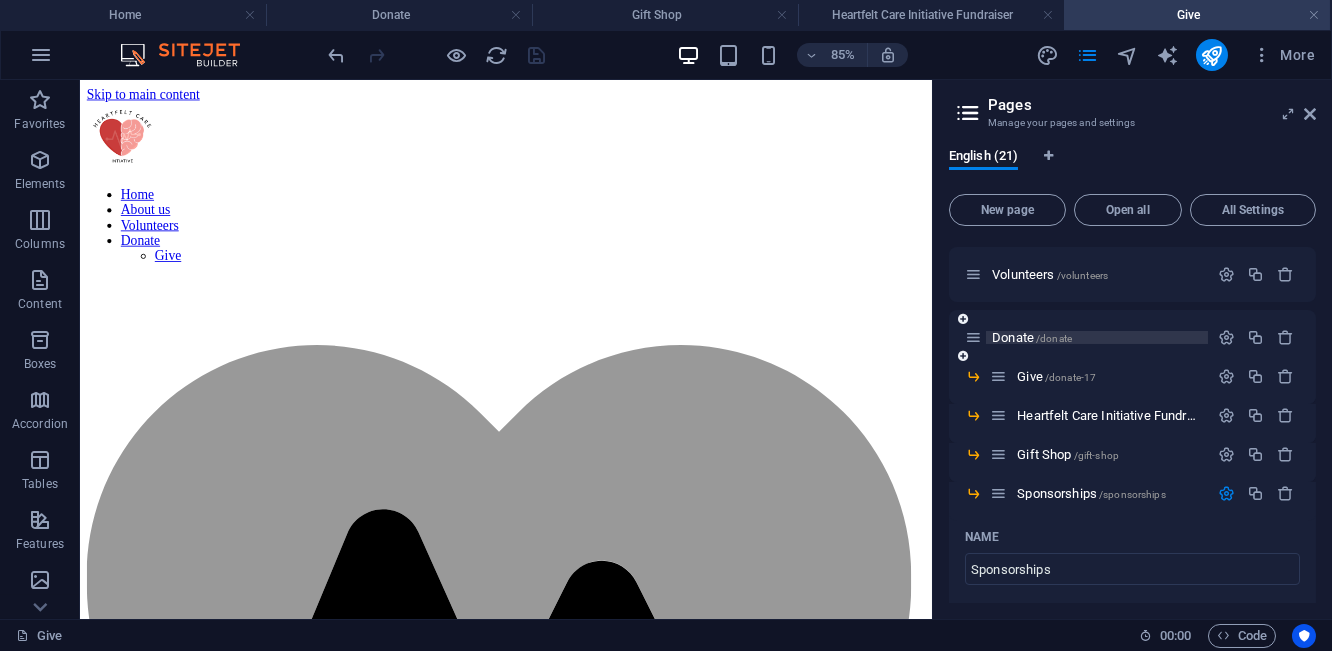 click on "Donate /donate" at bounding box center [1032, 337] 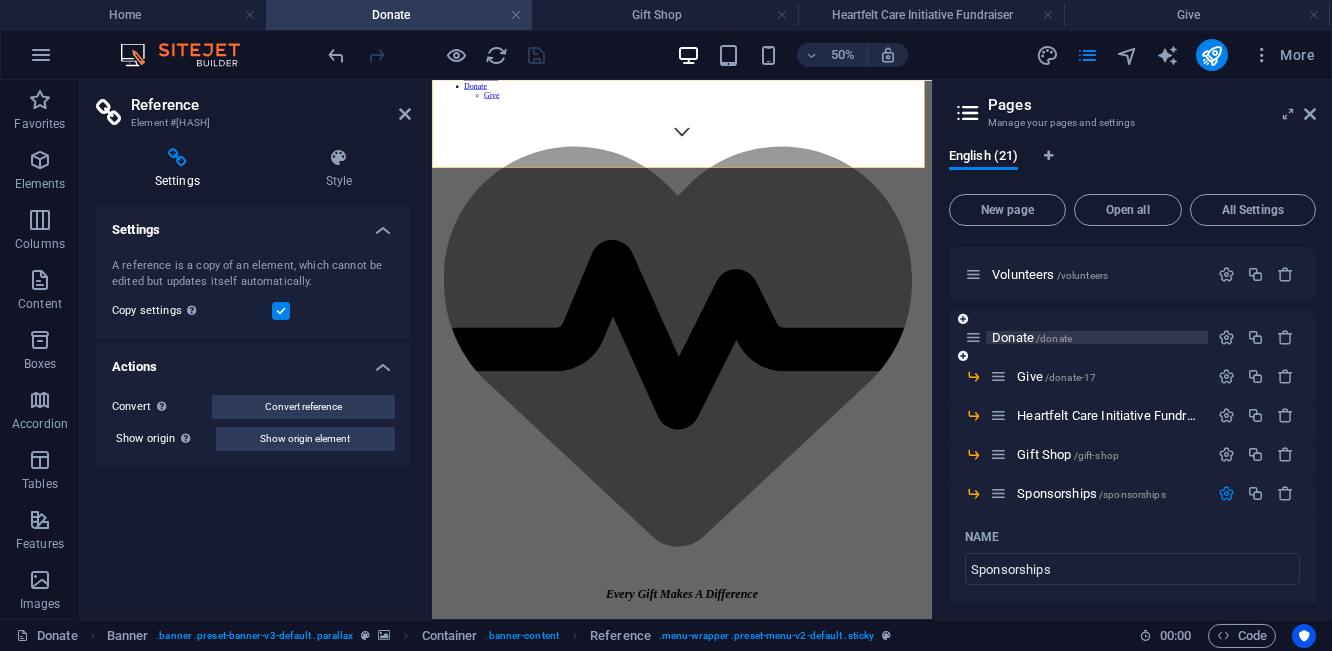 scroll, scrollTop: 918, scrollLeft: 0, axis: vertical 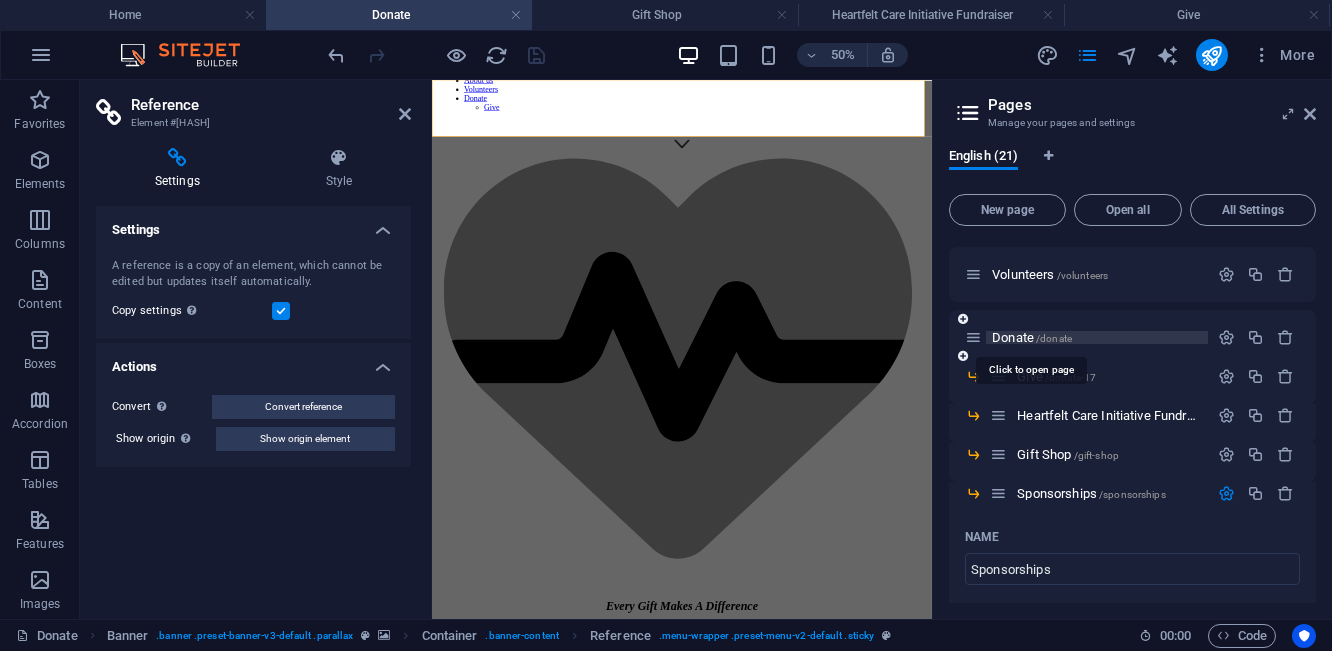 click on "Donate /donate" at bounding box center [1032, 337] 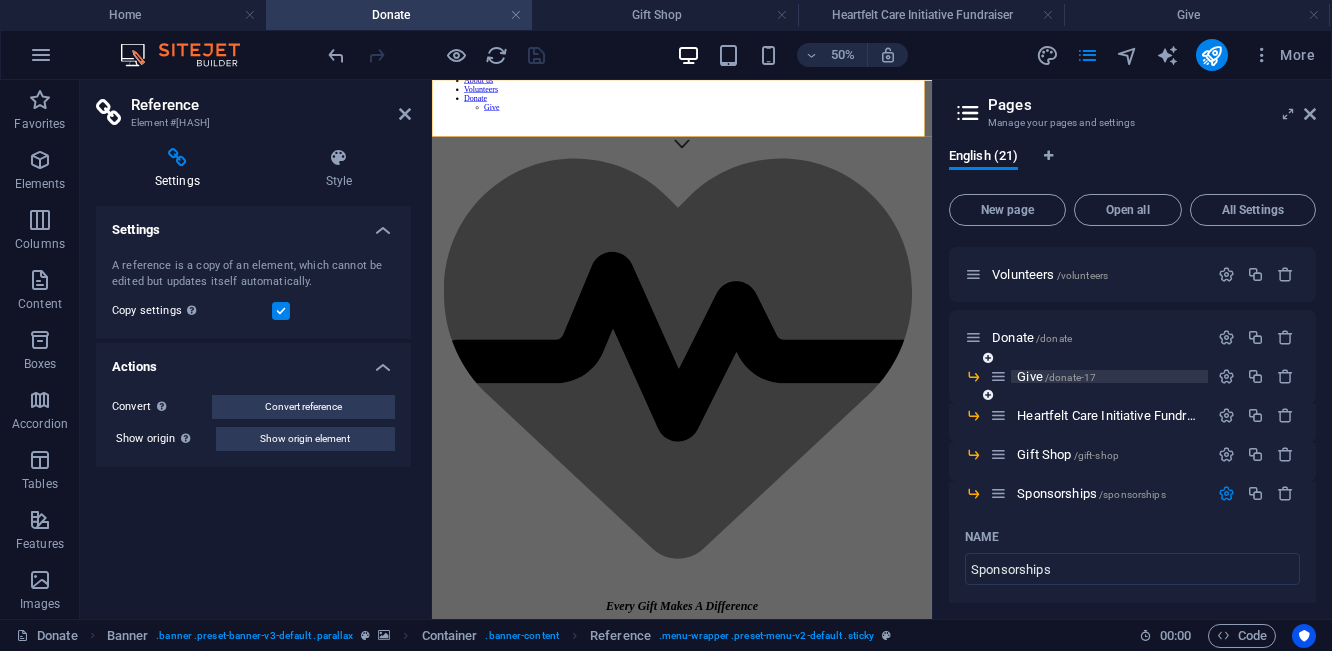 click on "/donate-17" at bounding box center [1070, 377] 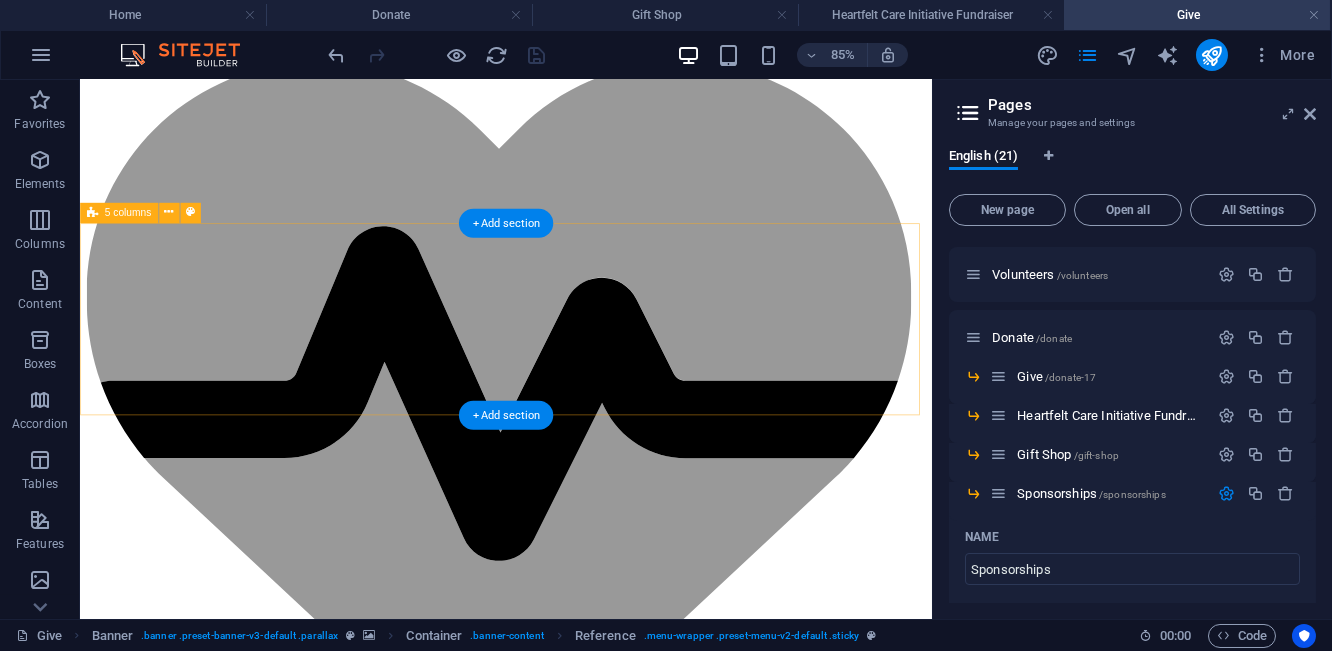 scroll, scrollTop: 0, scrollLeft: 0, axis: both 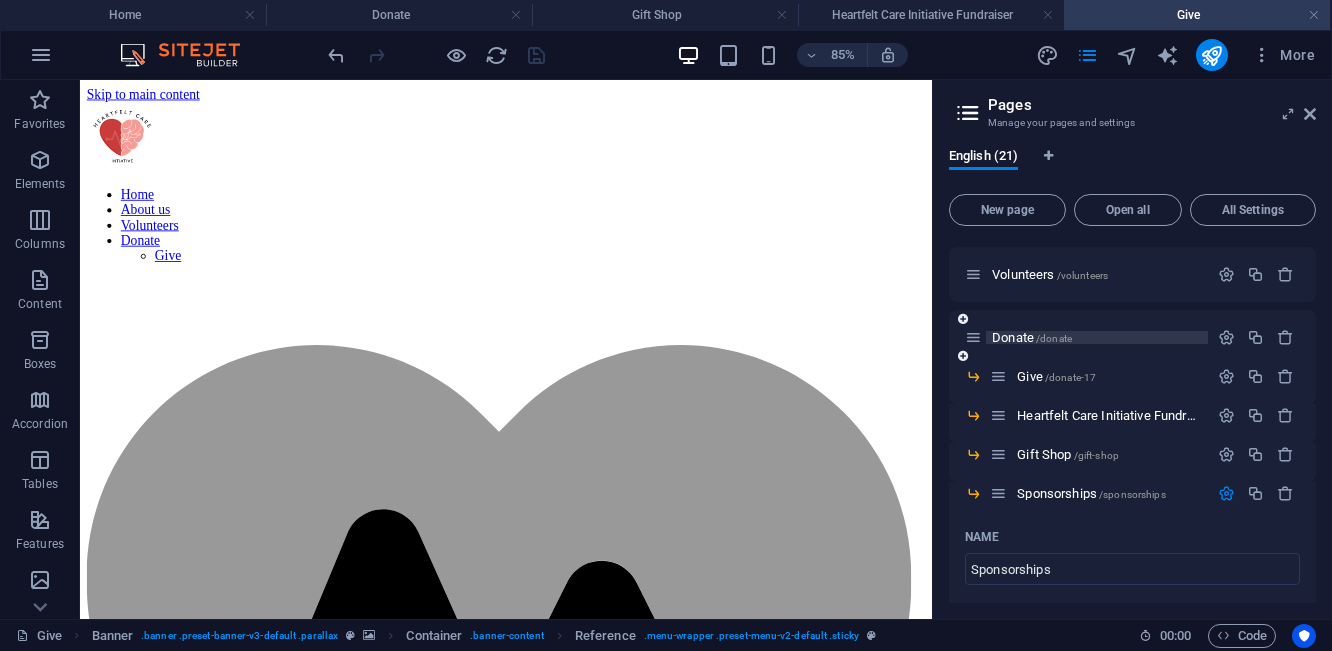 click on "Donate /donate" at bounding box center [1032, 337] 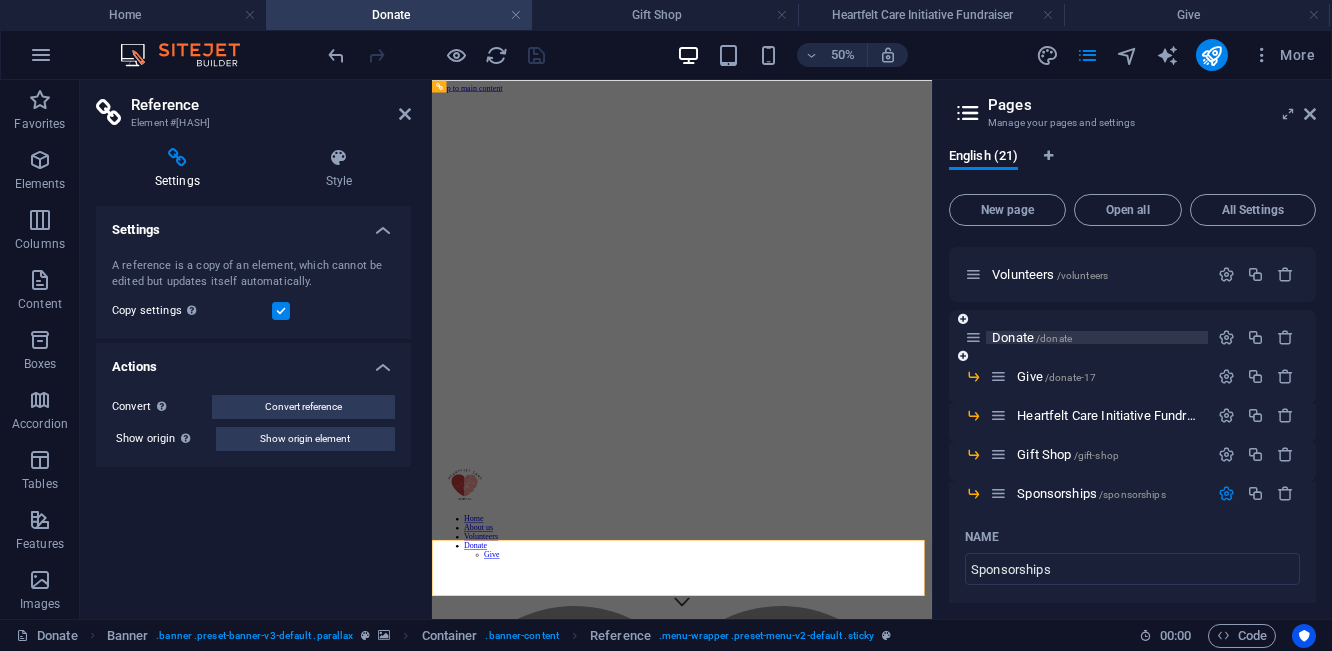 scroll, scrollTop: 918, scrollLeft: 0, axis: vertical 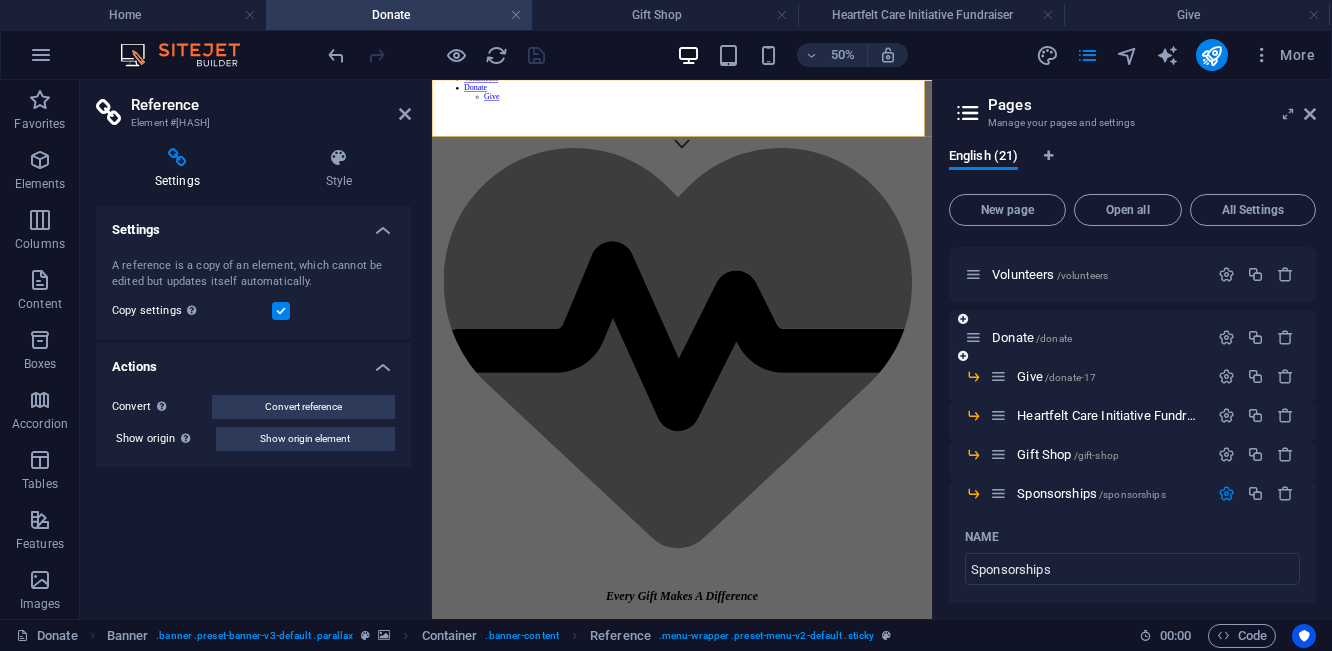 click on "Donate /donate" at bounding box center (1086, 337) 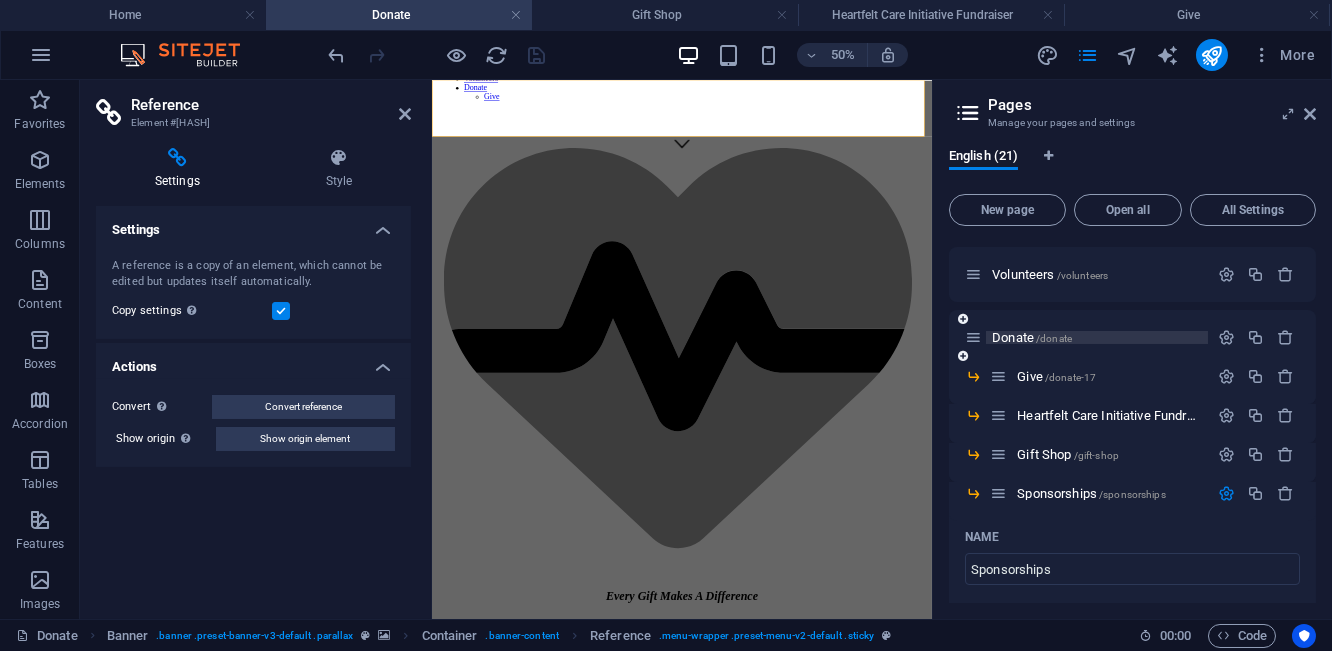 click on "Donate /donate" at bounding box center (1097, 337) 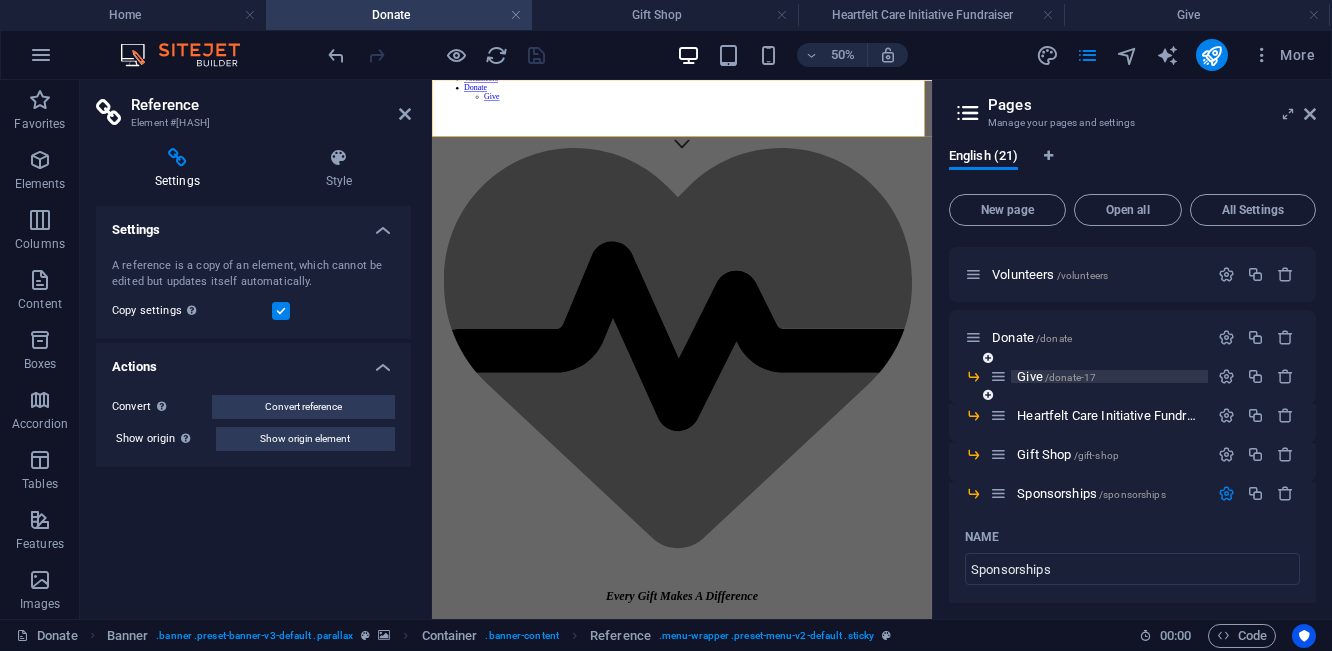 click on "Give /donate-17" at bounding box center [1056, 376] 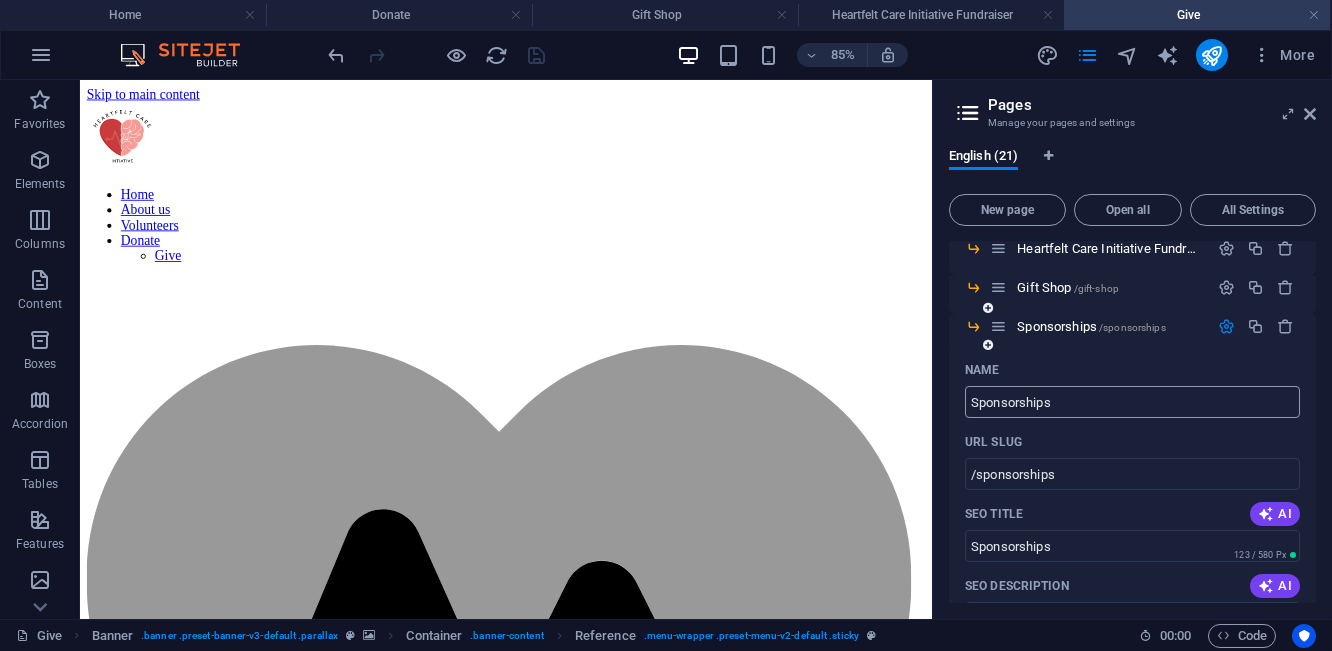 scroll, scrollTop: 442, scrollLeft: 0, axis: vertical 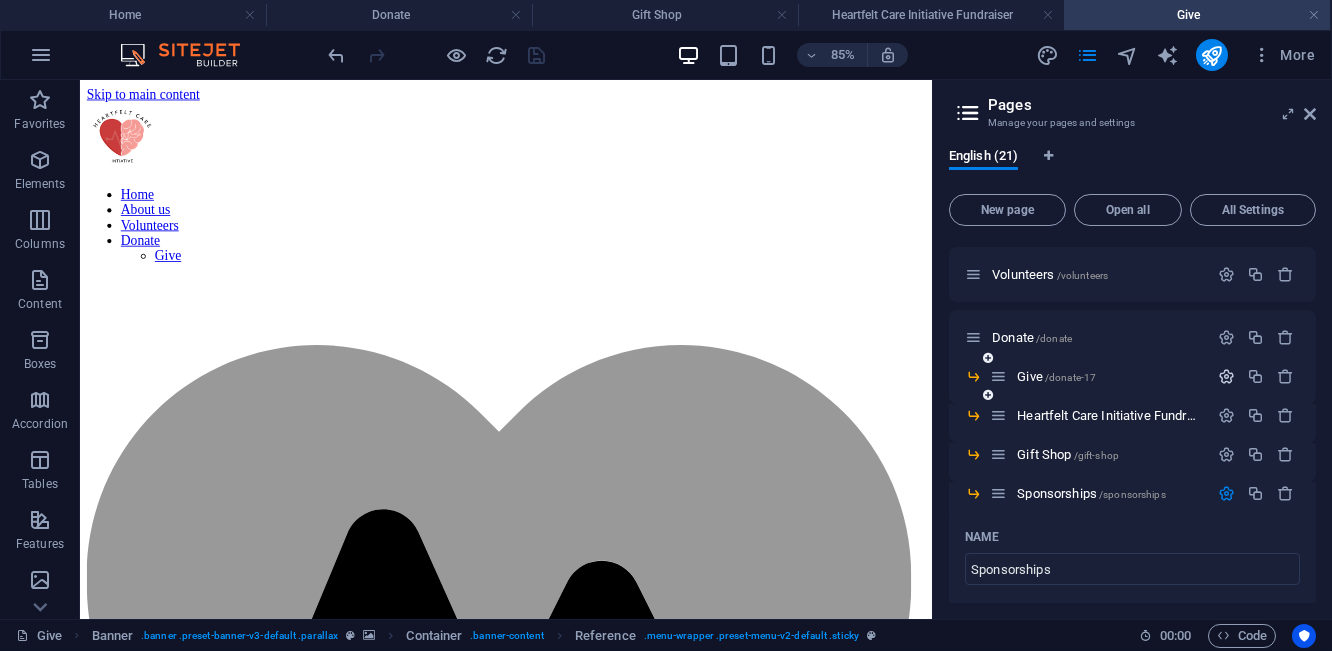 click at bounding box center [1226, 376] 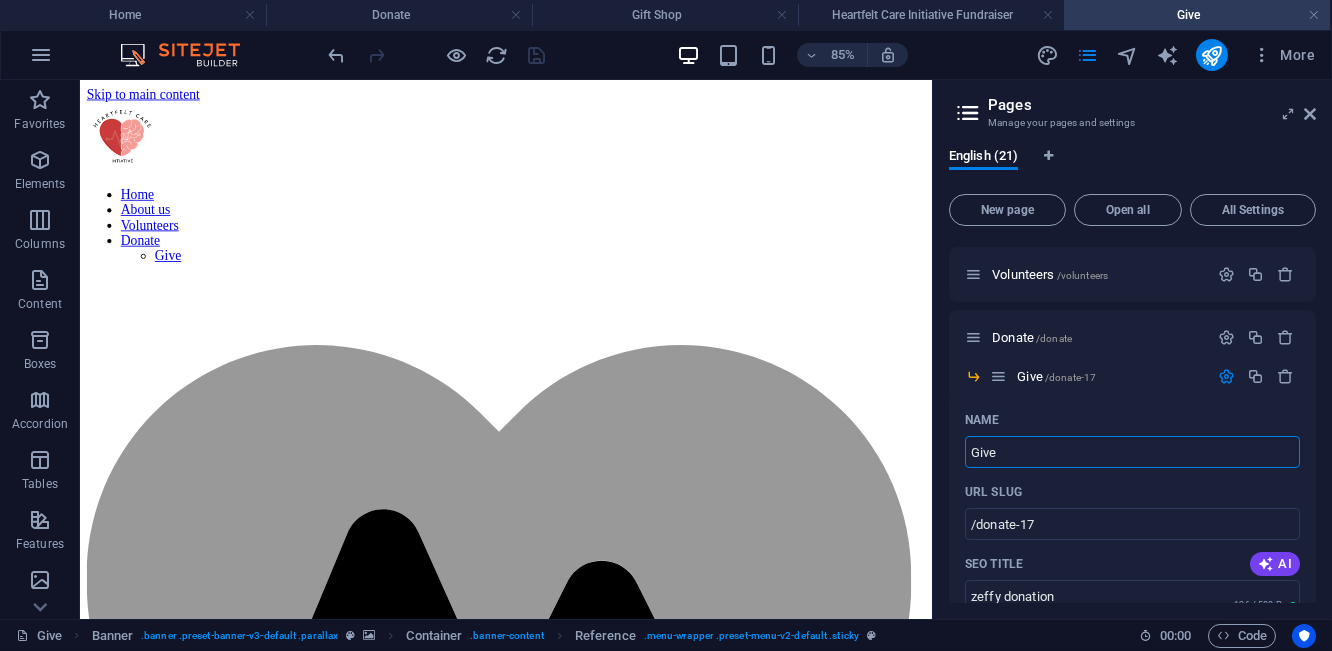 drag, startPoint x: 1017, startPoint y: 450, endPoint x: 939, endPoint y: 454, distance: 78.10249 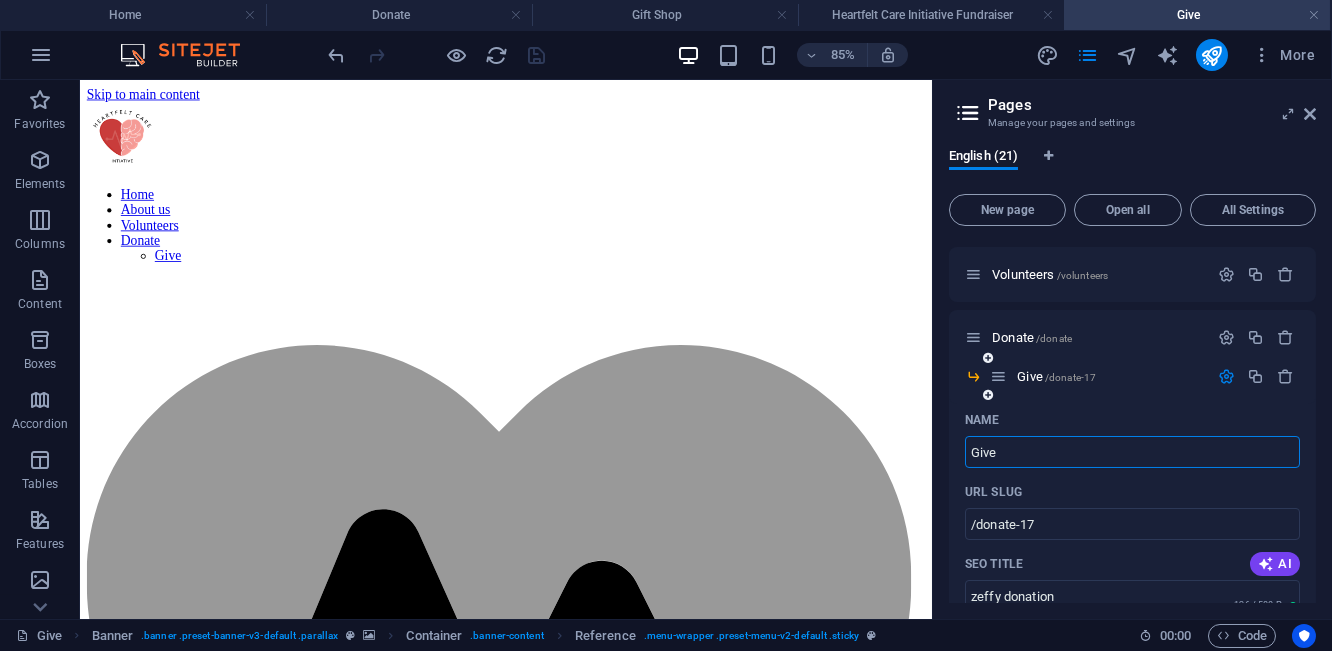 type on "T" 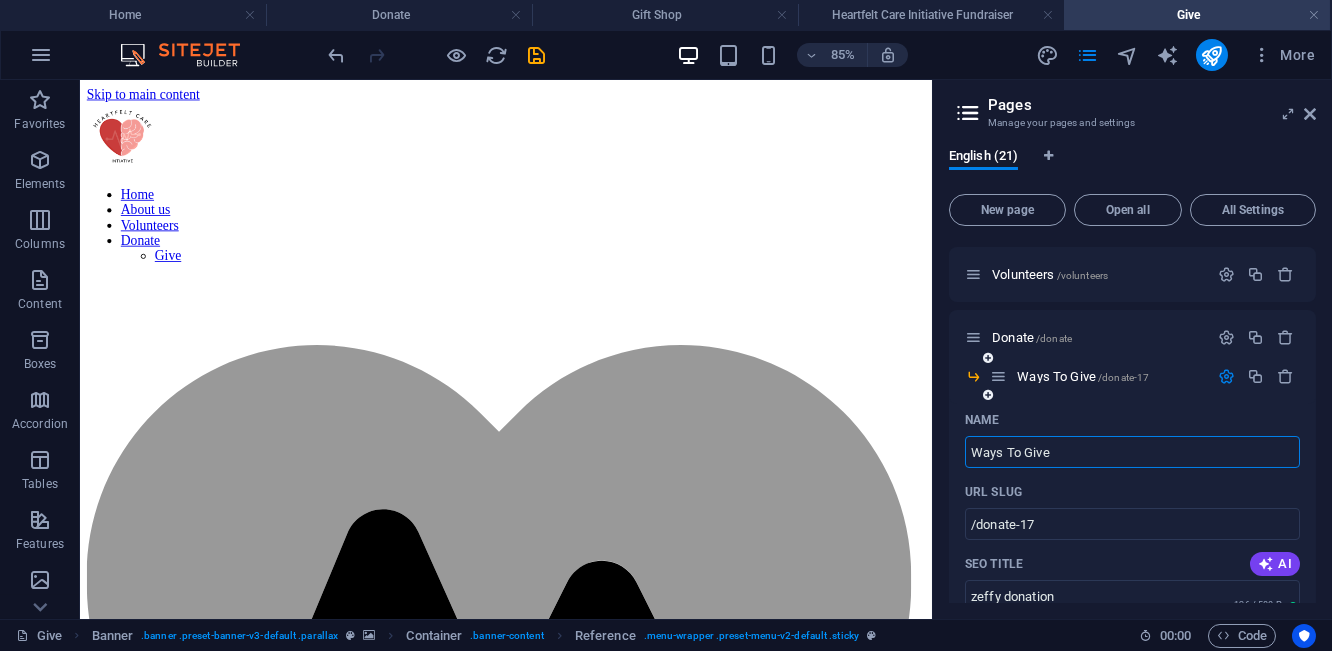 scroll, scrollTop: 276, scrollLeft: 0, axis: vertical 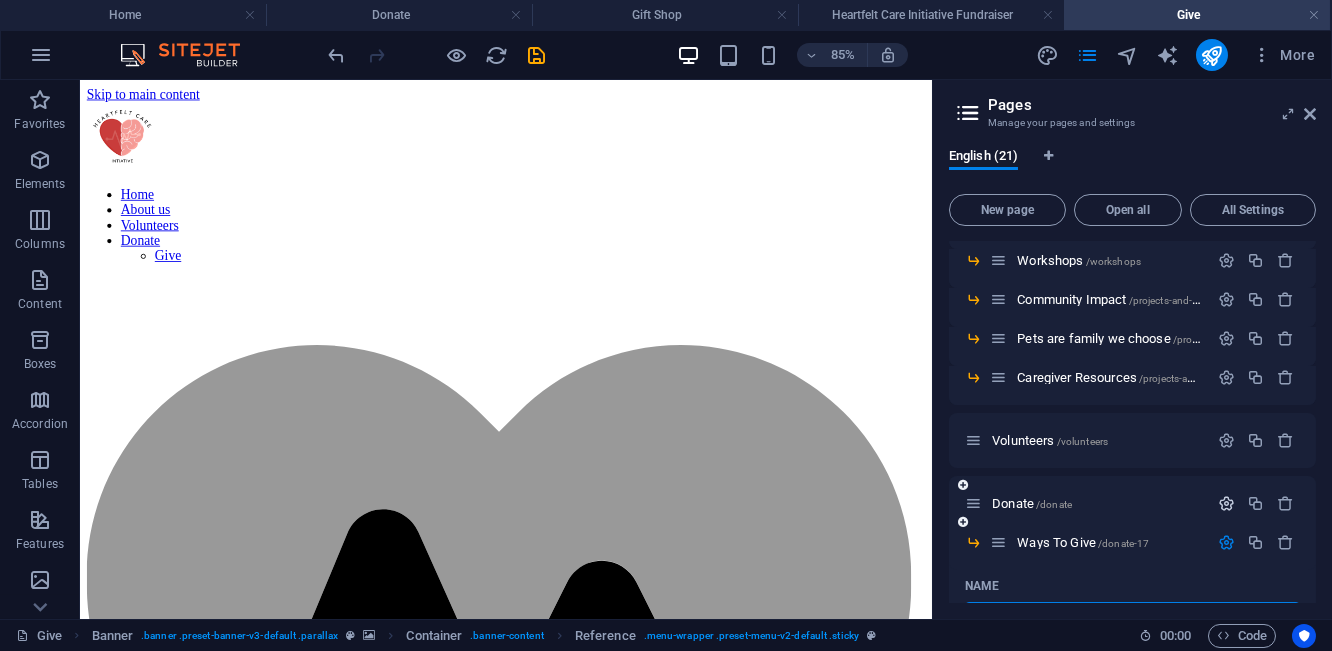 type on "Ways To Give" 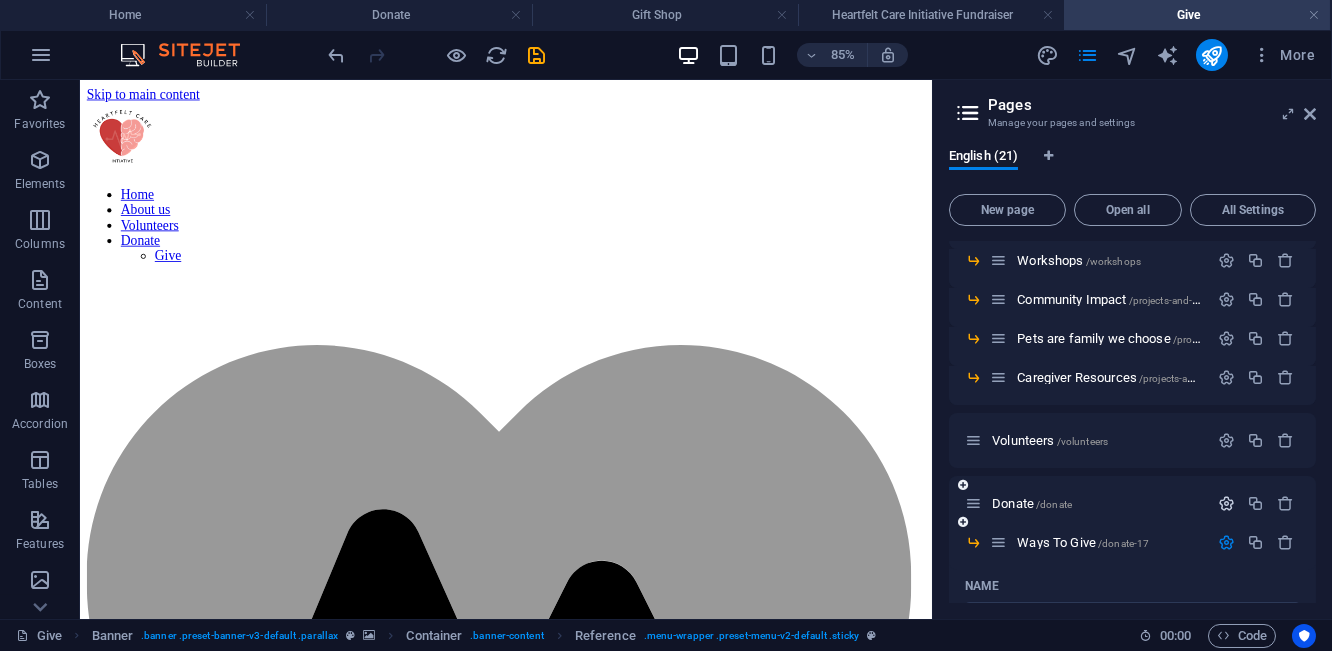 click at bounding box center [1226, 503] 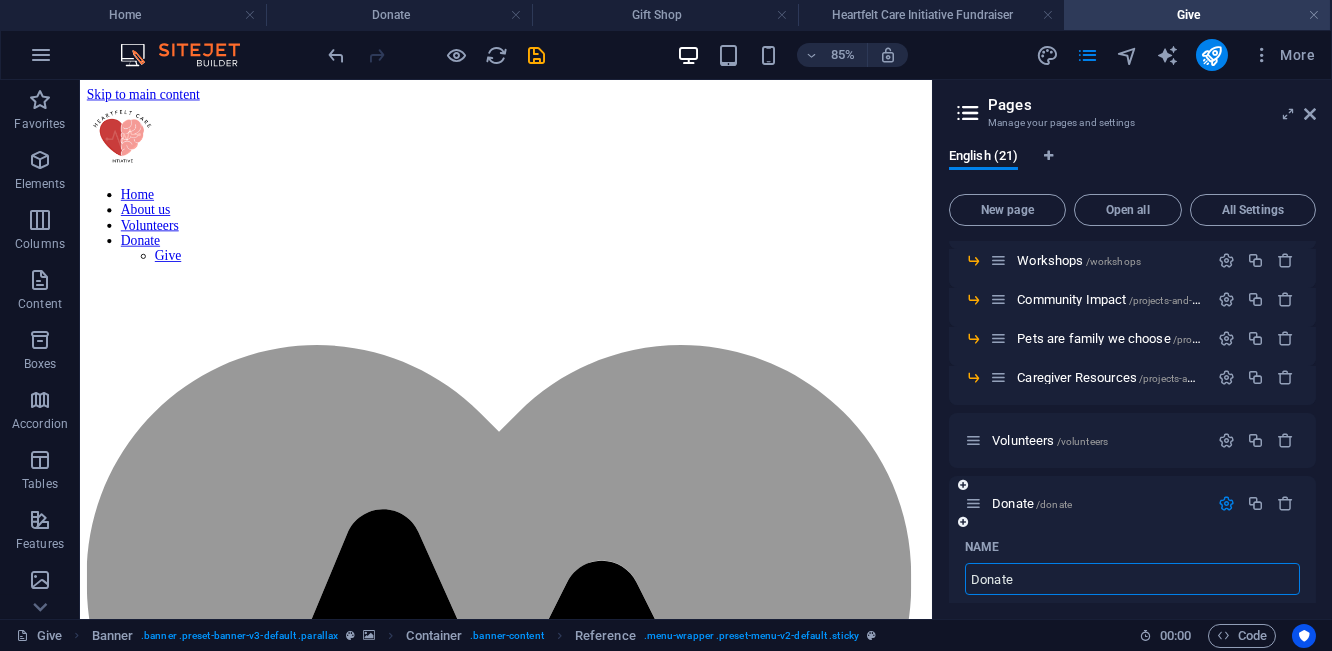 scroll, scrollTop: 442, scrollLeft: 0, axis: vertical 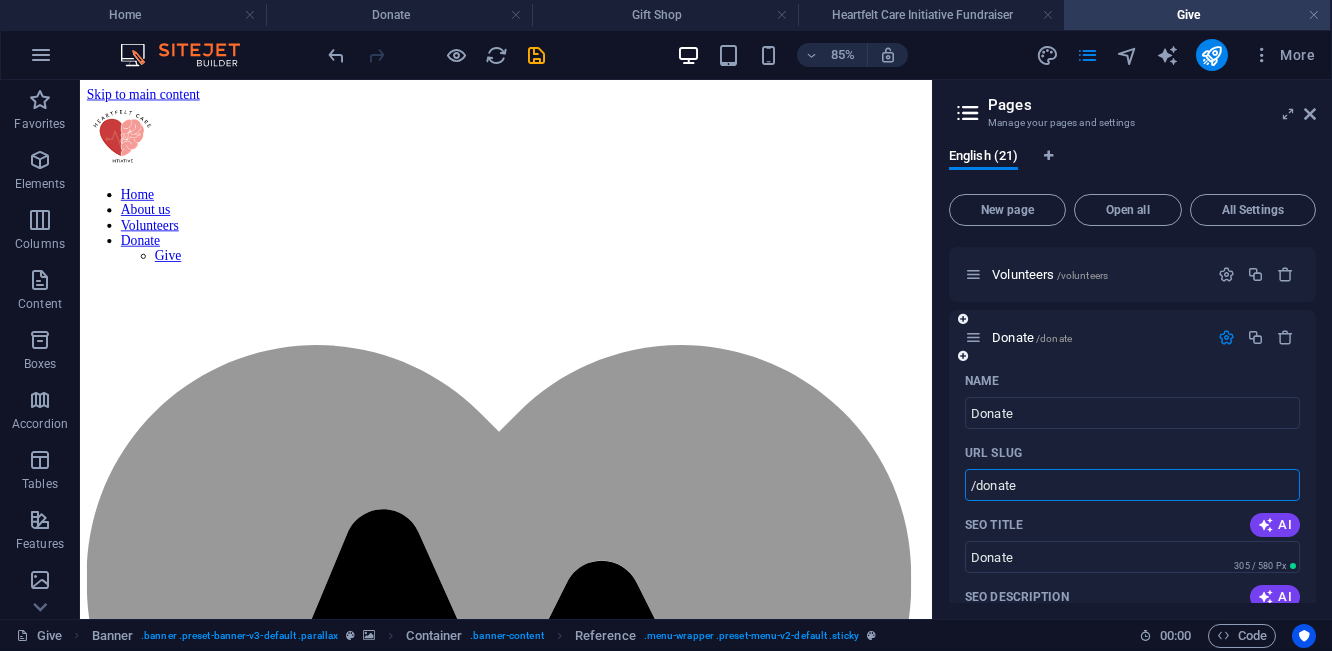 click on "/donate" at bounding box center (1132, 485) 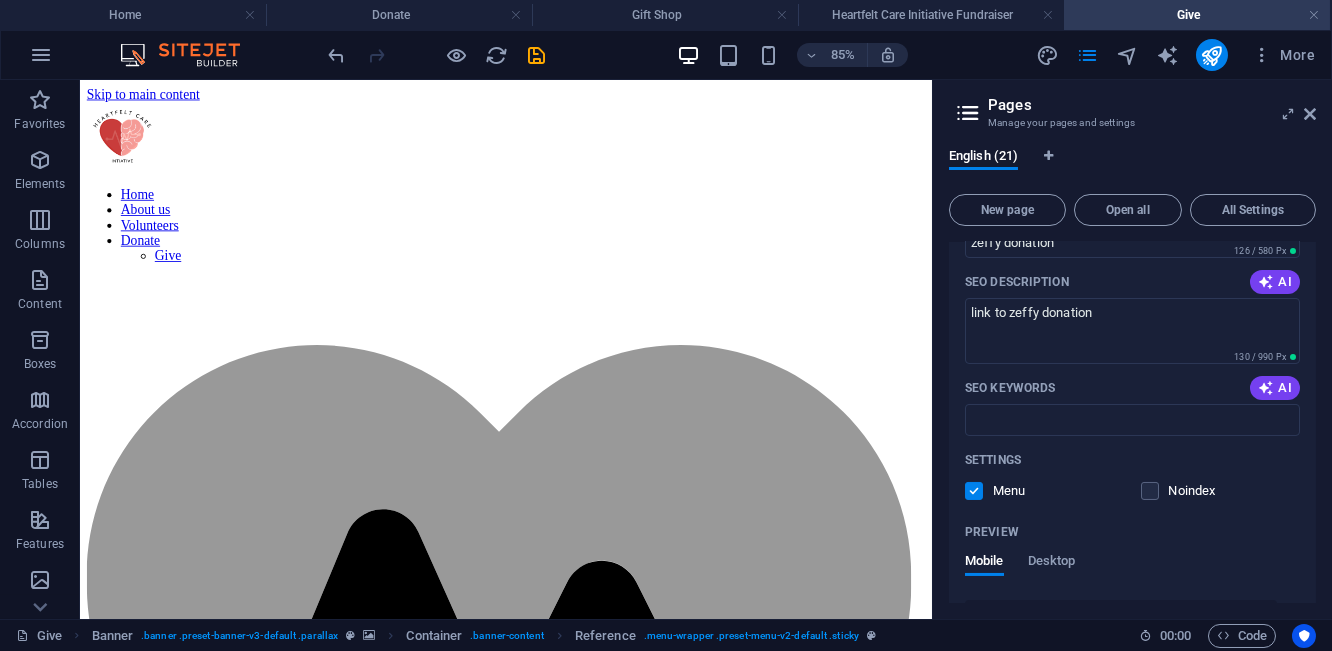 scroll, scrollTop: 1109, scrollLeft: 0, axis: vertical 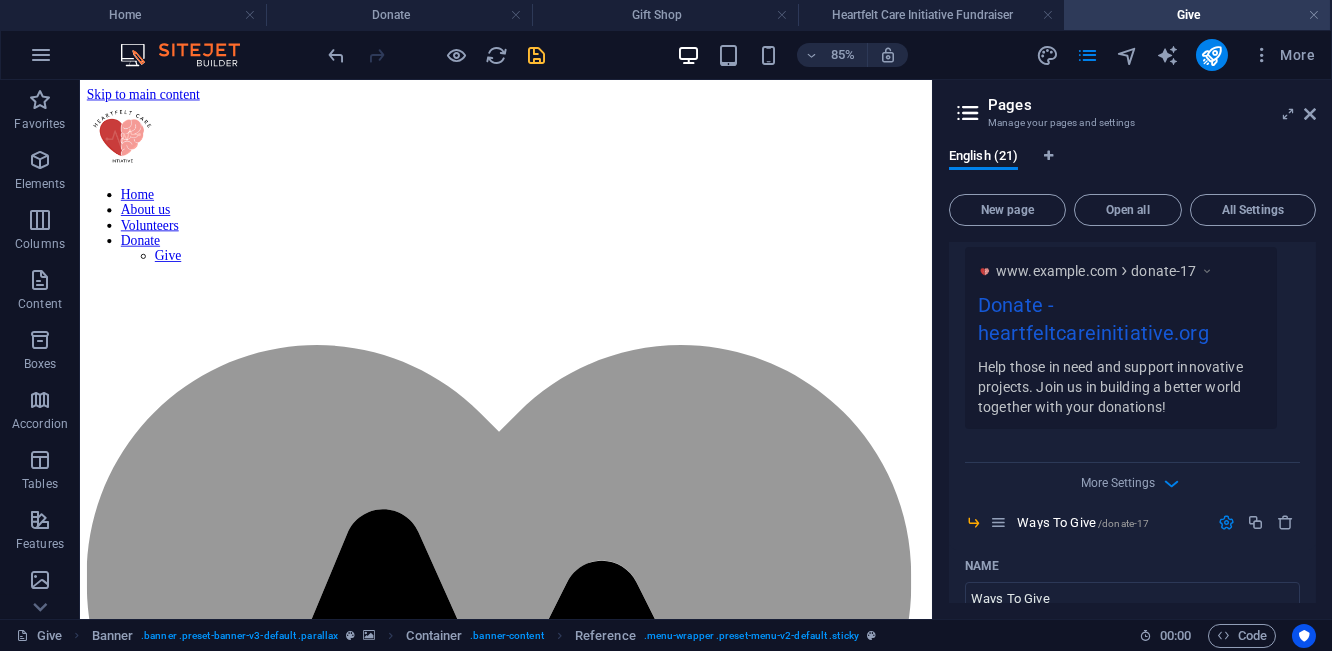 type on "/donate-17" 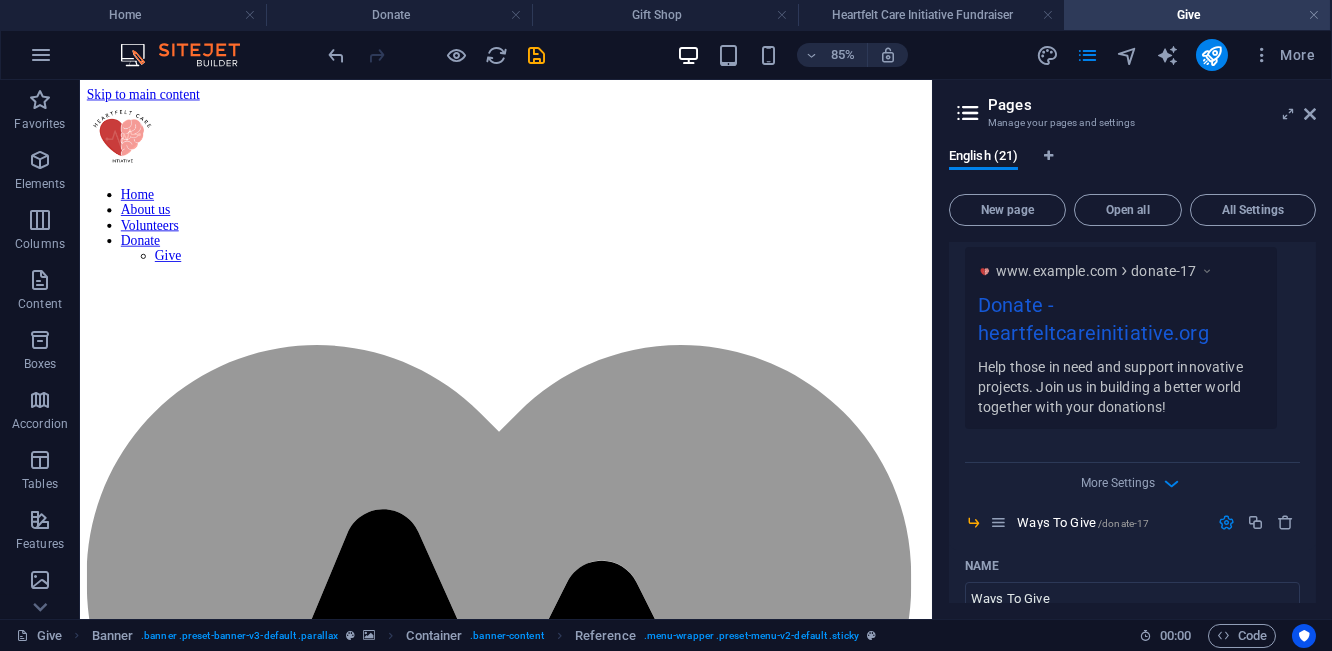 click at bounding box center (537, 55) 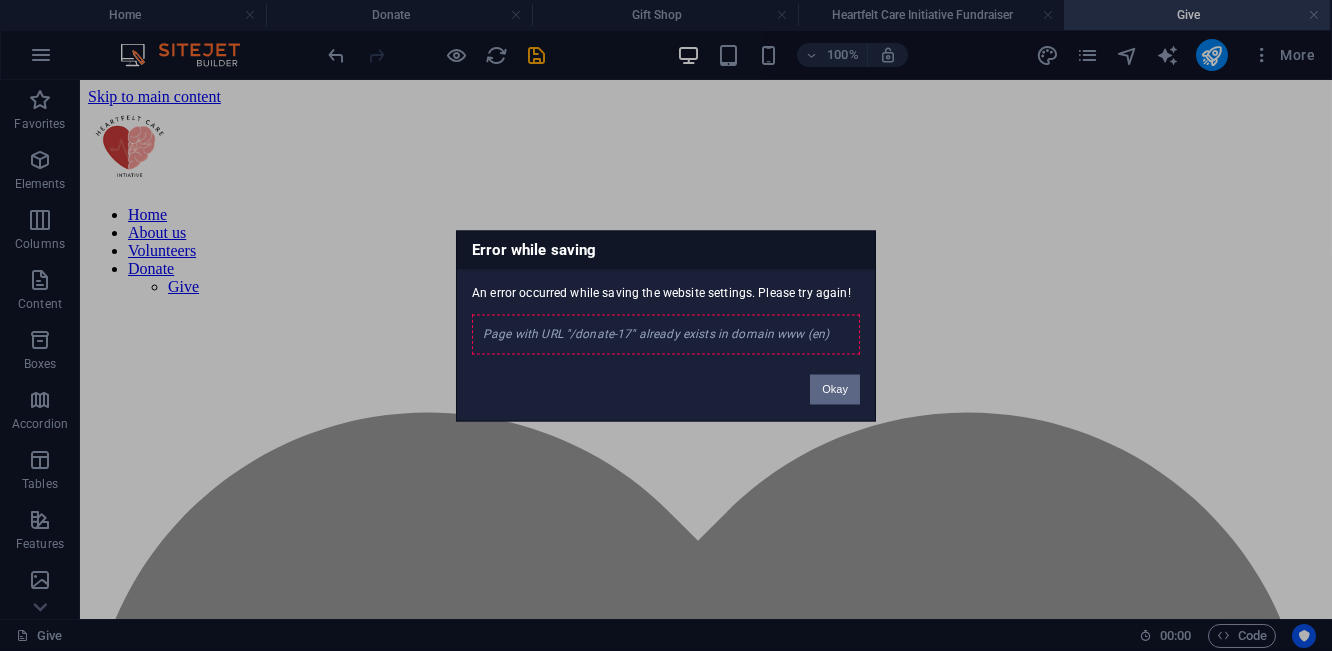 click on "Okay" at bounding box center [835, 389] 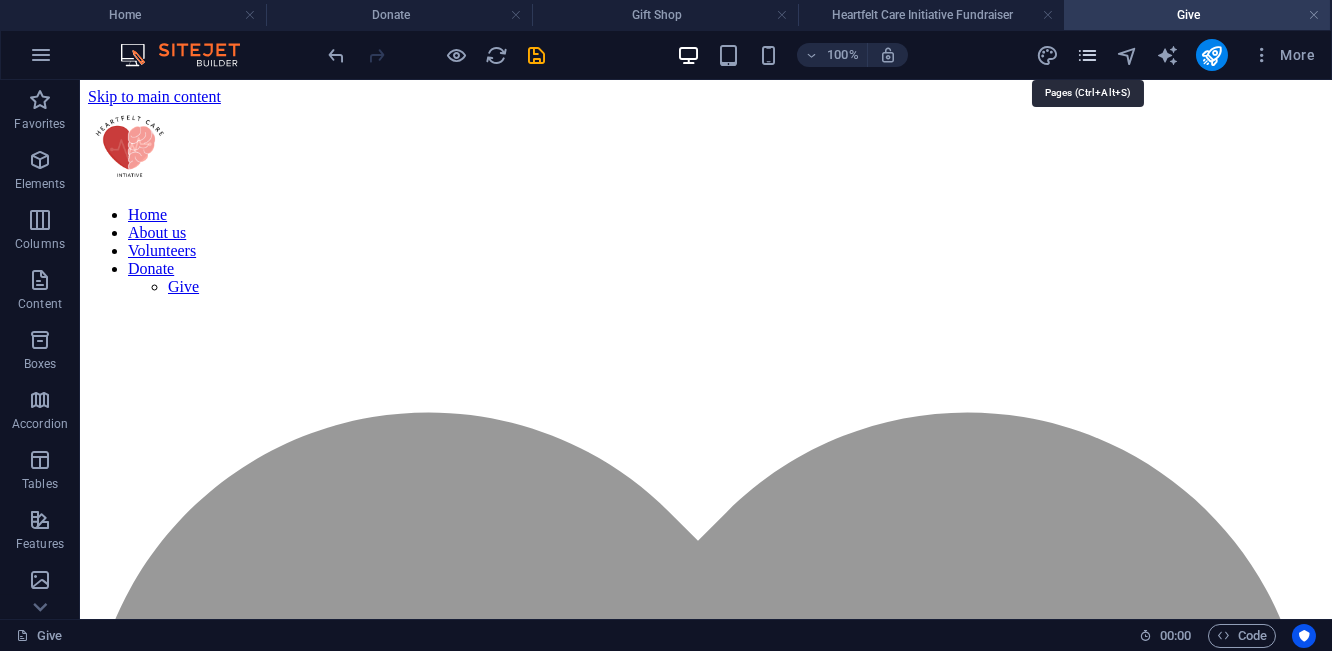 click at bounding box center (1087, 55) 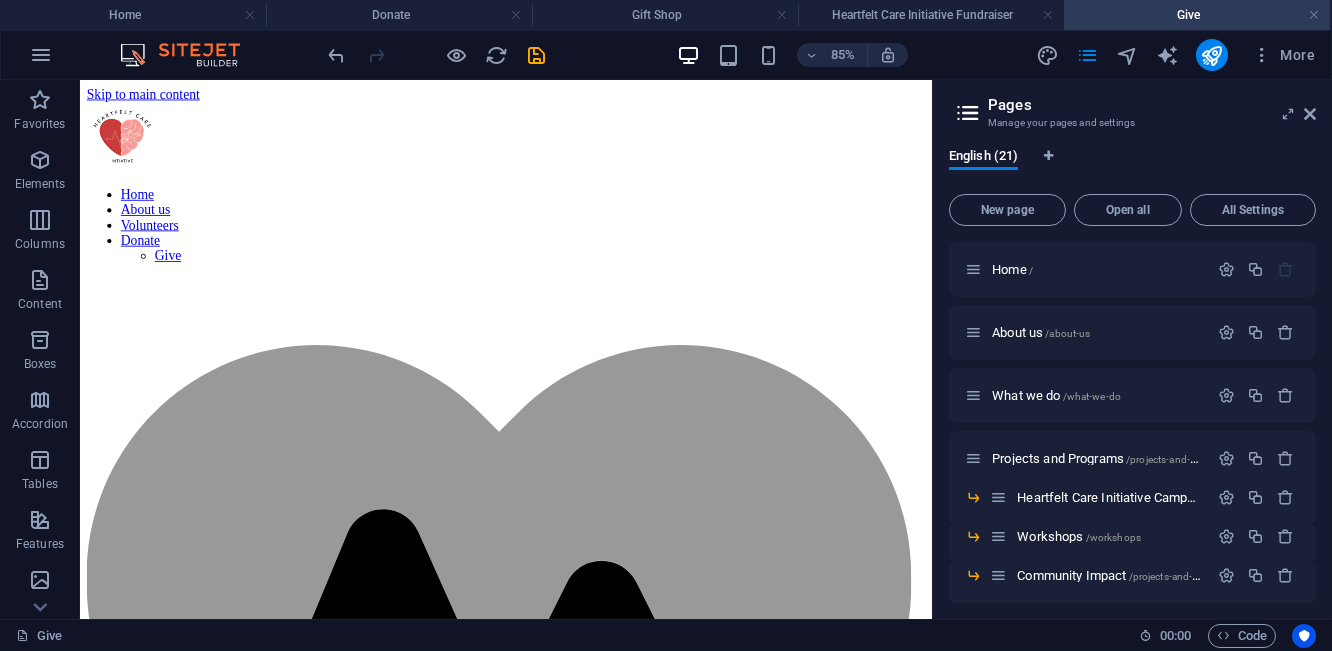 scroll, scrollTop: 333, scrollLeft: 0, axis: vertical 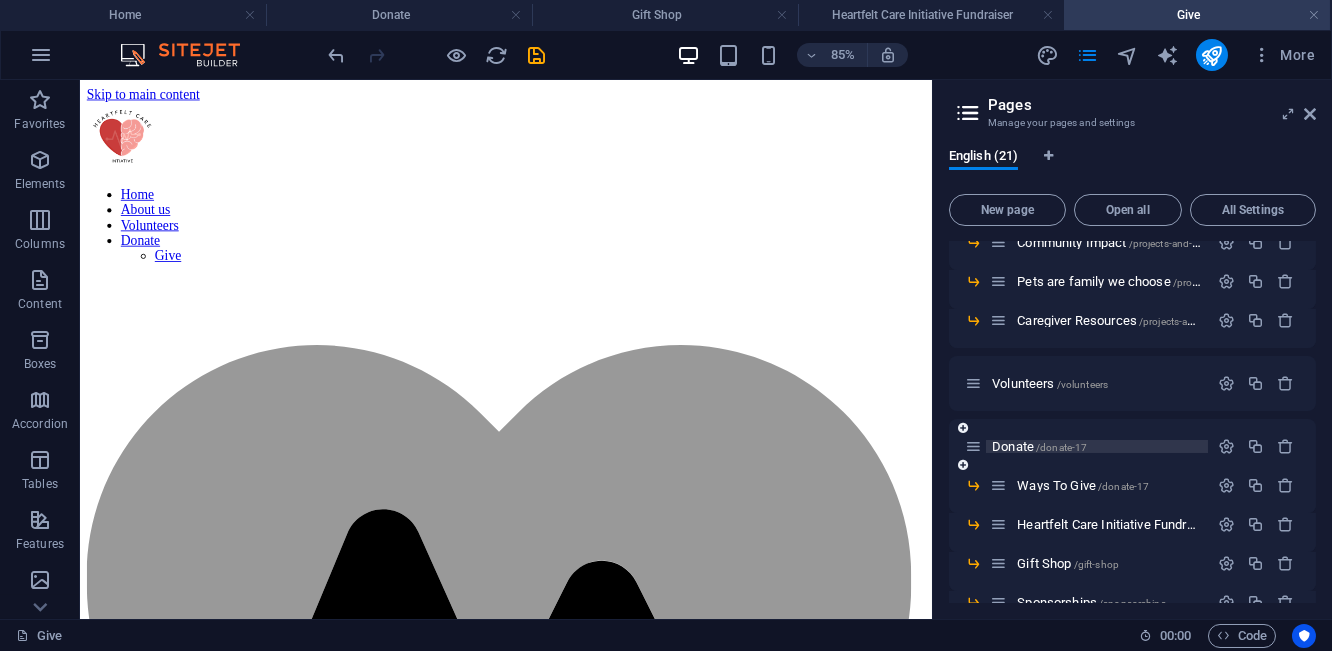 click on "/donate-17" at bounding box center (1061, 447) 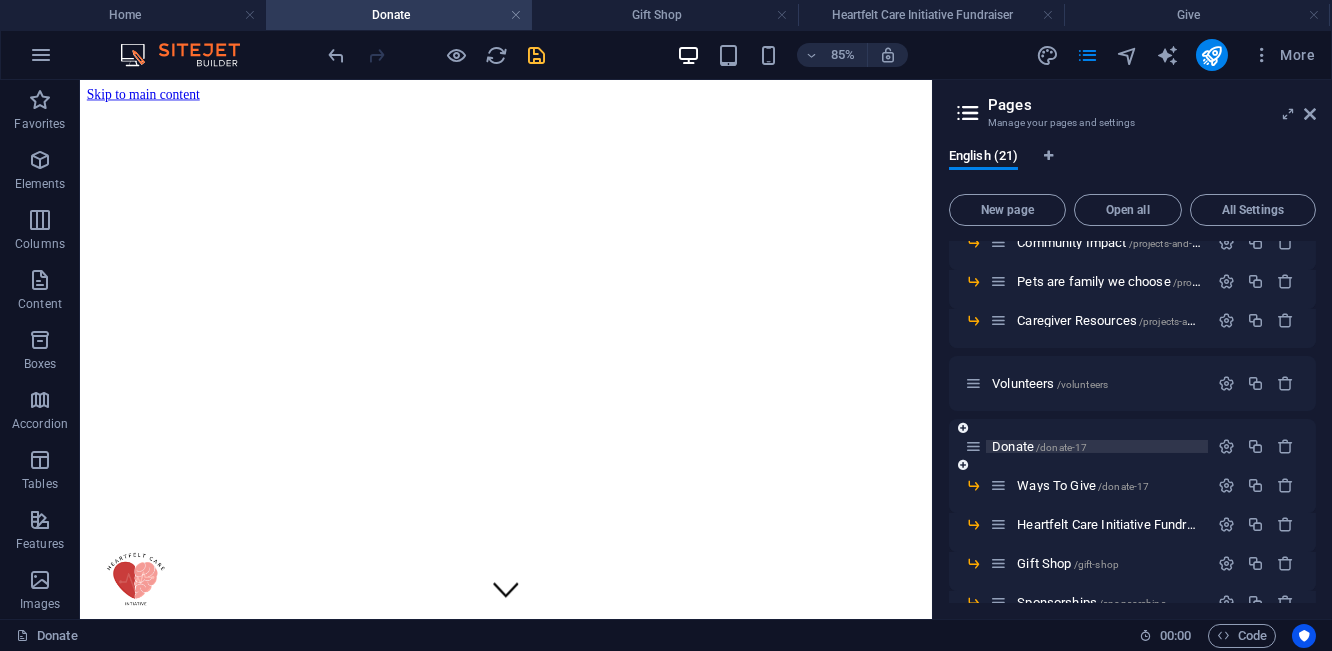 scroll, scrollTop: 918, scrollLeft: 0, axis: vertical 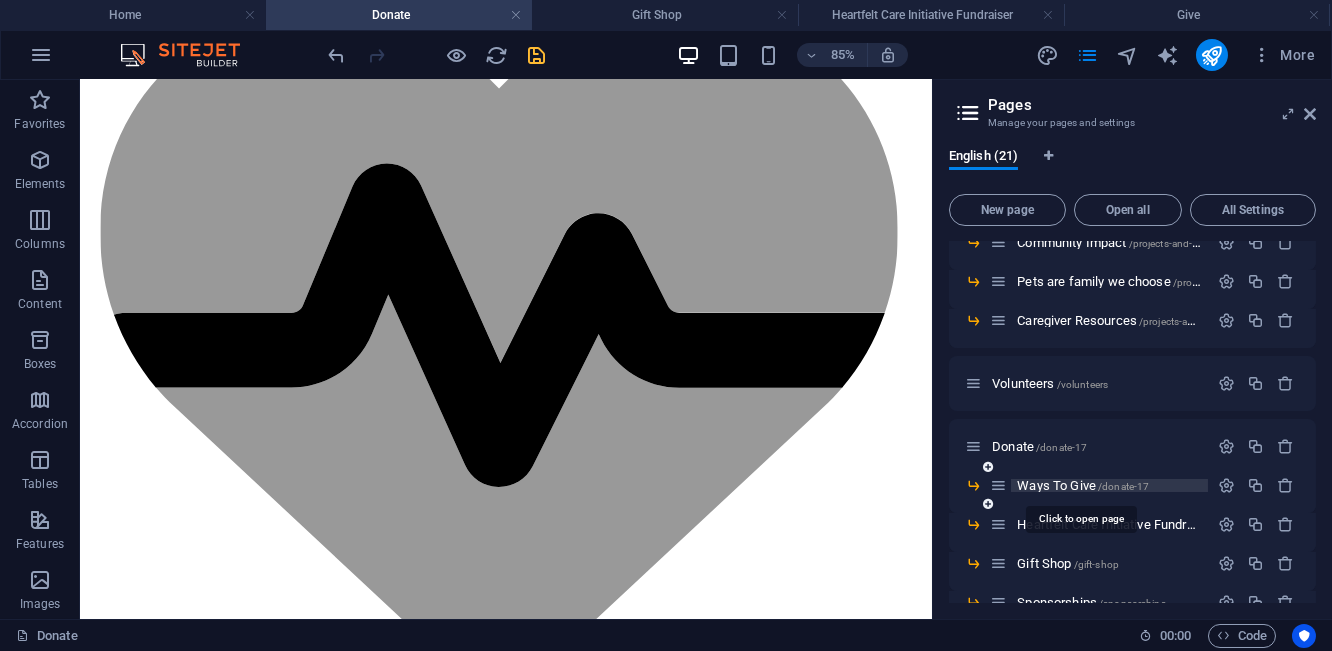 click on "Ways To Give /donate-17" at bounding box center [1083, 485] 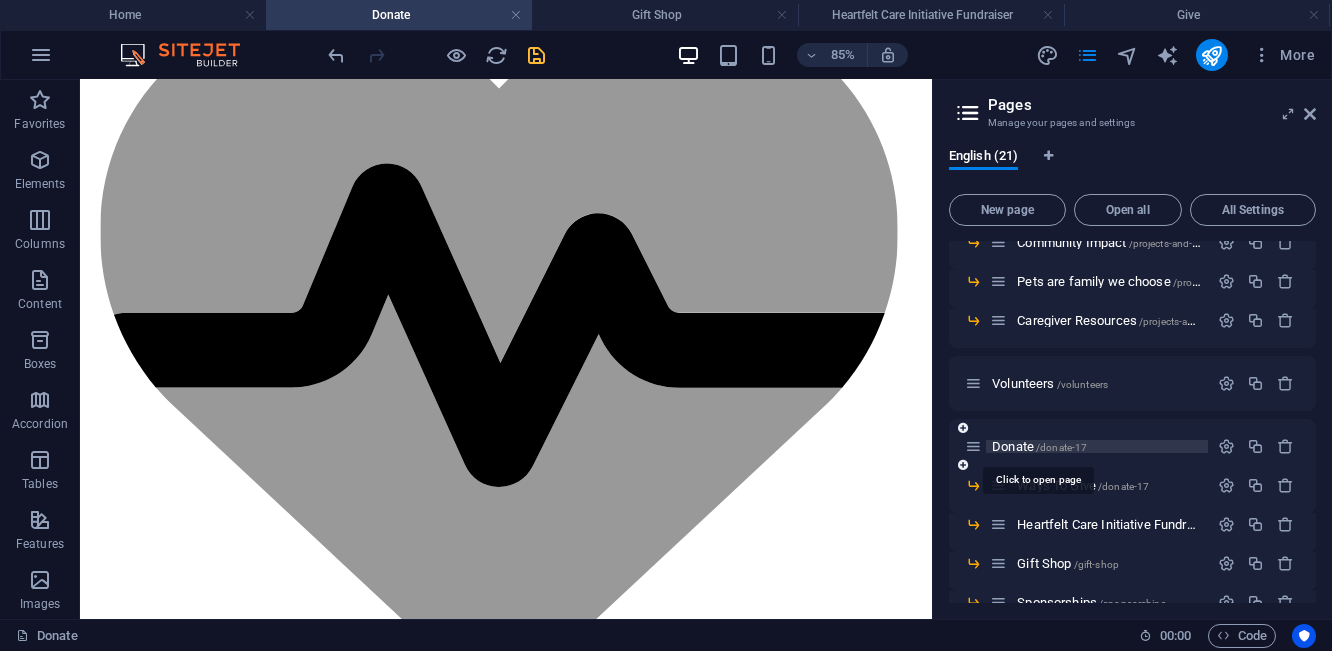 click on "Donate /donate-17" at bounding box center (1039, 446) 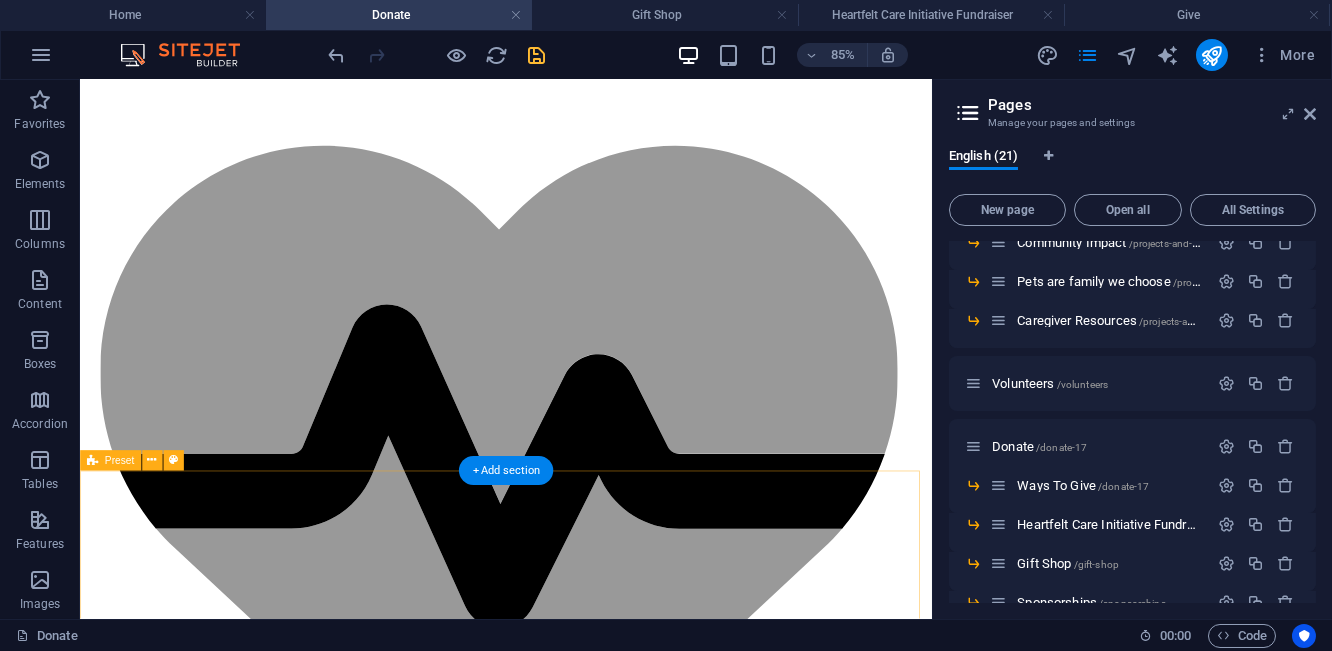 scroll, scrollTop: 1085, scrollLeft: 0, axis: vertical 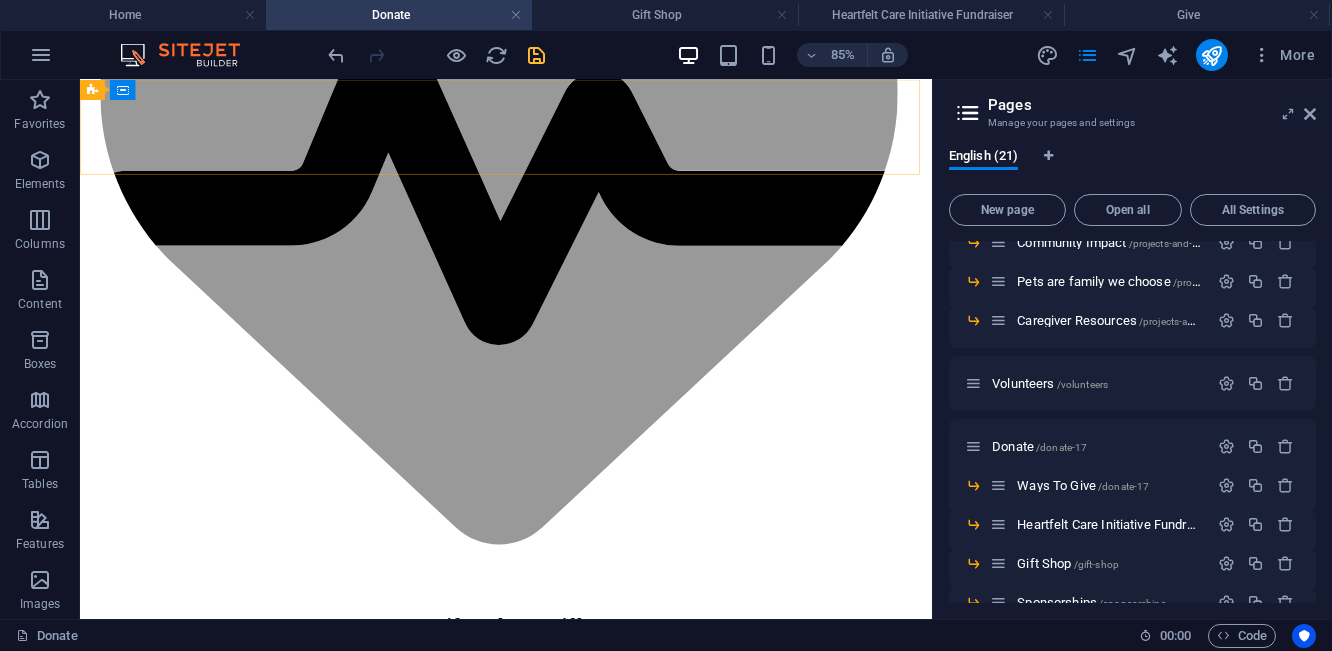 click on "Home About us Volunteers Donate Give" at bounding box center (581, -313) 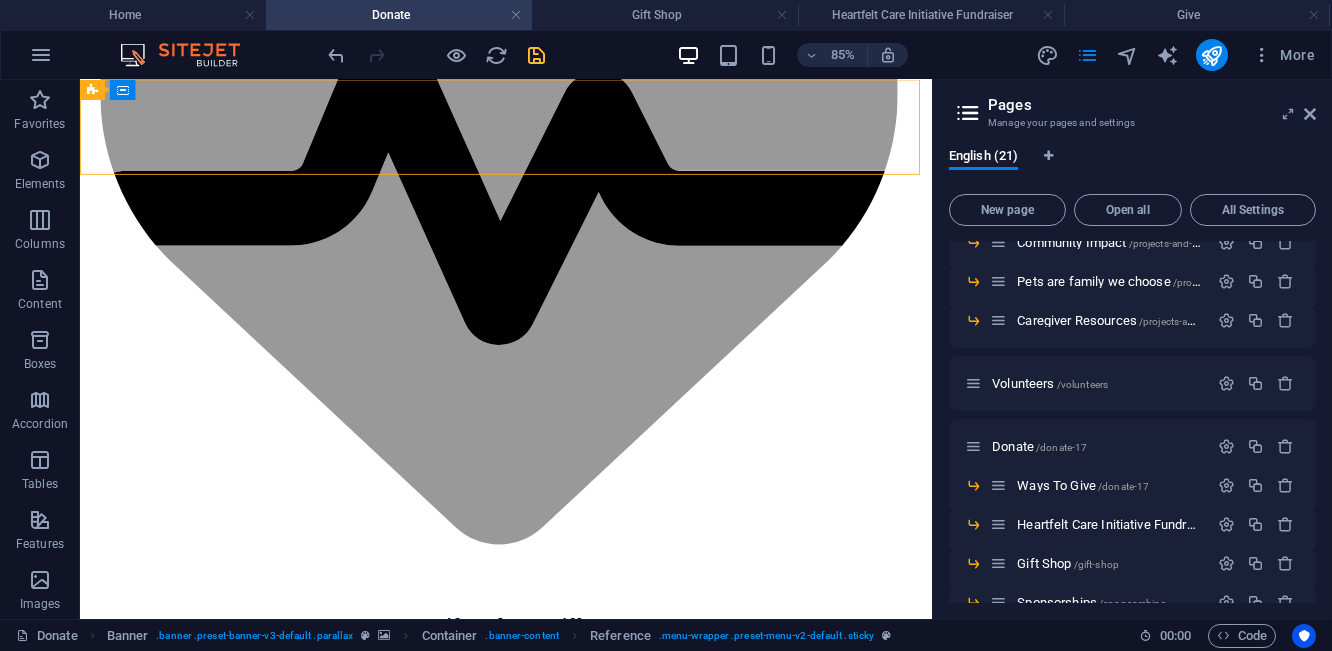 click on "Home About us Volunteers Donate Give" at bounding box center (581, -313) 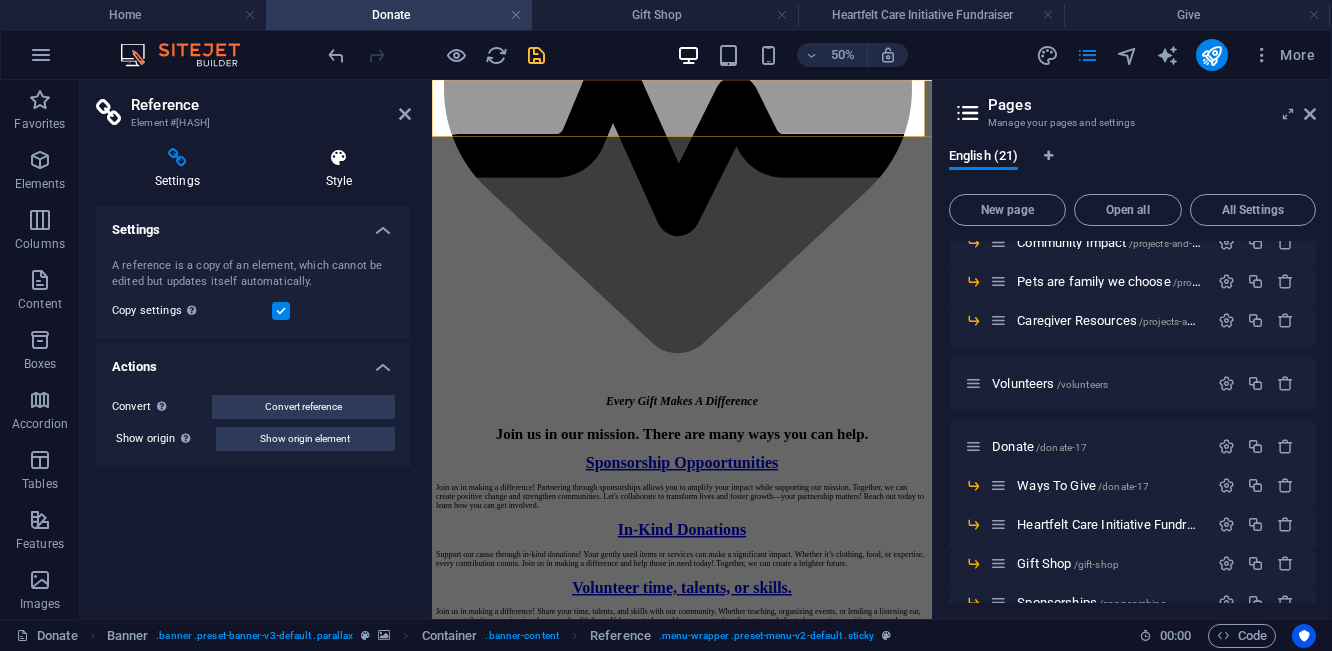 click on "Style" at bounding box center [339, 169] 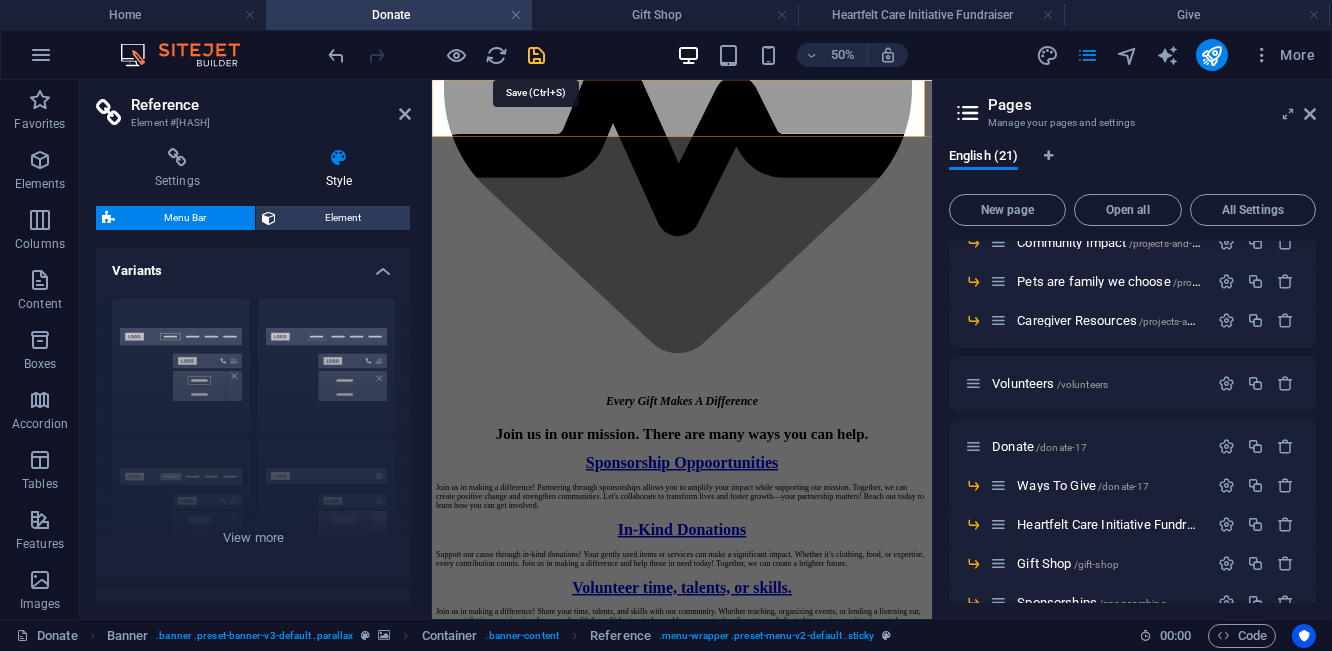 click at bounding box center (537, 55) 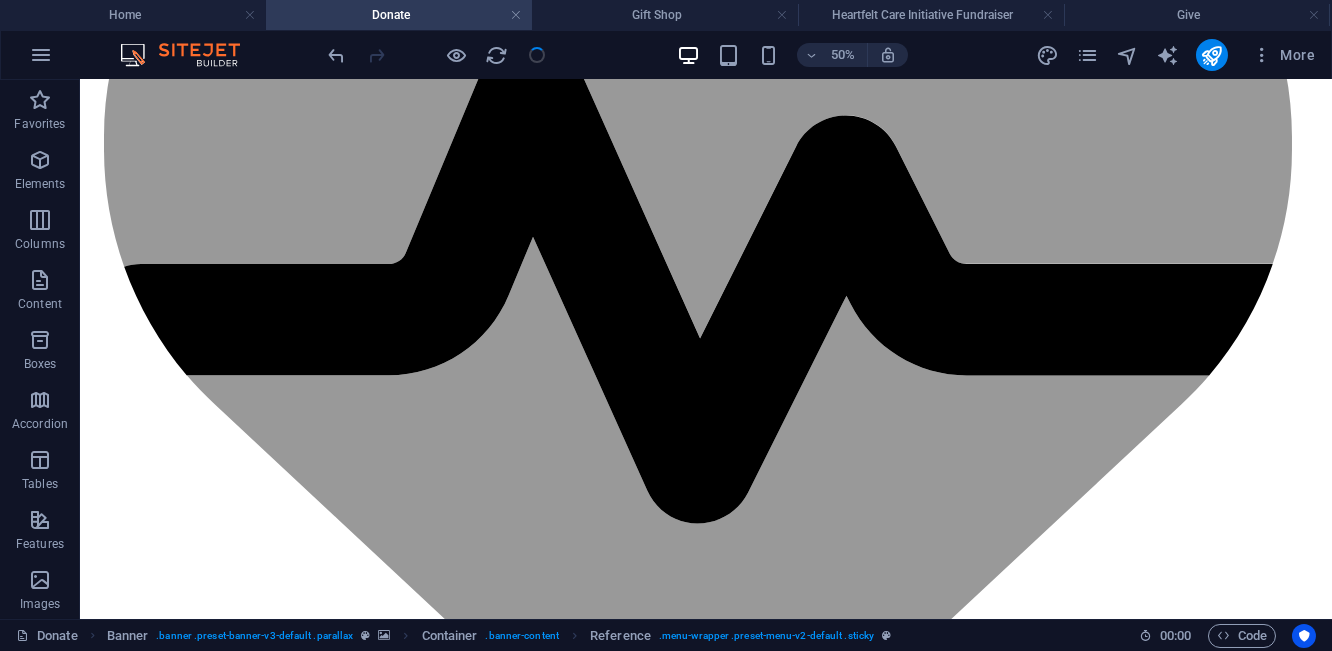 scroll, scrollTop: 1001, scrollLeft: 0, axis: vertical 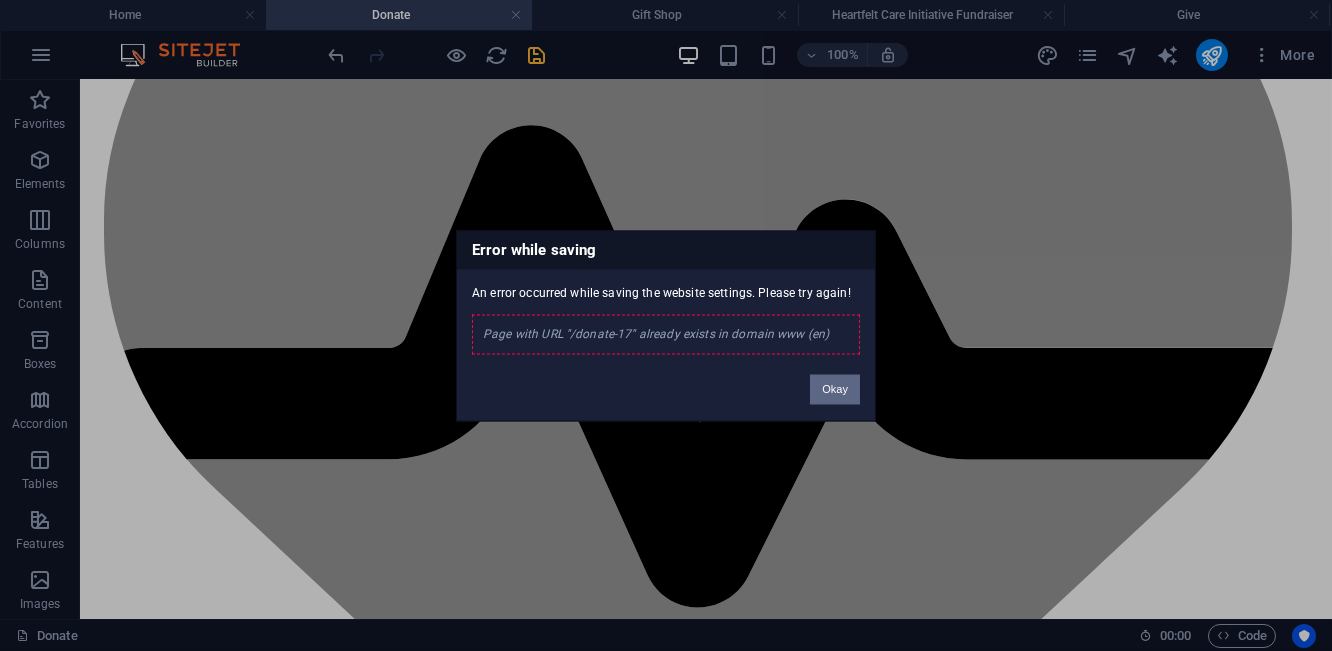 click on "Okay" at bounding box center (835, 389) 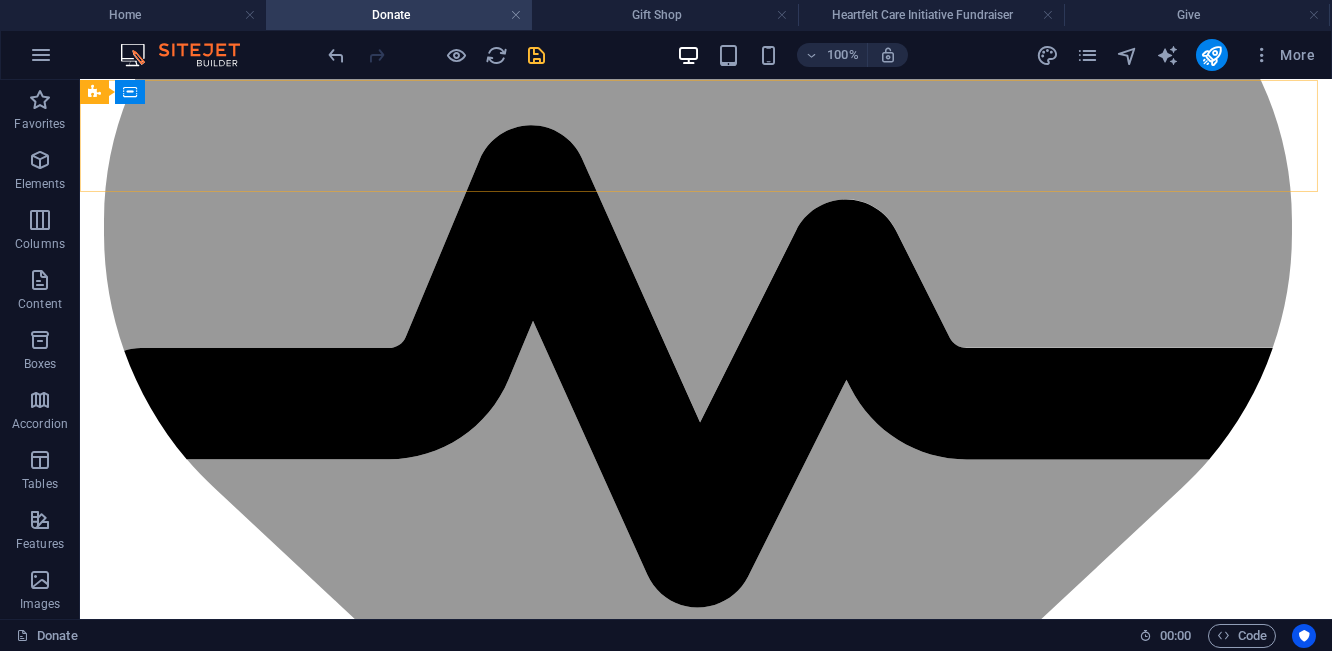 click on "Home About us Volunteers Donate Give" at bounding box center [706, -270] 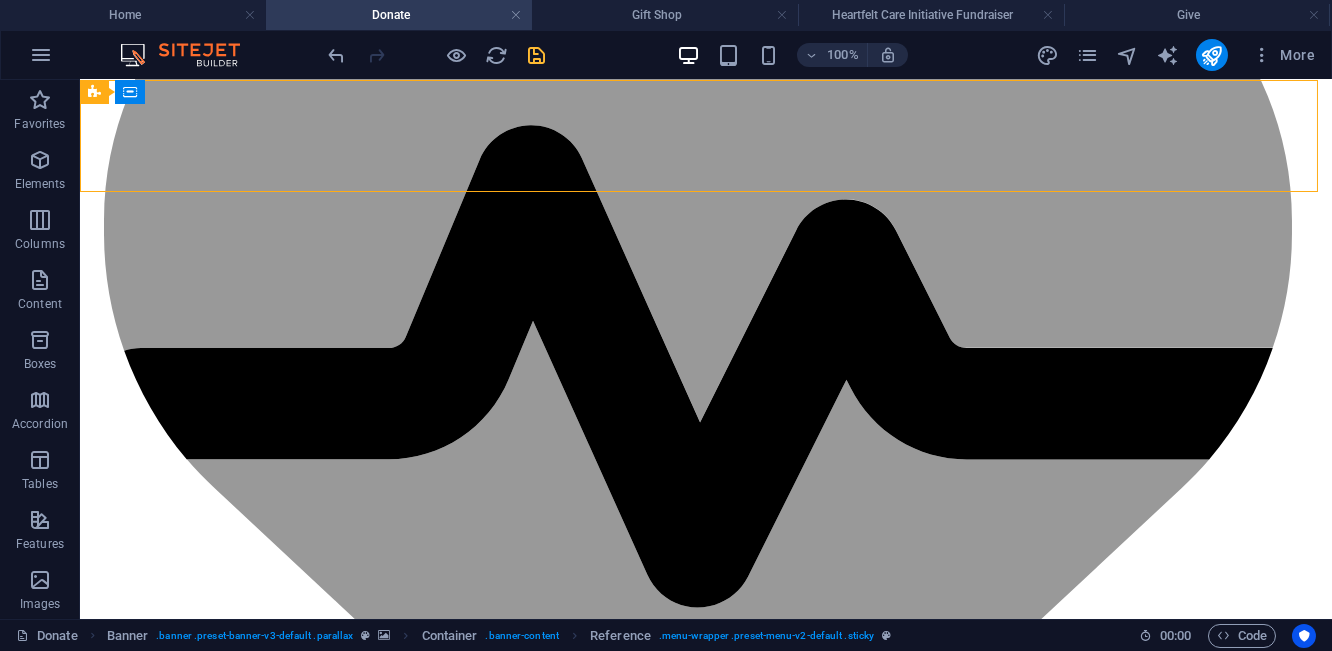 click on "Home About us Volunteers Donate Give" at bounding box center [706, -270] 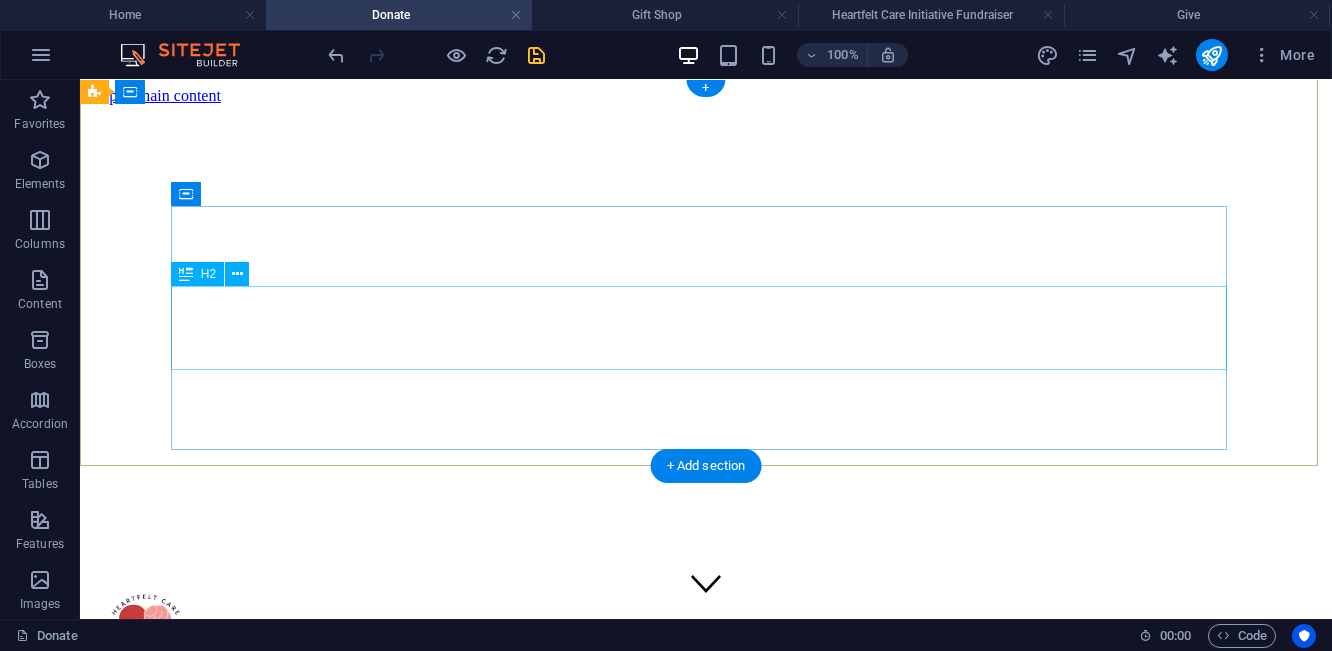 scroll, scrollTop: 0, scrollLeft: 0, axis: both 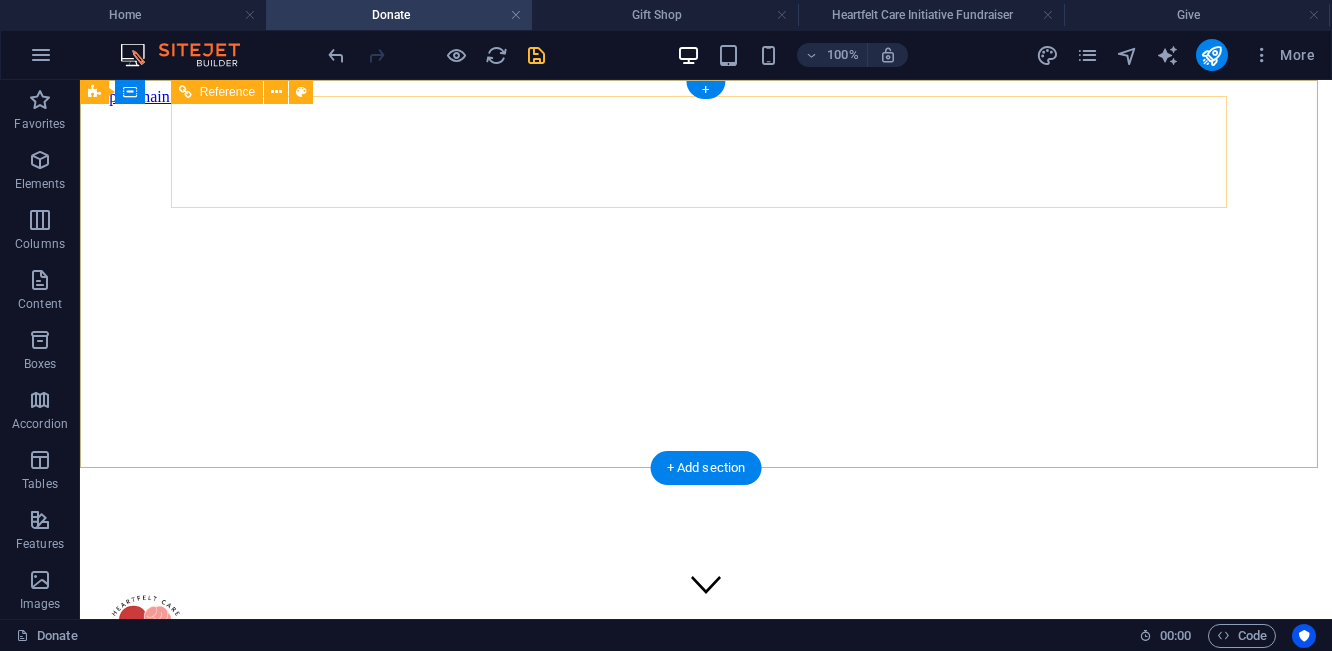 click on "Home About us Volunteers Donate Give" at bounding box center [706, 731] 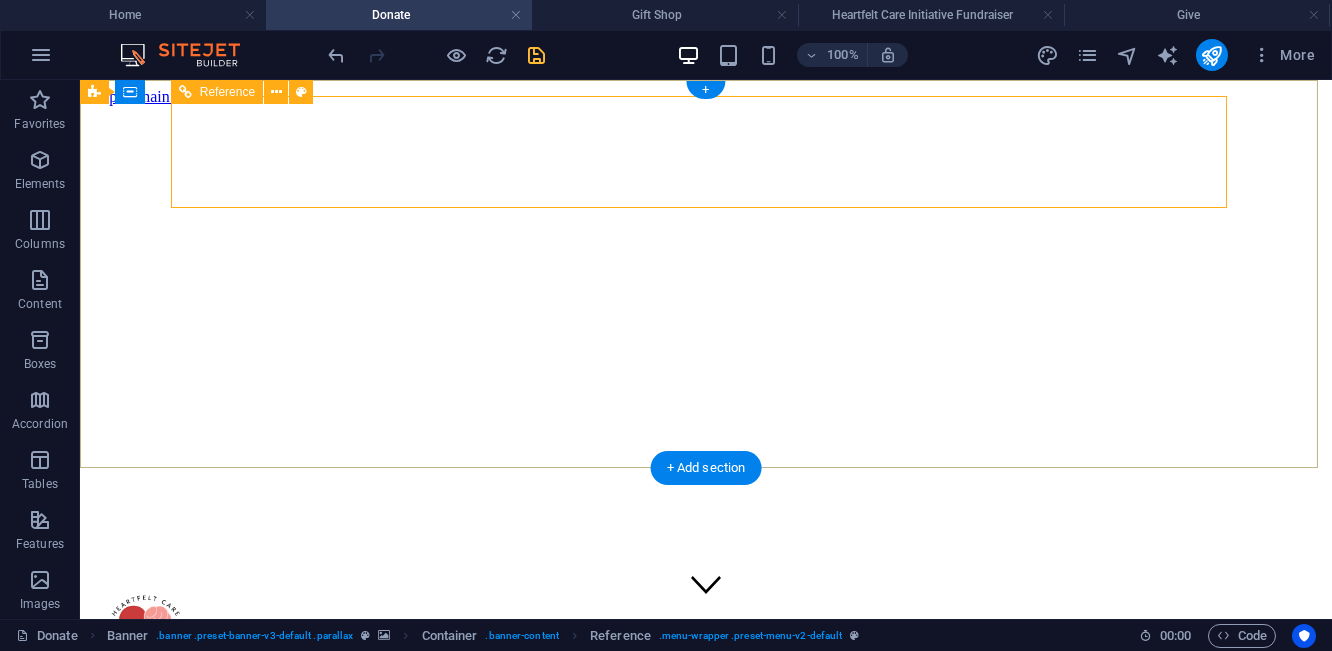 click on "Home About us Volunteers Donate Give" at bounding box center [706, 731] 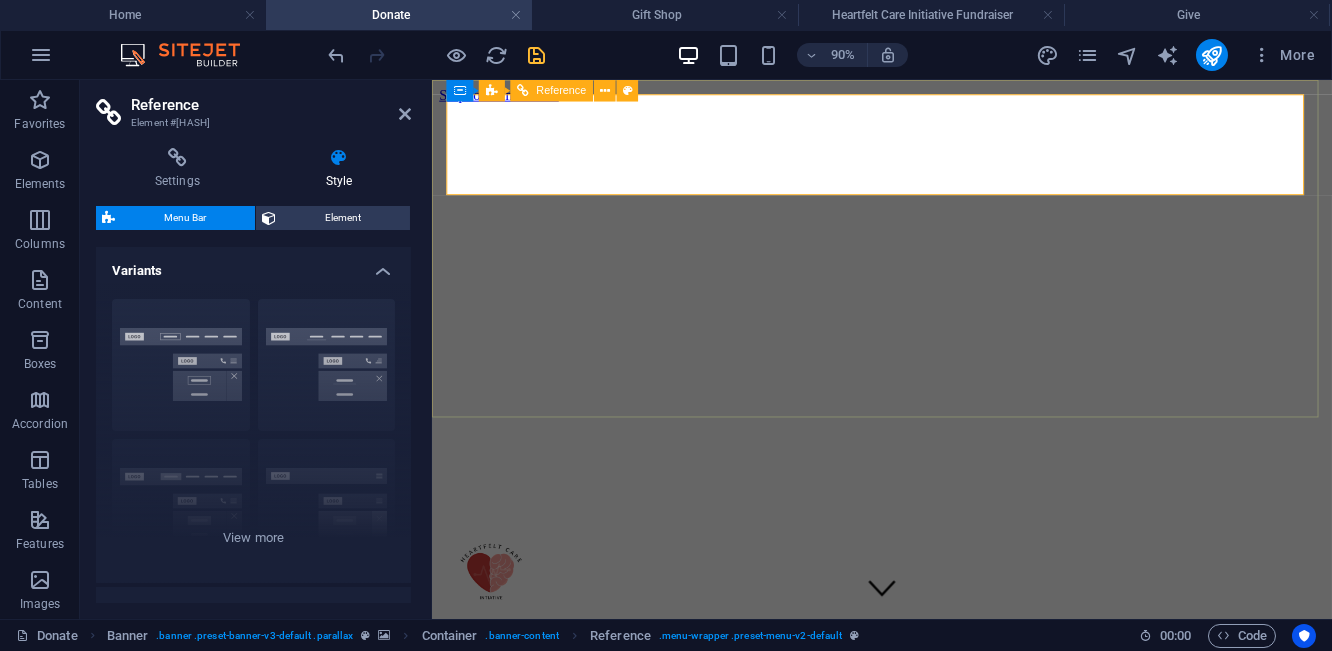 click at bounding box center (932, 1732) 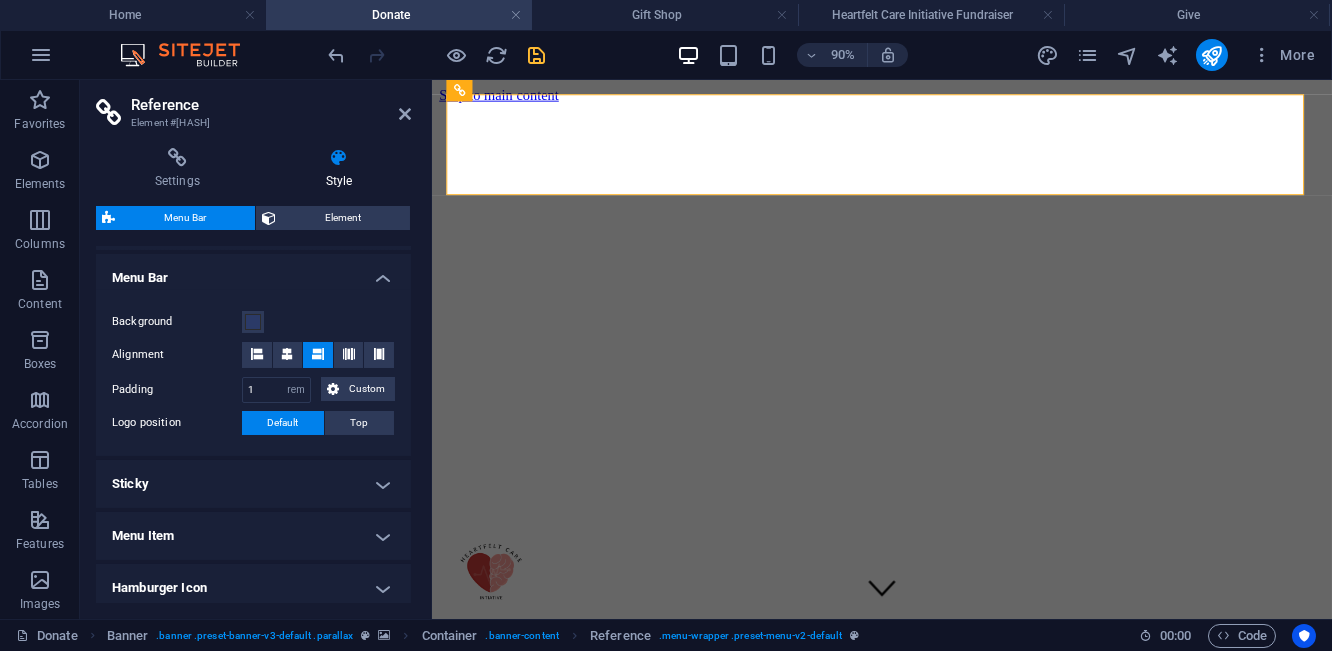 scroll, scrollTop: 523, scrollLeft: 0, axis: vertical 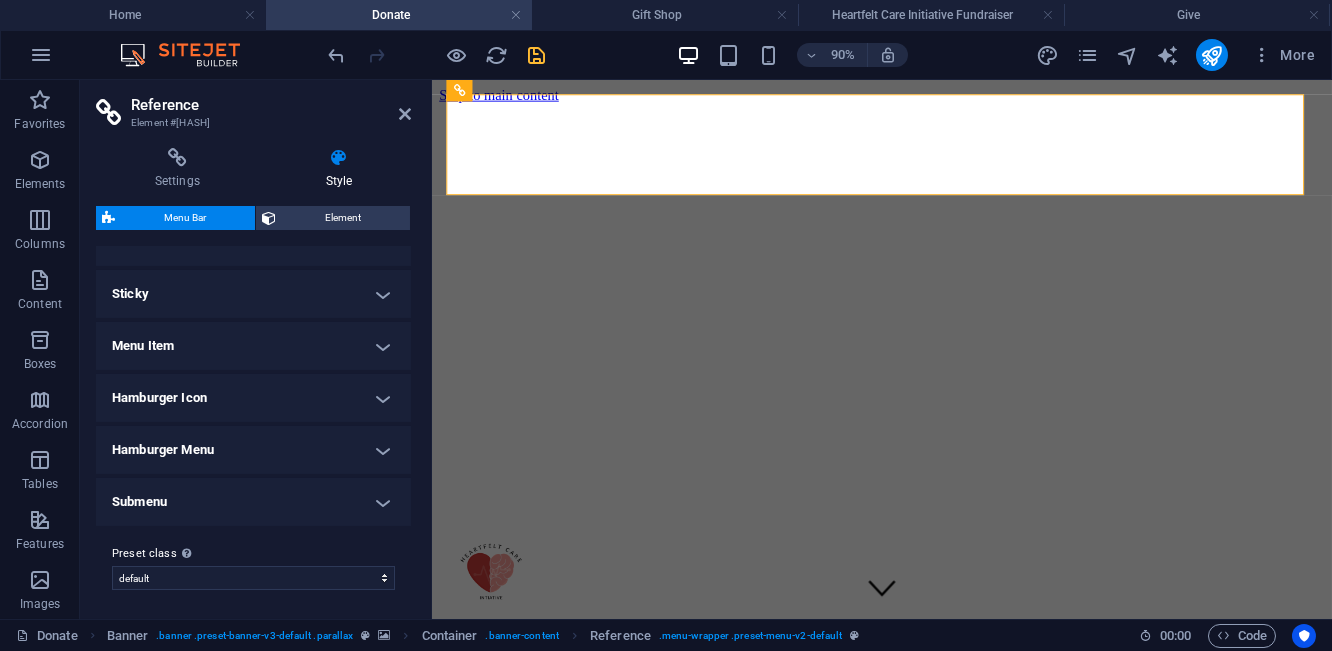 click on "Submenu" at bounding box center (253, 502) 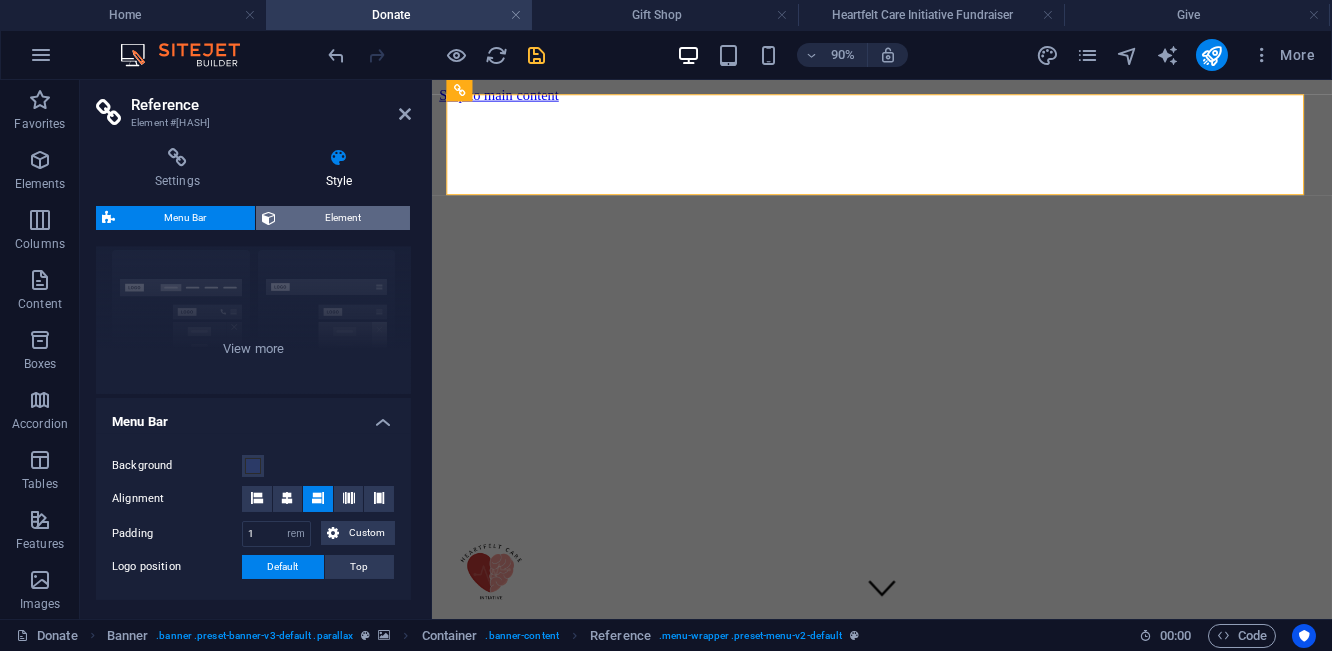scroll, scrollTop: 23, scrollLeft: 0, axis: vertical 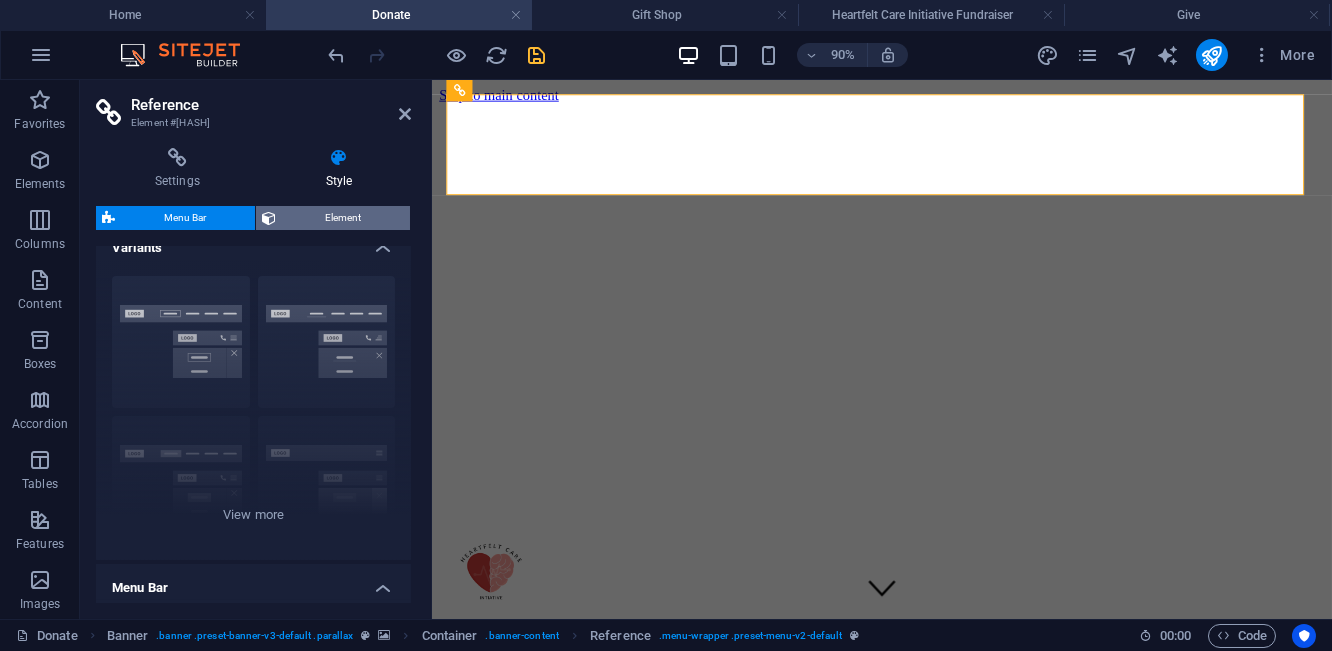 click on "Element" at bounding box center (343, 218) 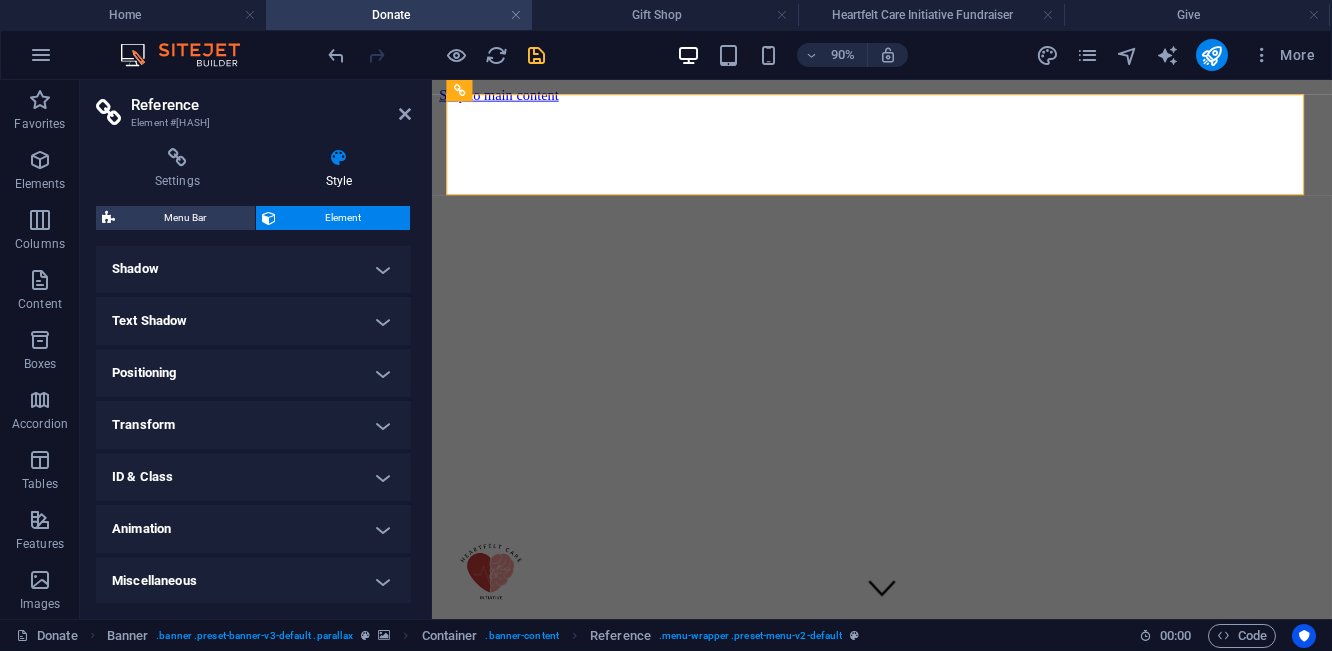 scroll, scrollTop: 0, scrollLeft: 0, axis: both 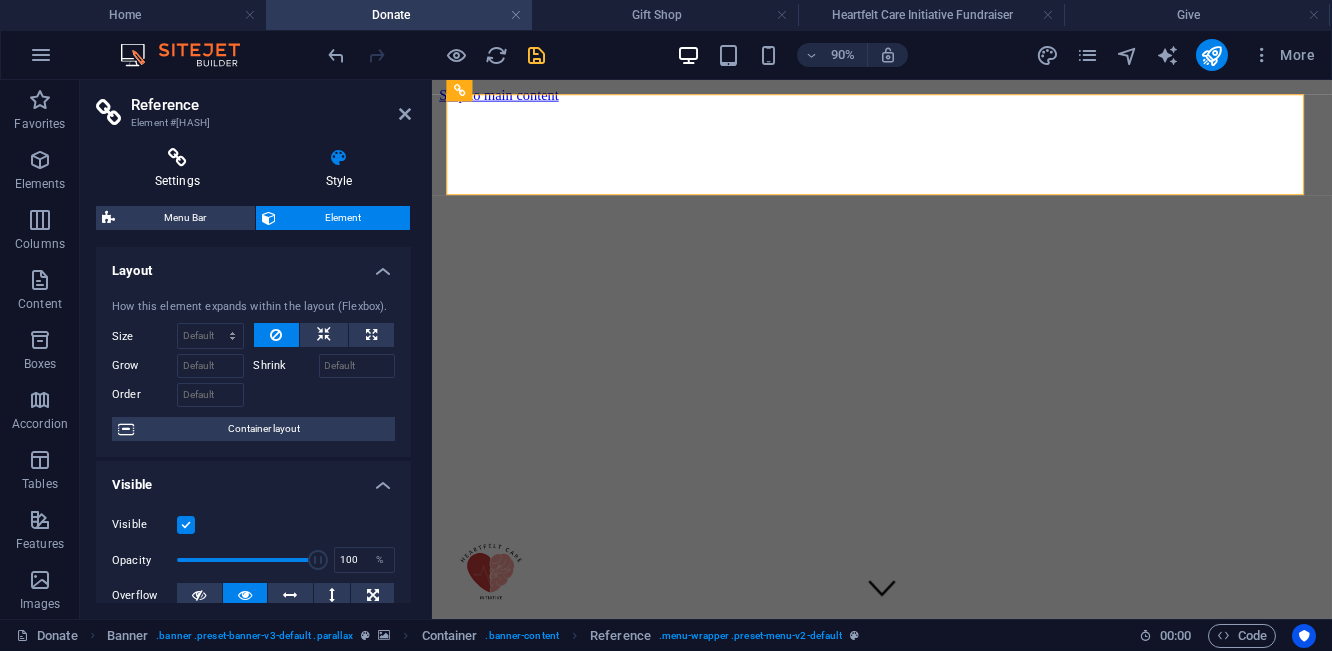 click at bounding box center (177, 158) 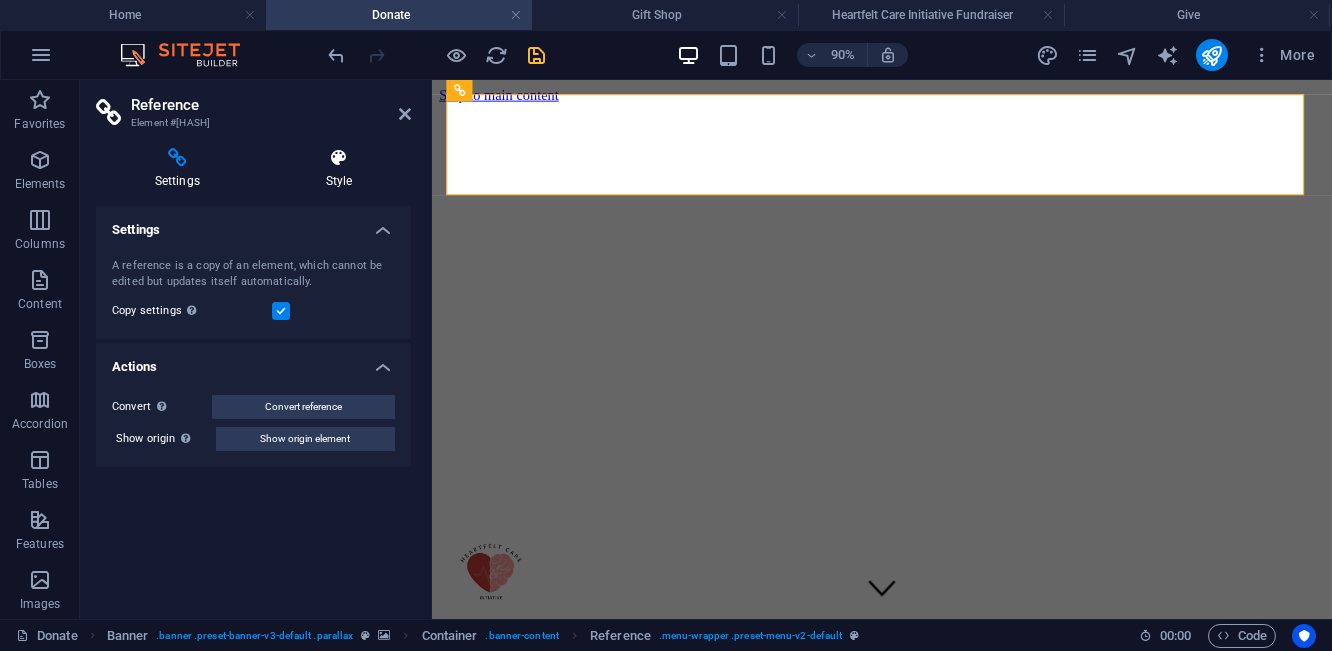 click on "Style" at bounding box center [339, 169] 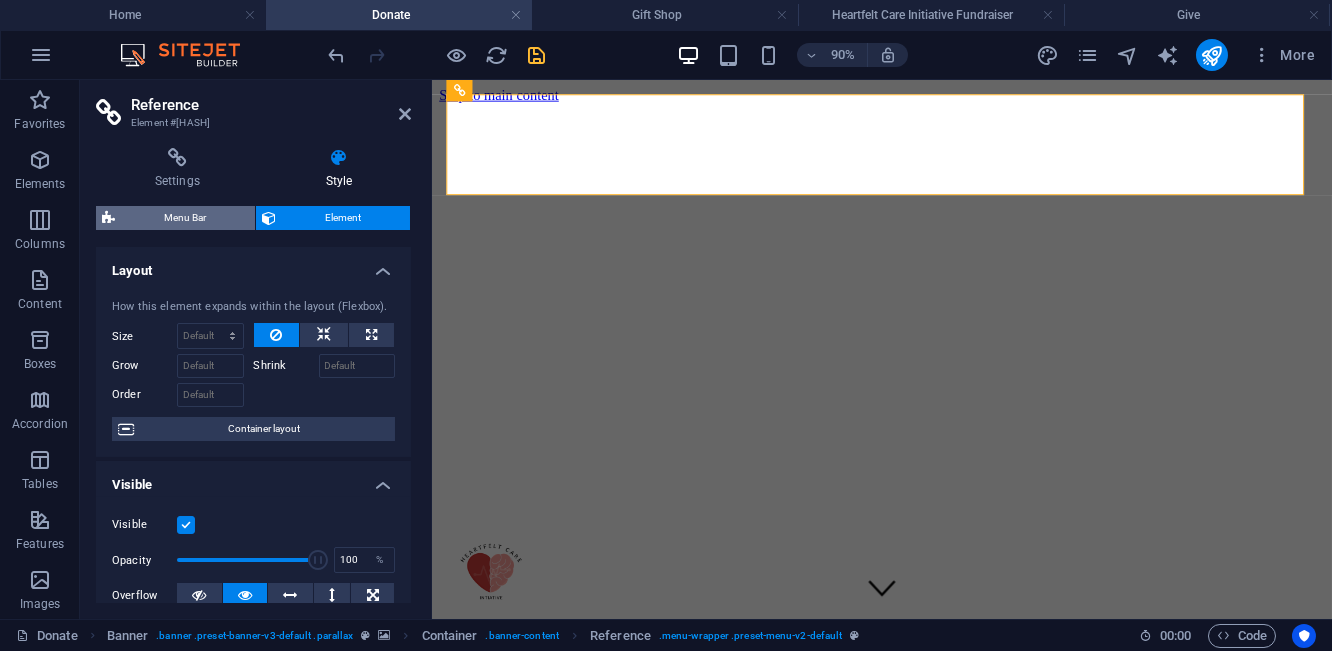 click on "Menu Bar" at bounding box center [185, 218] 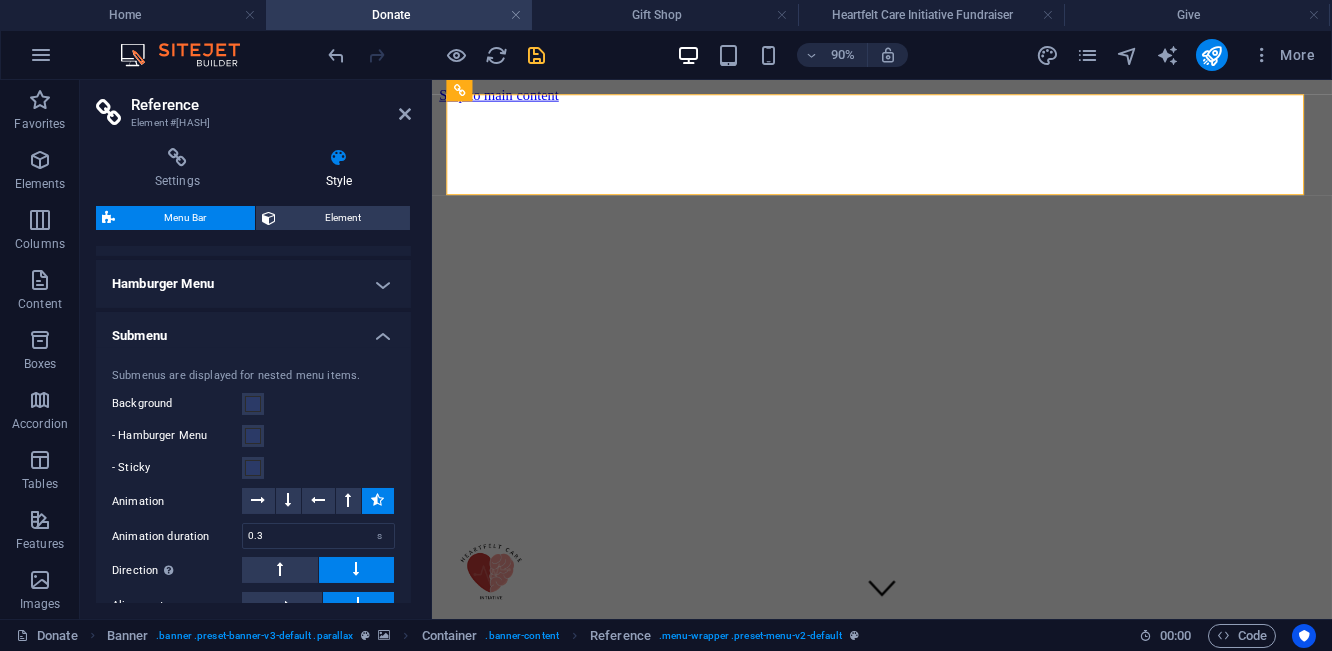 scroll, scrollTop: 867, scrollLeft: 0, axis: vertical 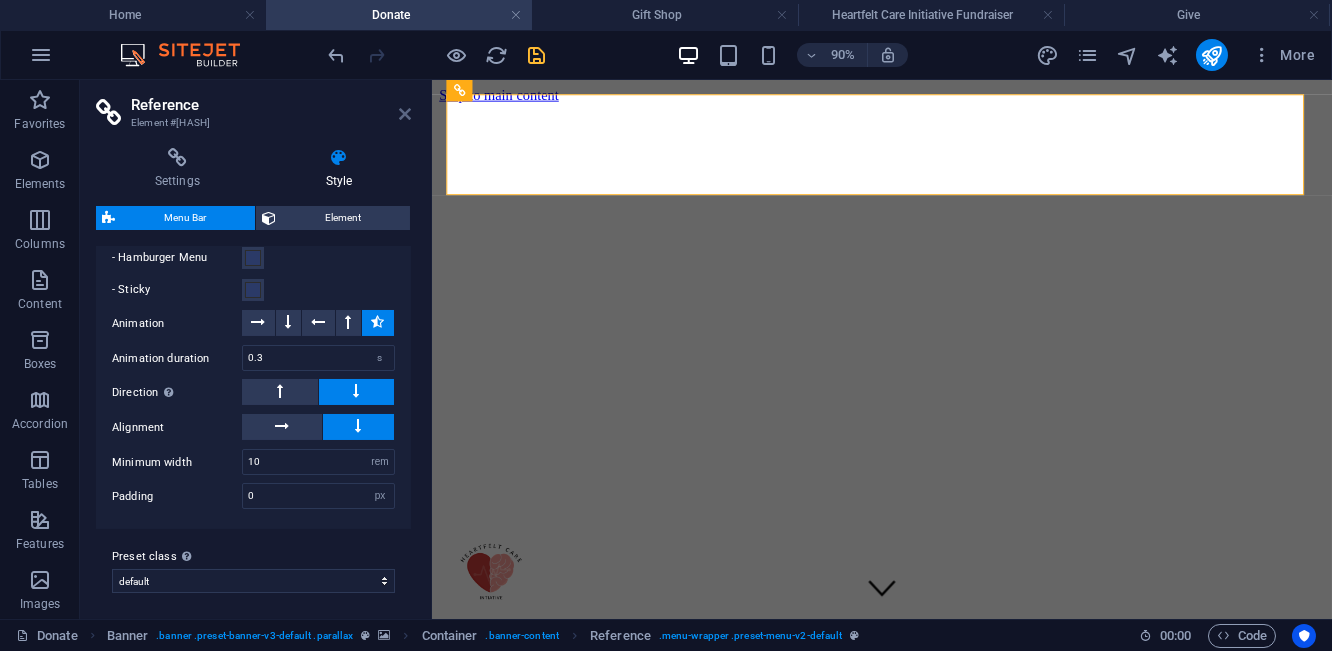 click at bounding box center [405, 114] 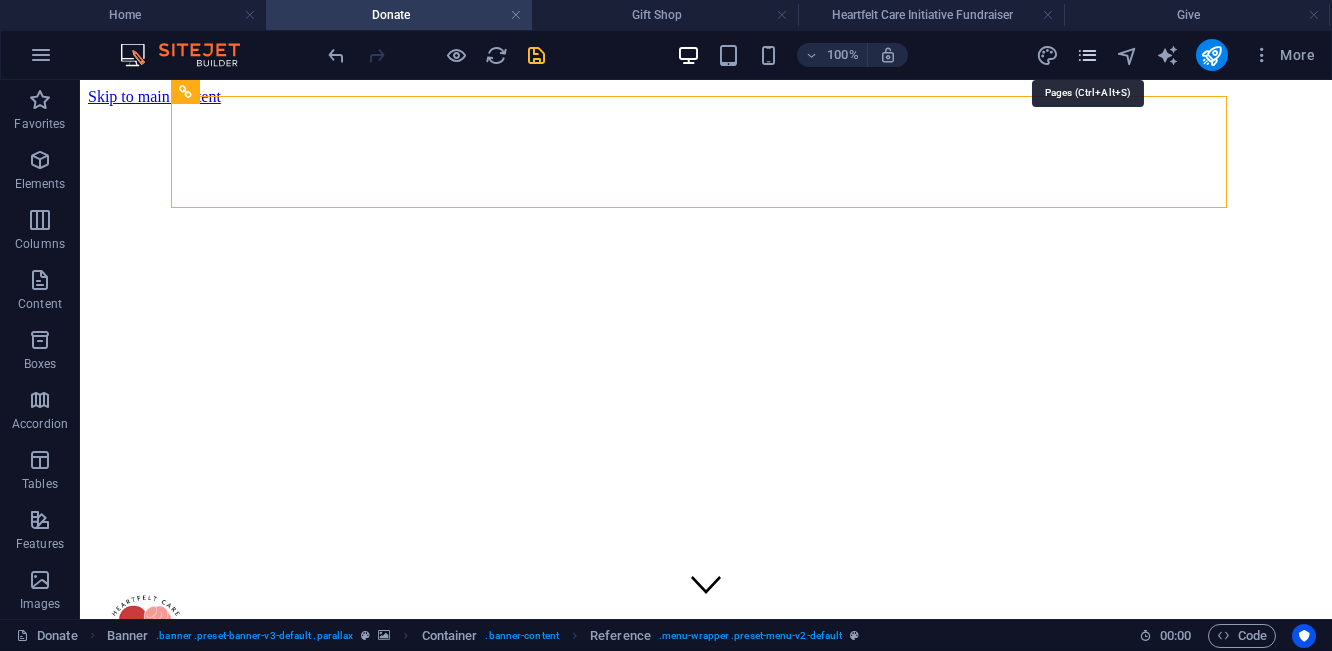 click at bounding box center (1087, 55) 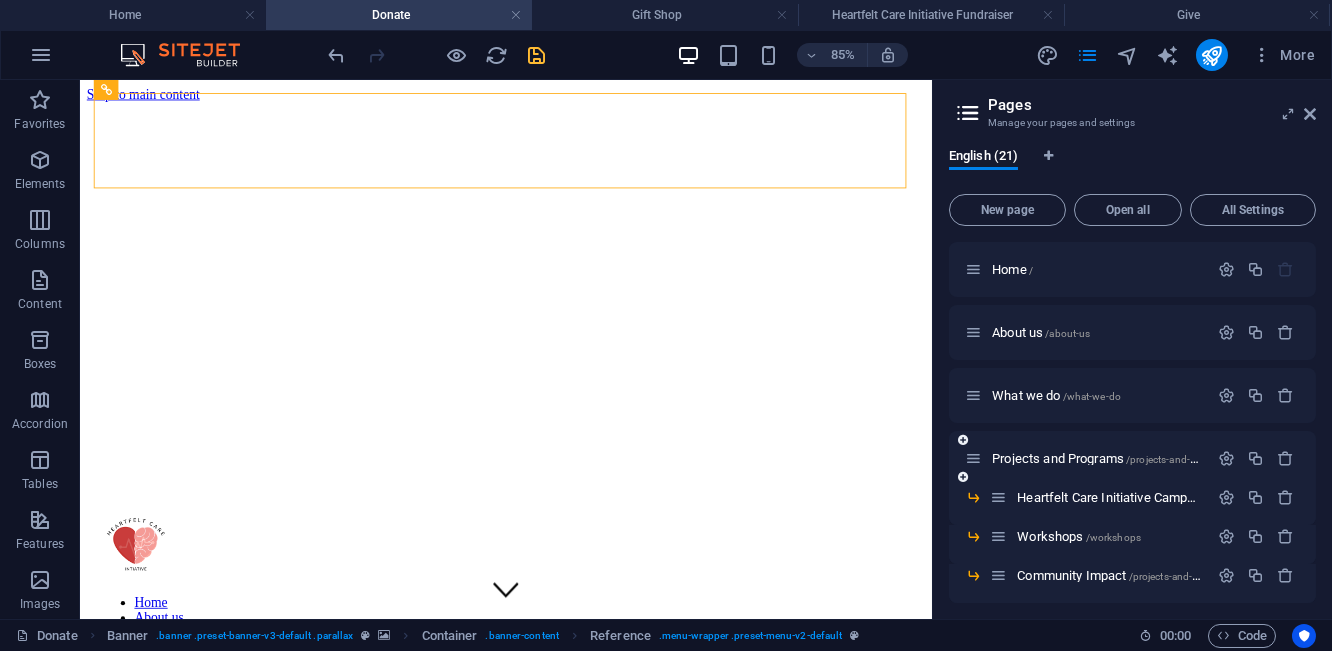 scroll, scrollTop: 333, scrollLeft: 0, axis: vertical 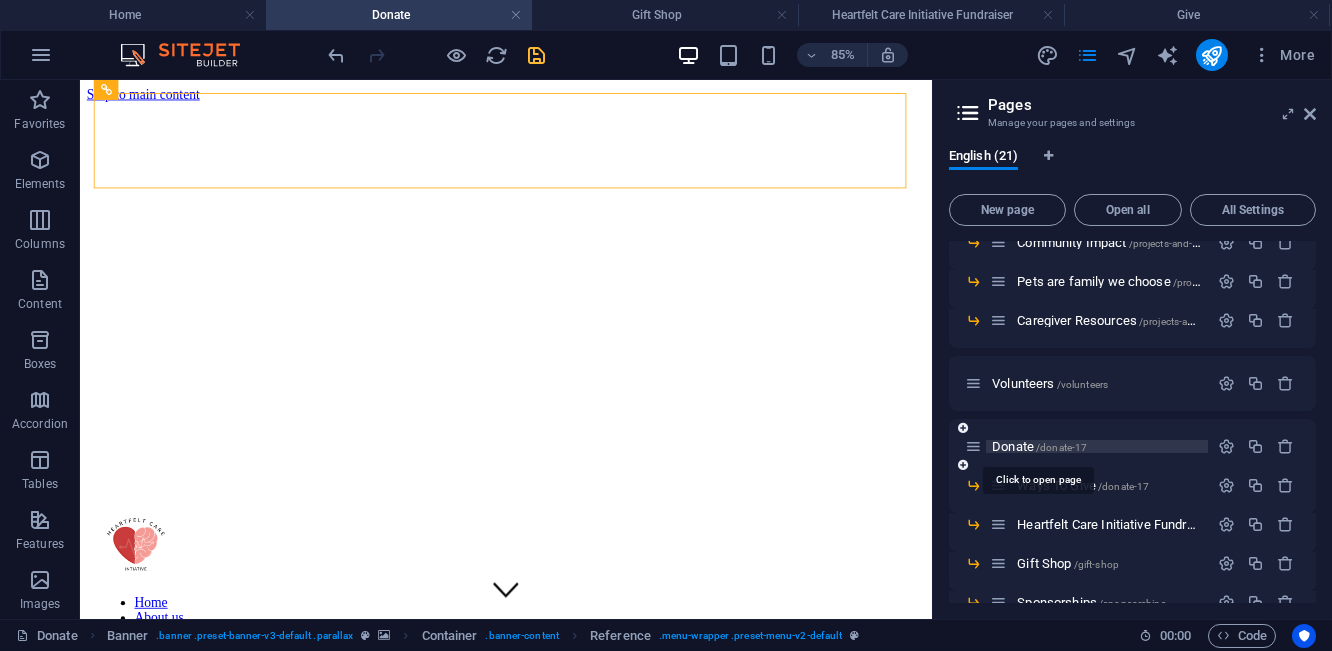 click on "/donate-17" at bounding box center [1061, 447] 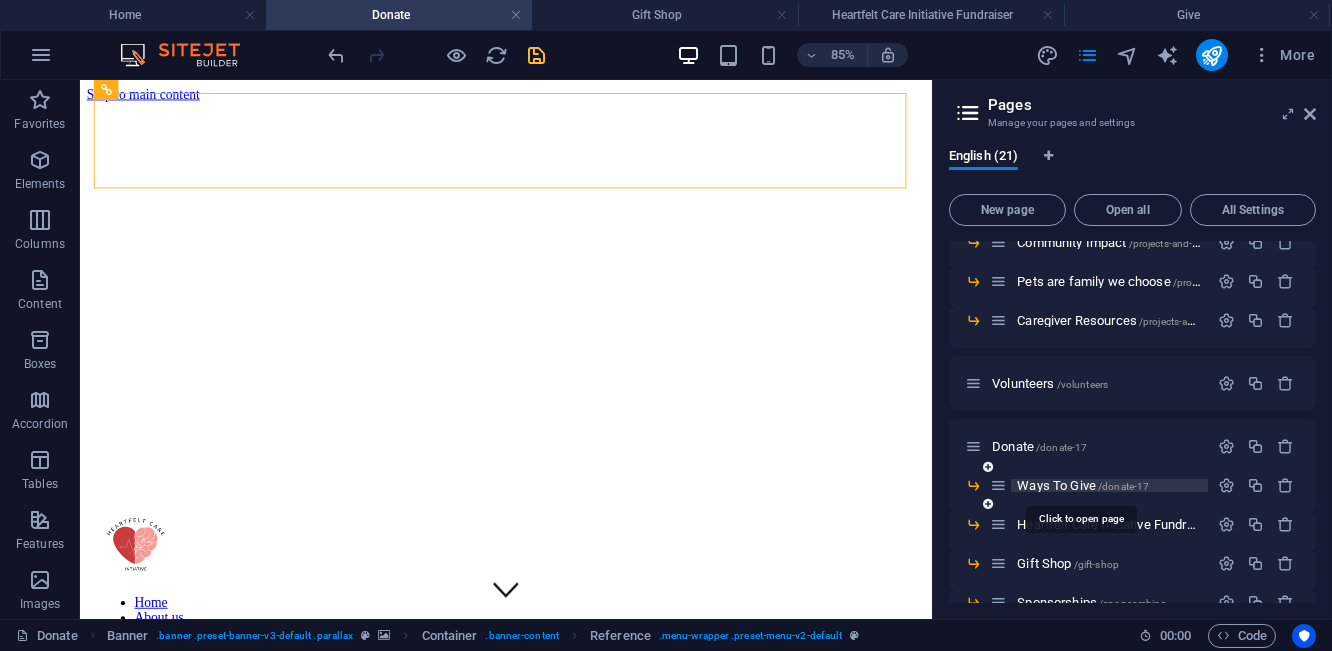 click on "/donate-17" at bounding box center (1123, 486) 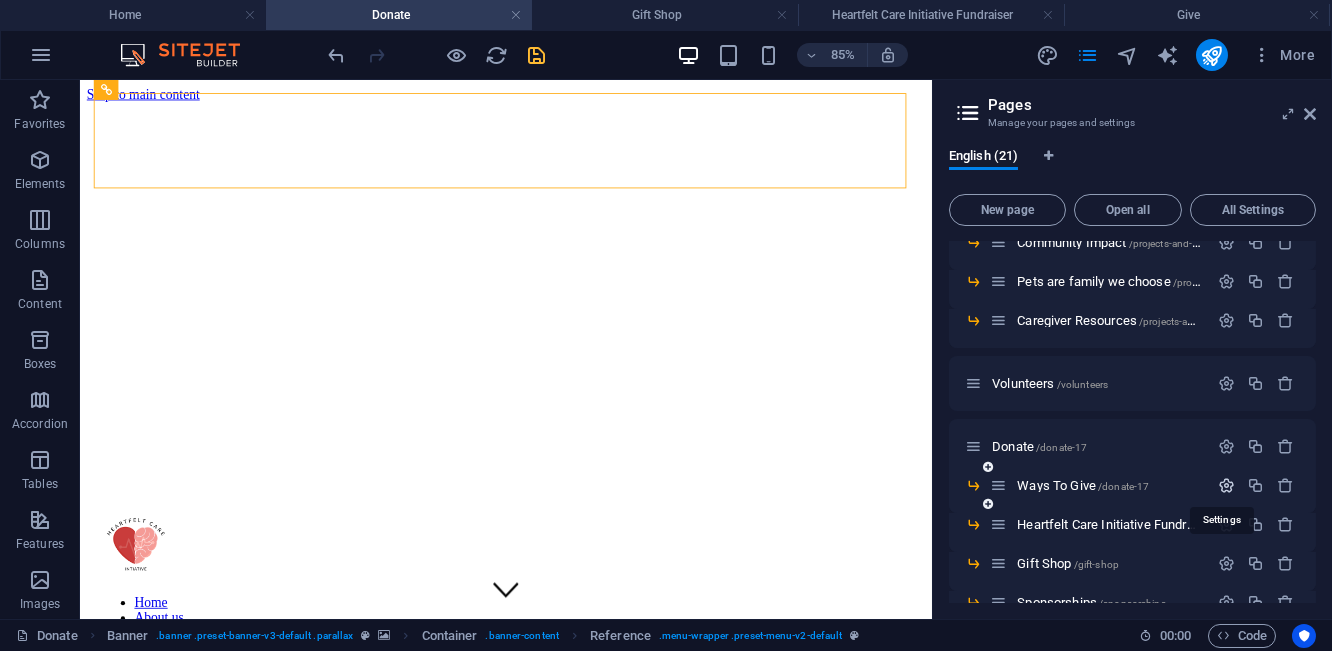click at bounding box center [1226, 485] 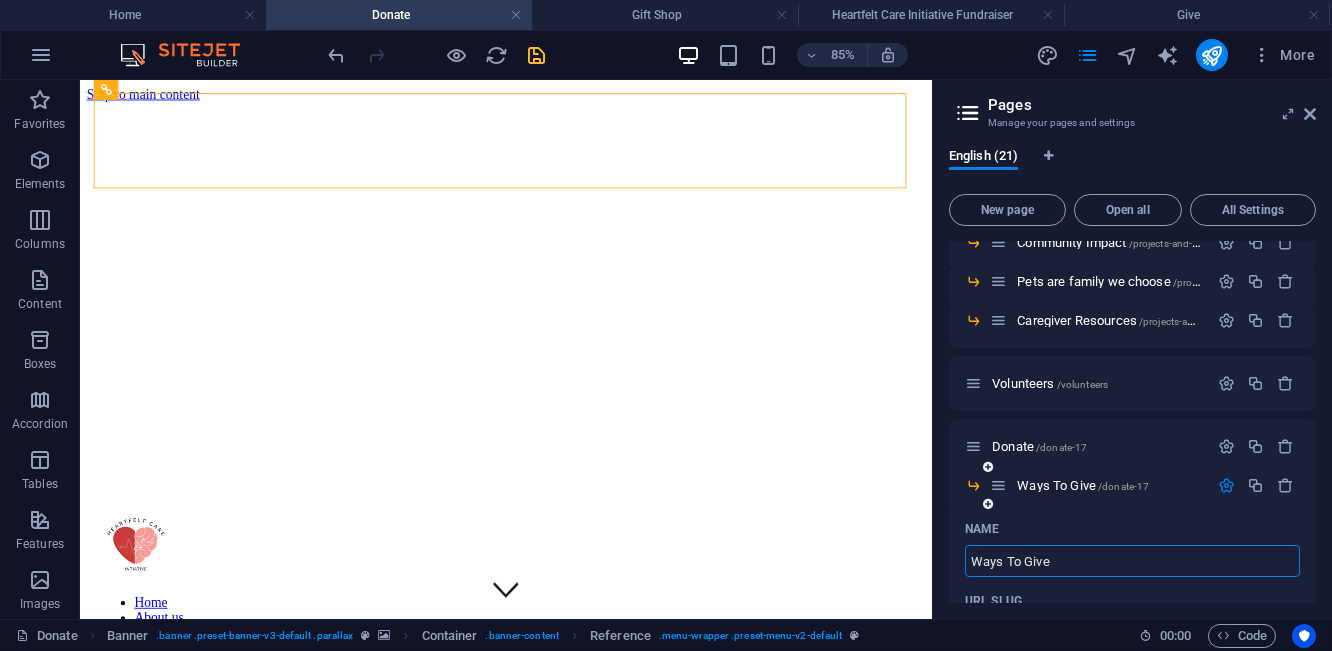 scroll, scrollTop: 500, scrollLeft: 0, axis: vertical 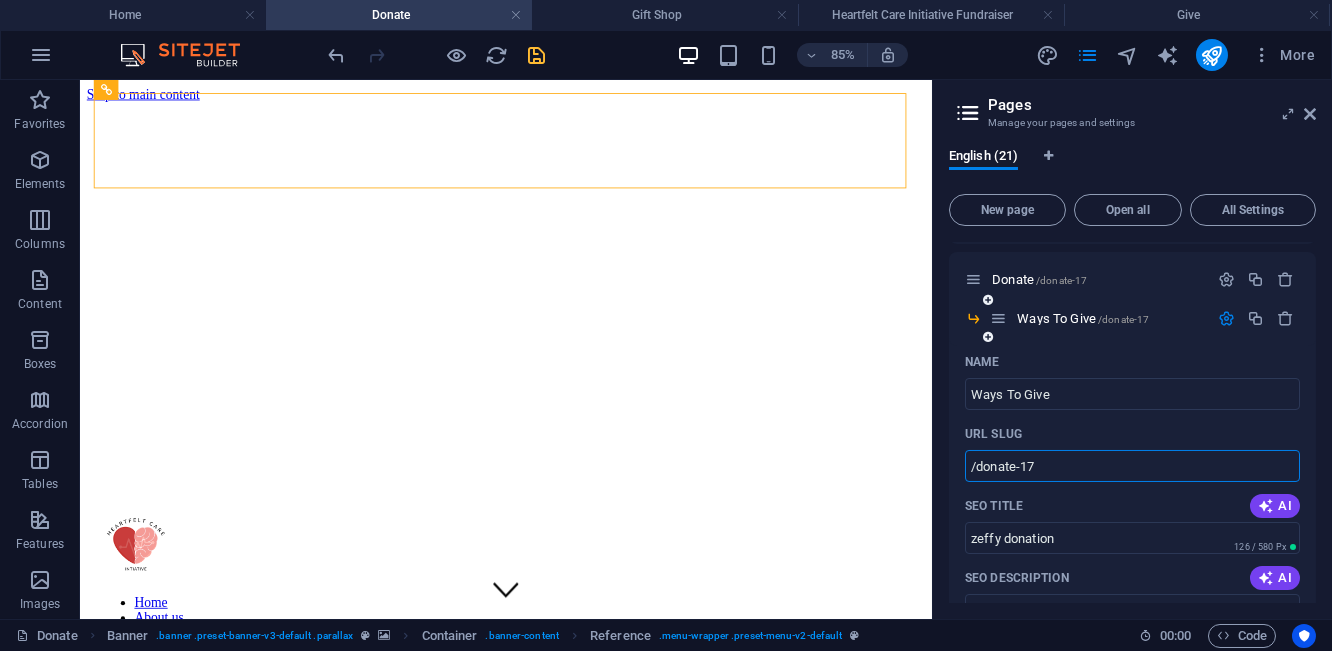 click on "/donate-17" at bounding box center (1132, 466) 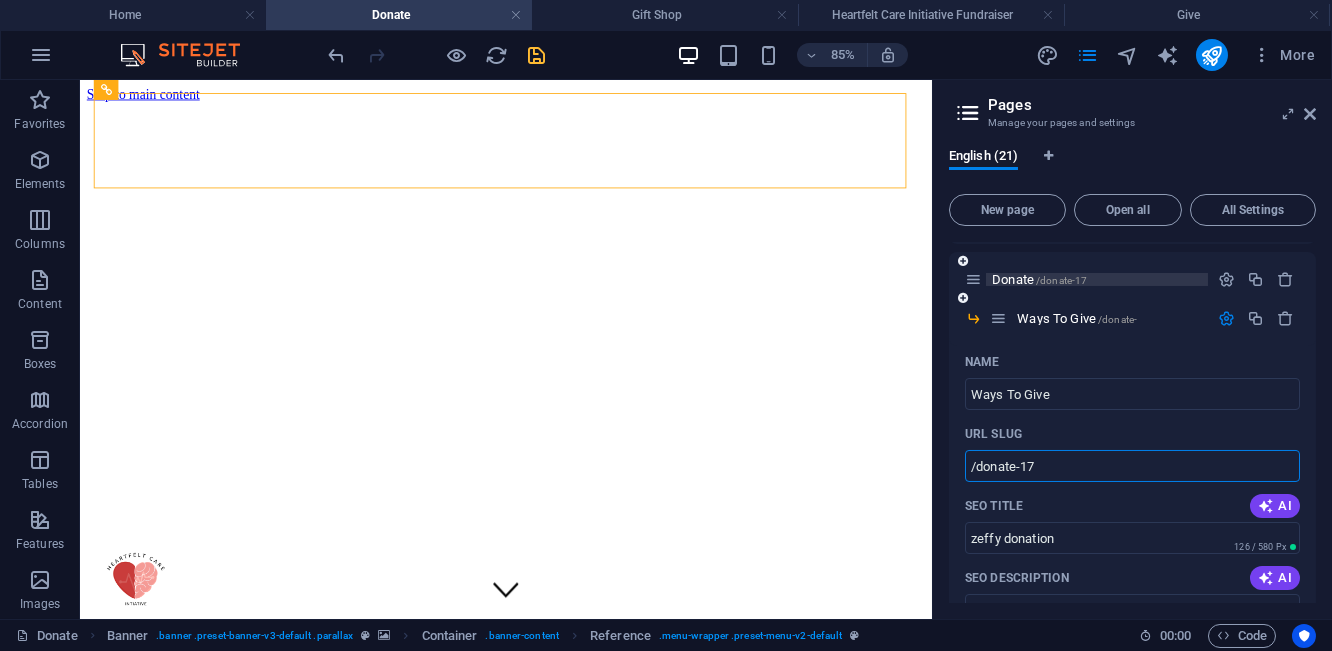 type on "/donate-17" 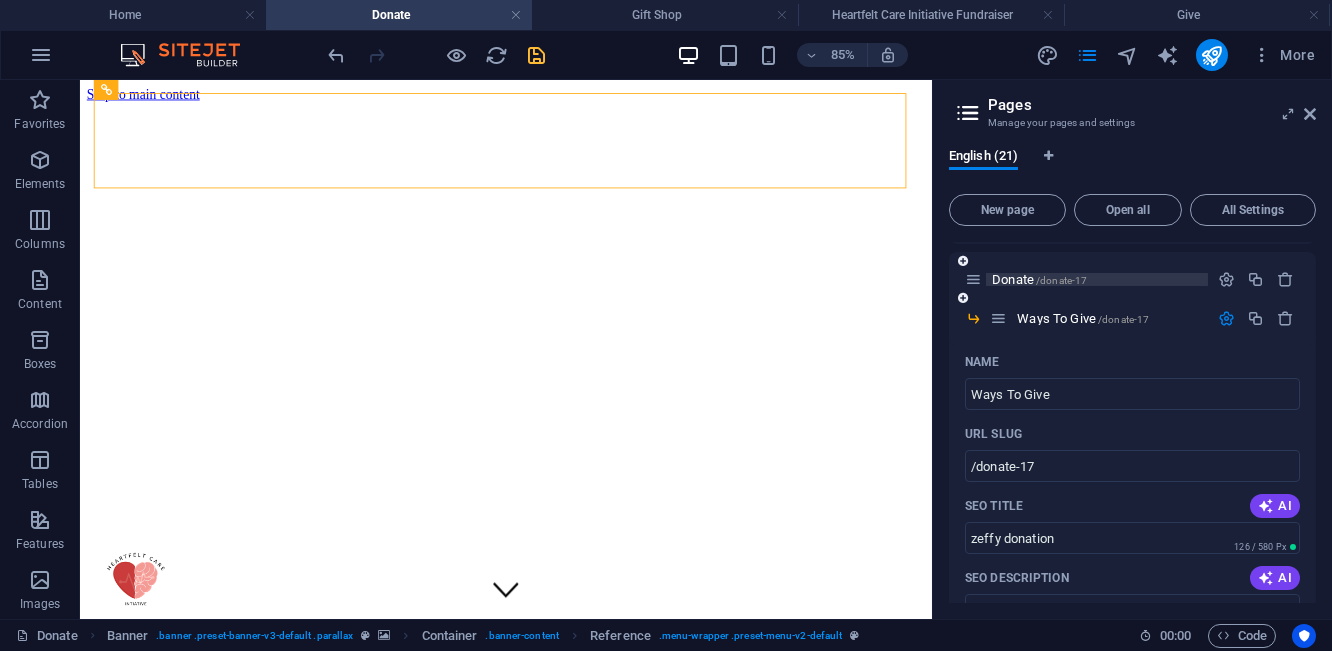 click on "/donate-17" at bounding box center (1061, 280) 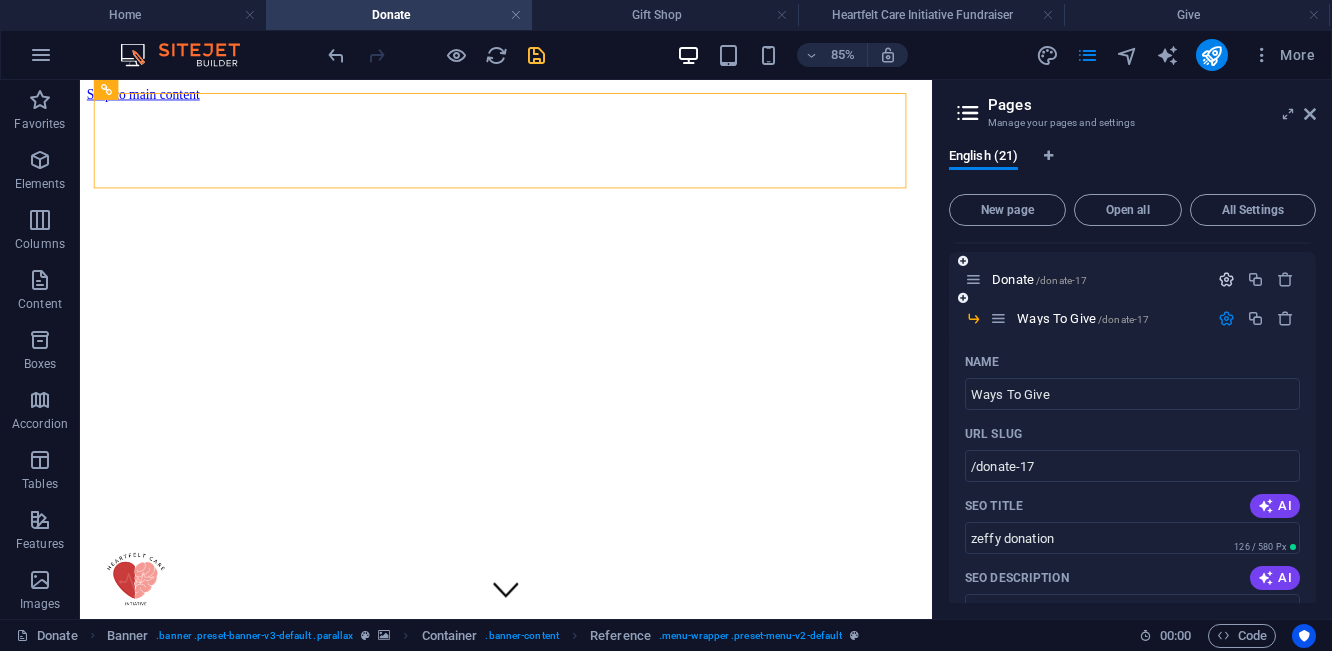 click at bounding box center (1226, 279) 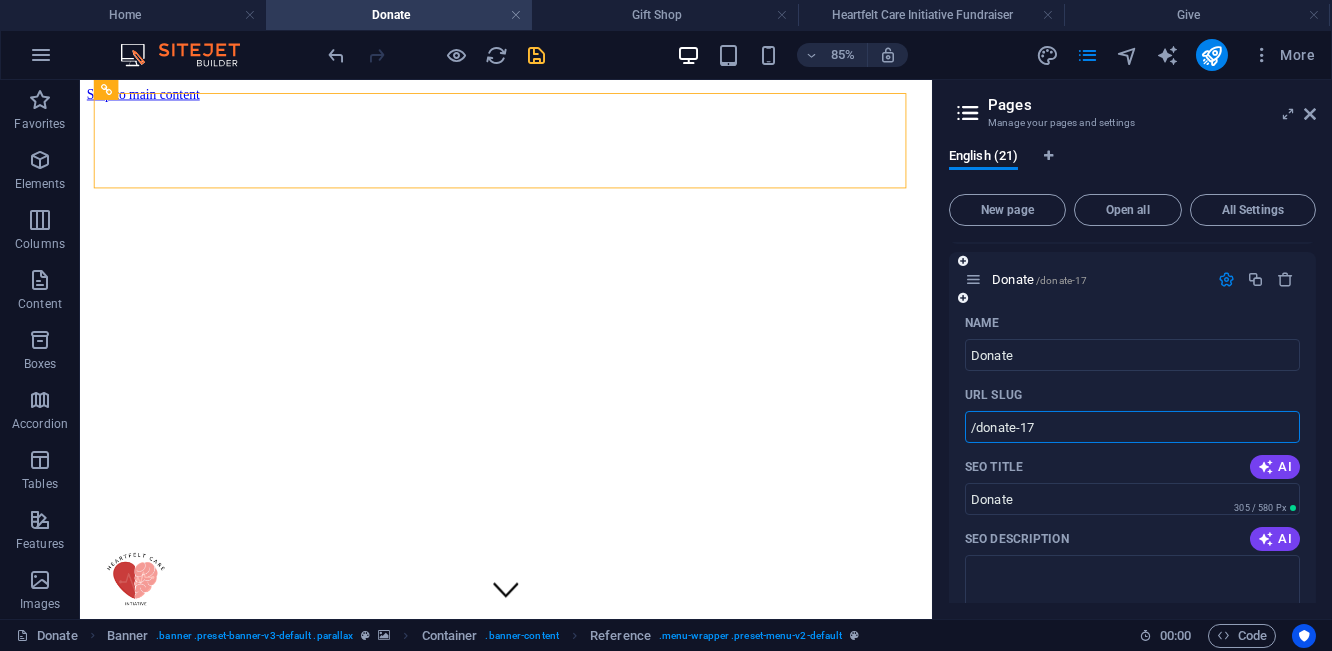 click on "/donate-17" at bounding box center [1132, 427] 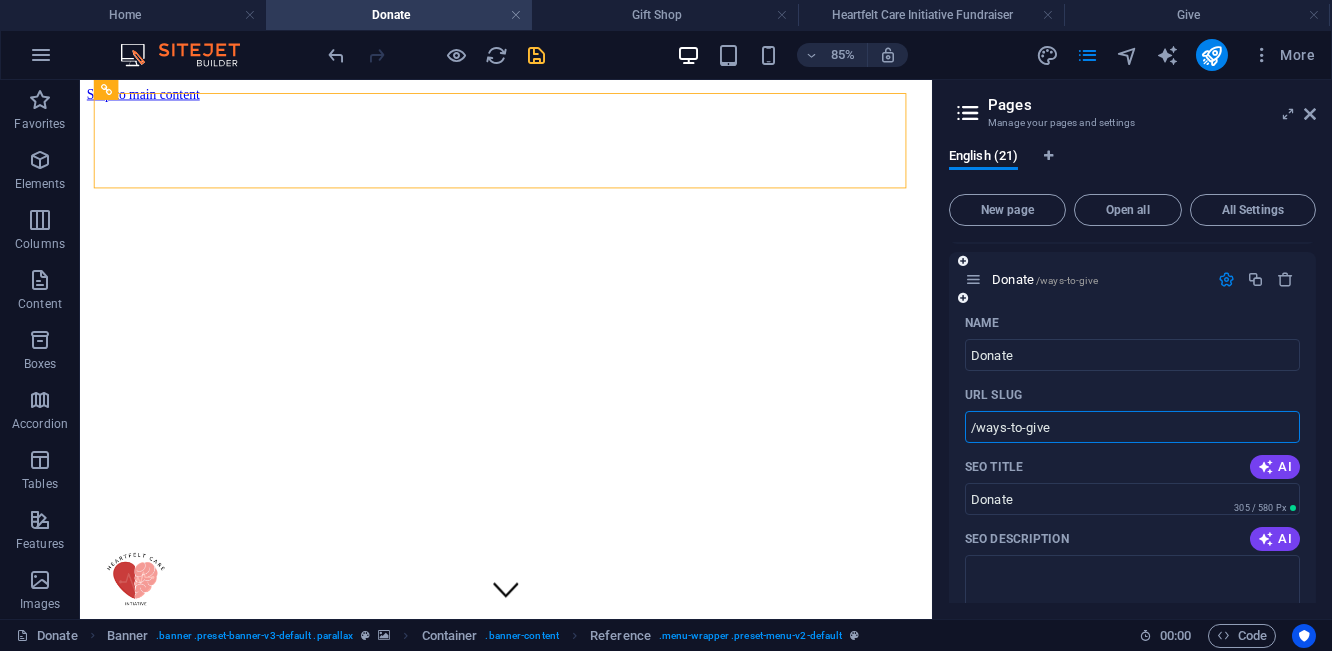 scroll, scrollTop: 666, scrollLeft: 0, axis: vertical 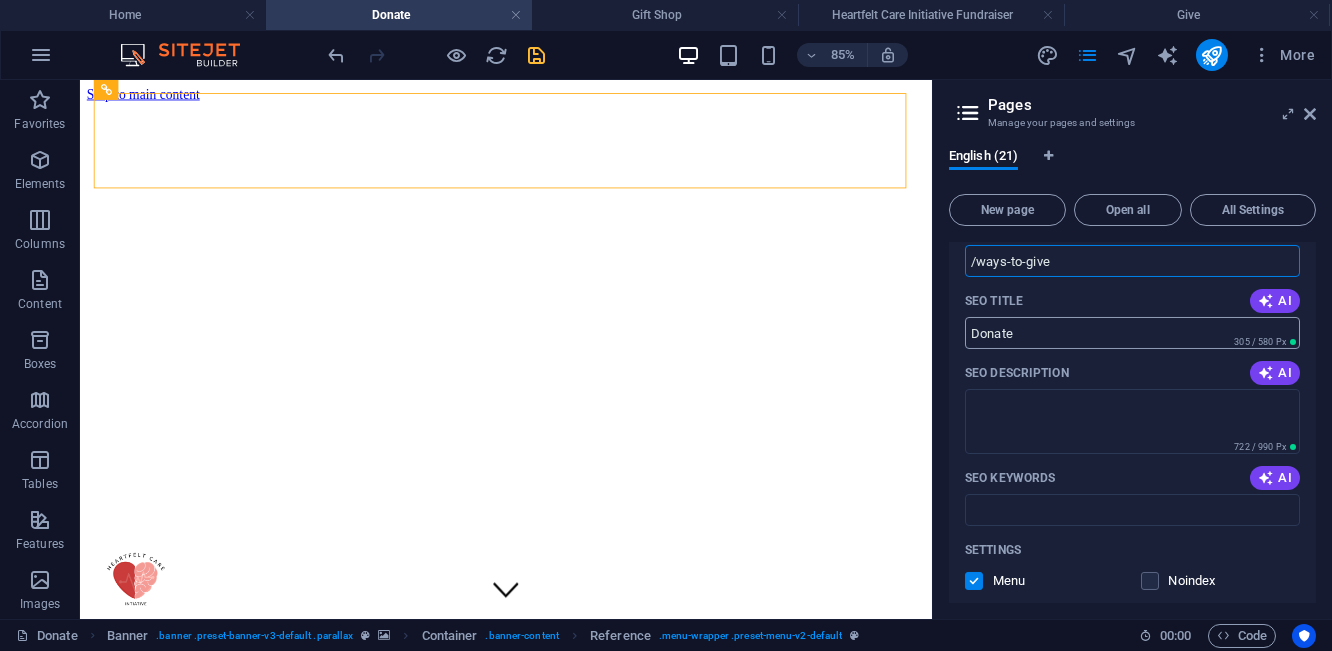 type on "/ways-to-give" 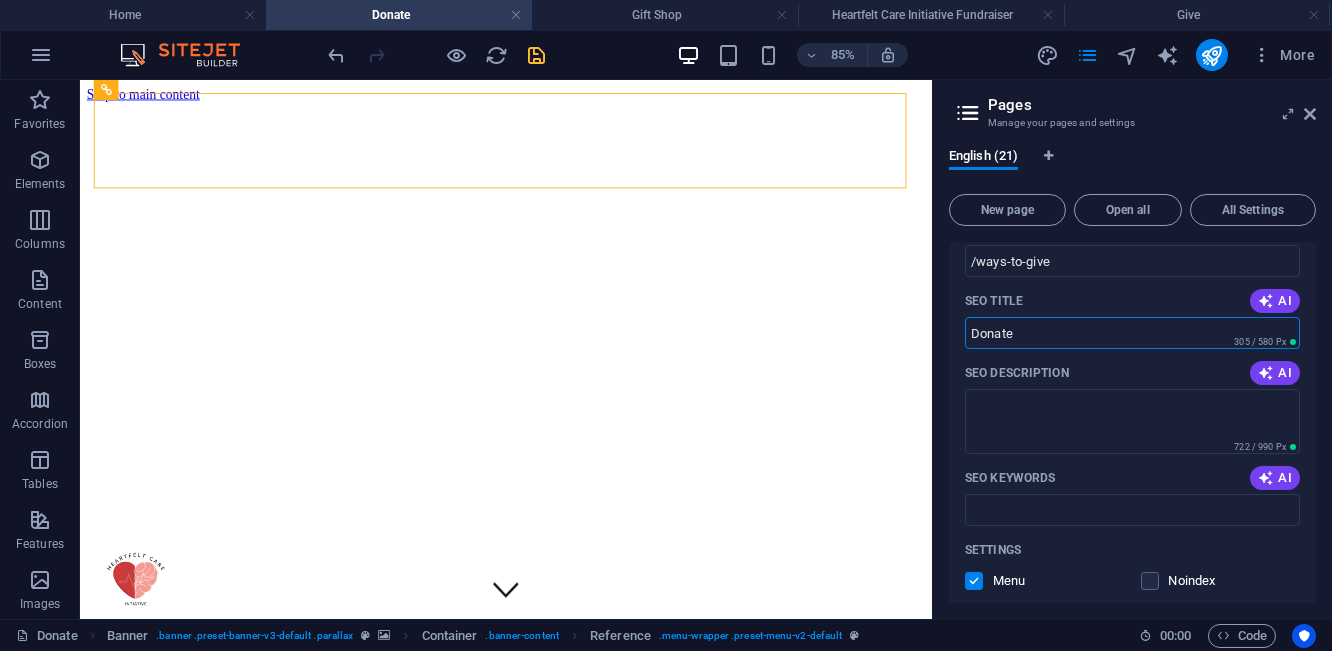 drag, startPoint x: 1039, startPoint y: 333, endPoint x: 1010, endPoint y: 341, distance: 30.083218 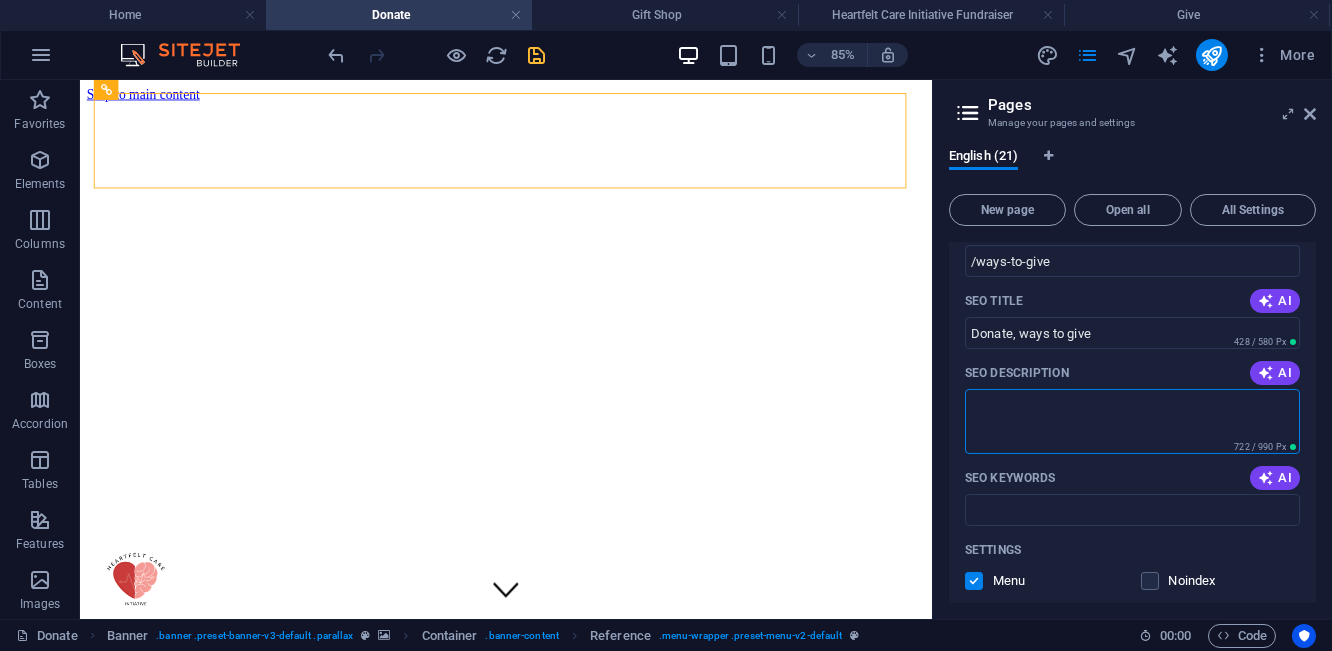 type on "Donate, ways to give" 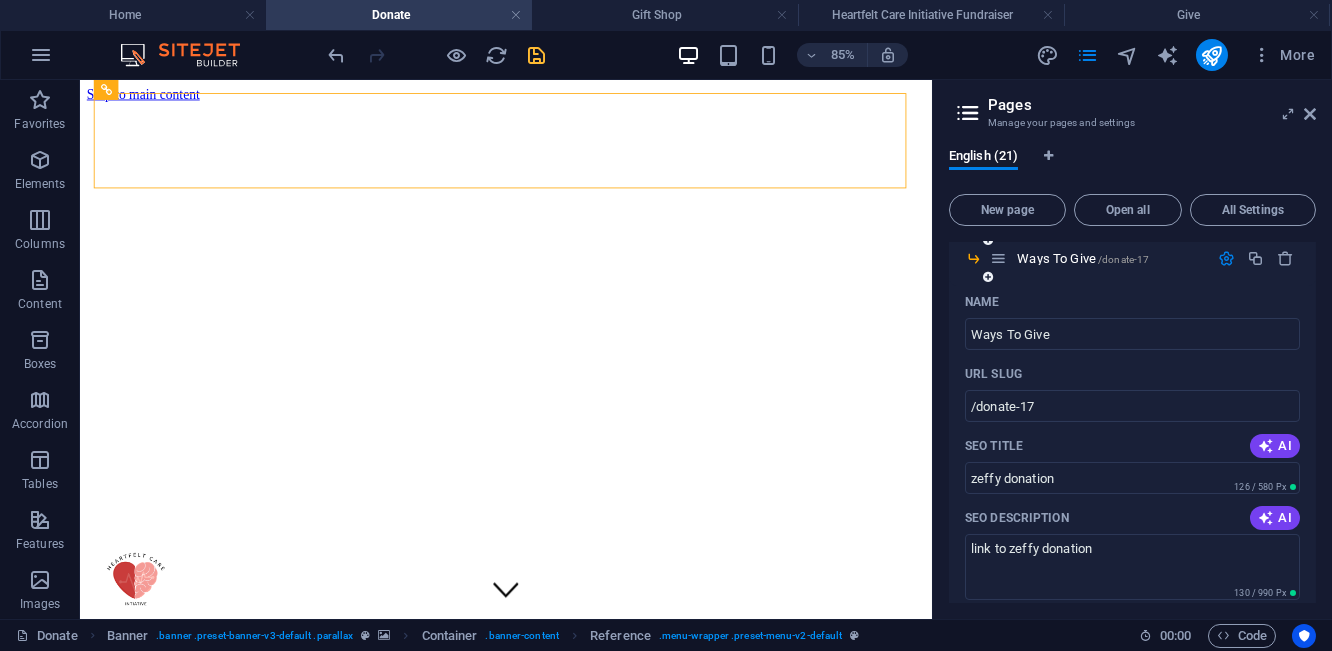 scroll, scrollTop: 1500, scrollLeft: 0, axis: vertical 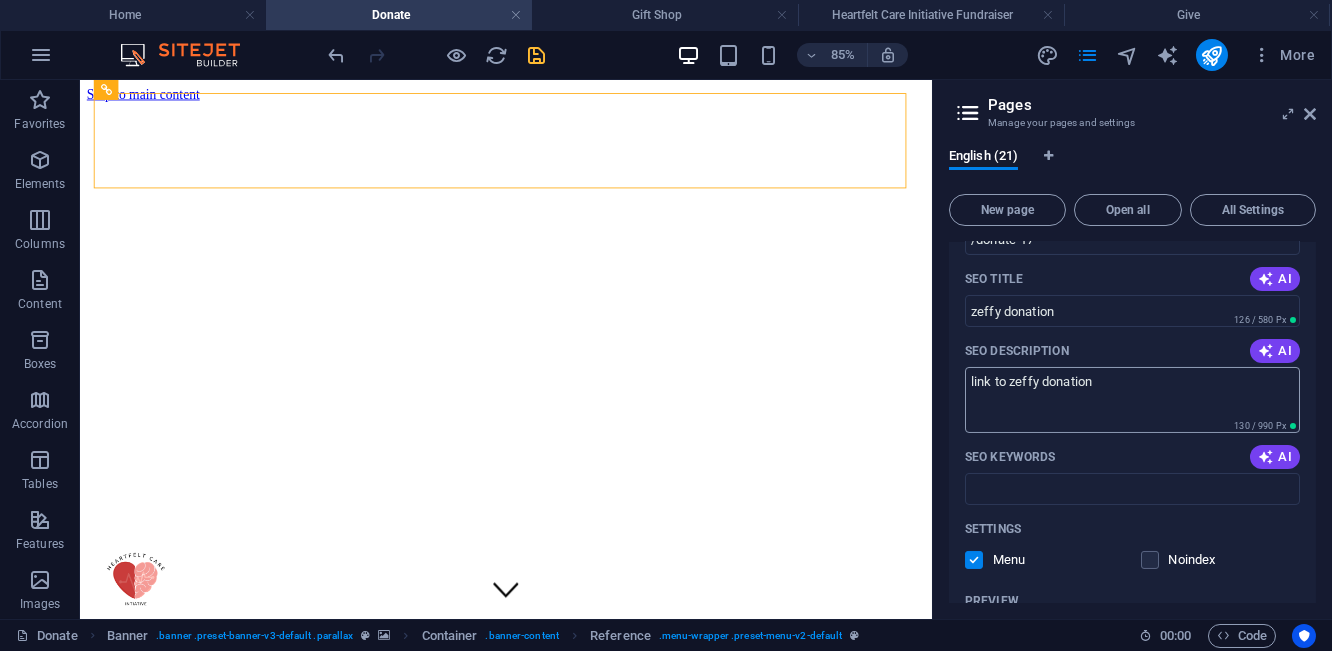 type on "ways to give" 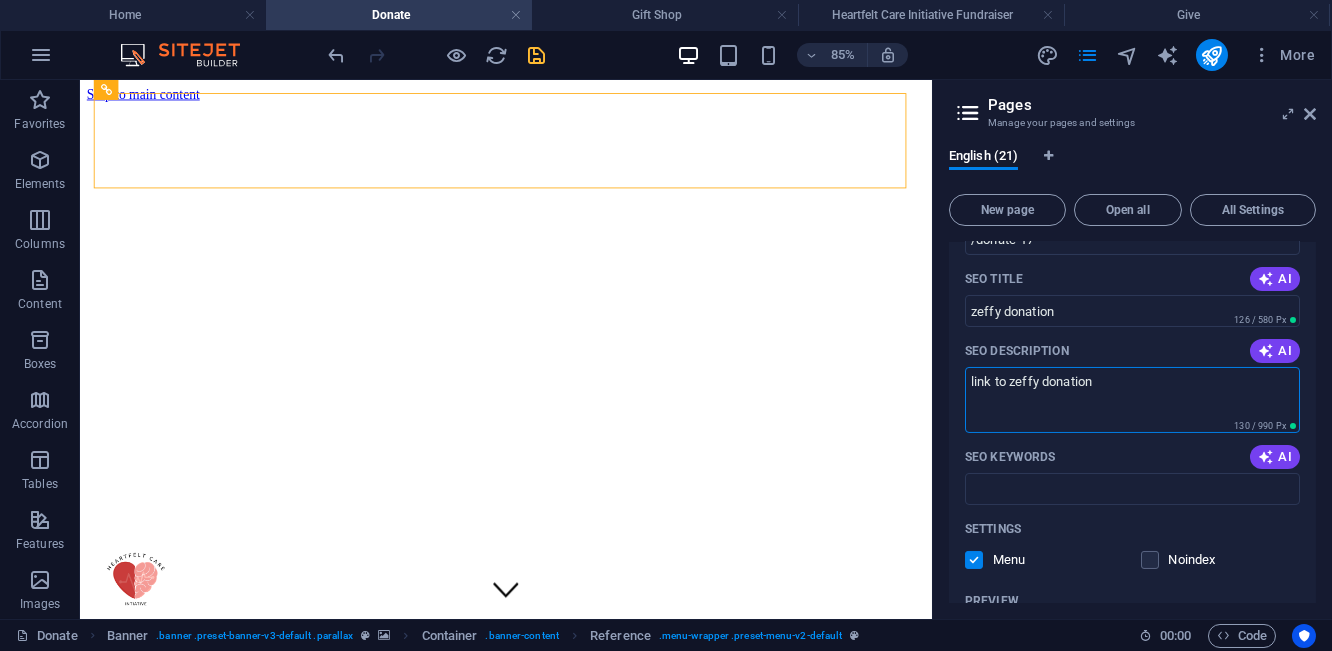click on "link to zeffy donation" at bounding box center [1132, 399] 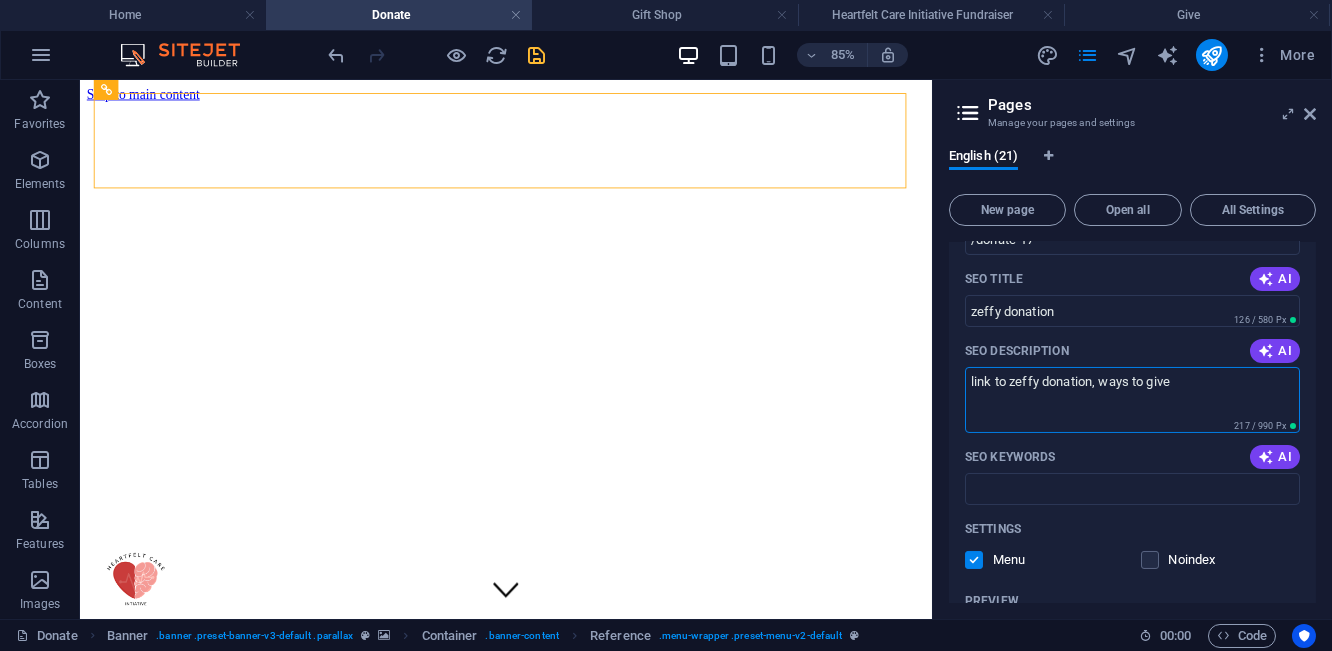 scroll, scrollTop: 2166, scrollLeft: 0, axis: vertical 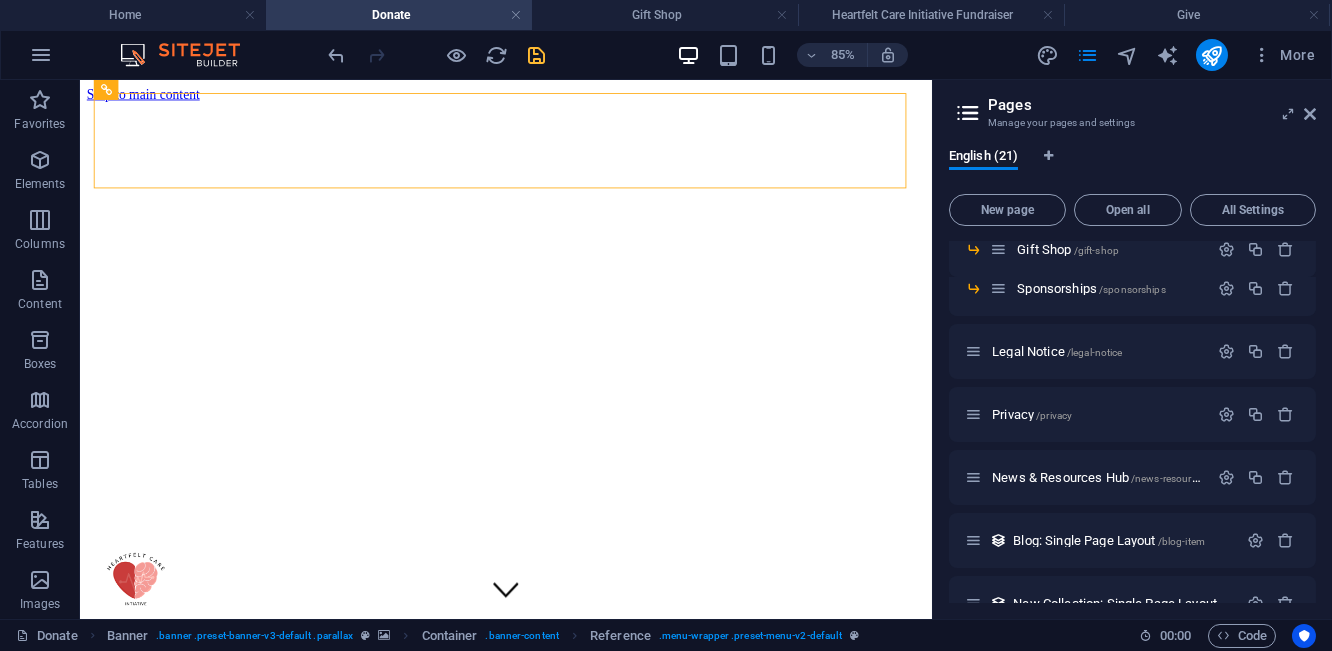 type on "link to zeffy donation, ways to give" 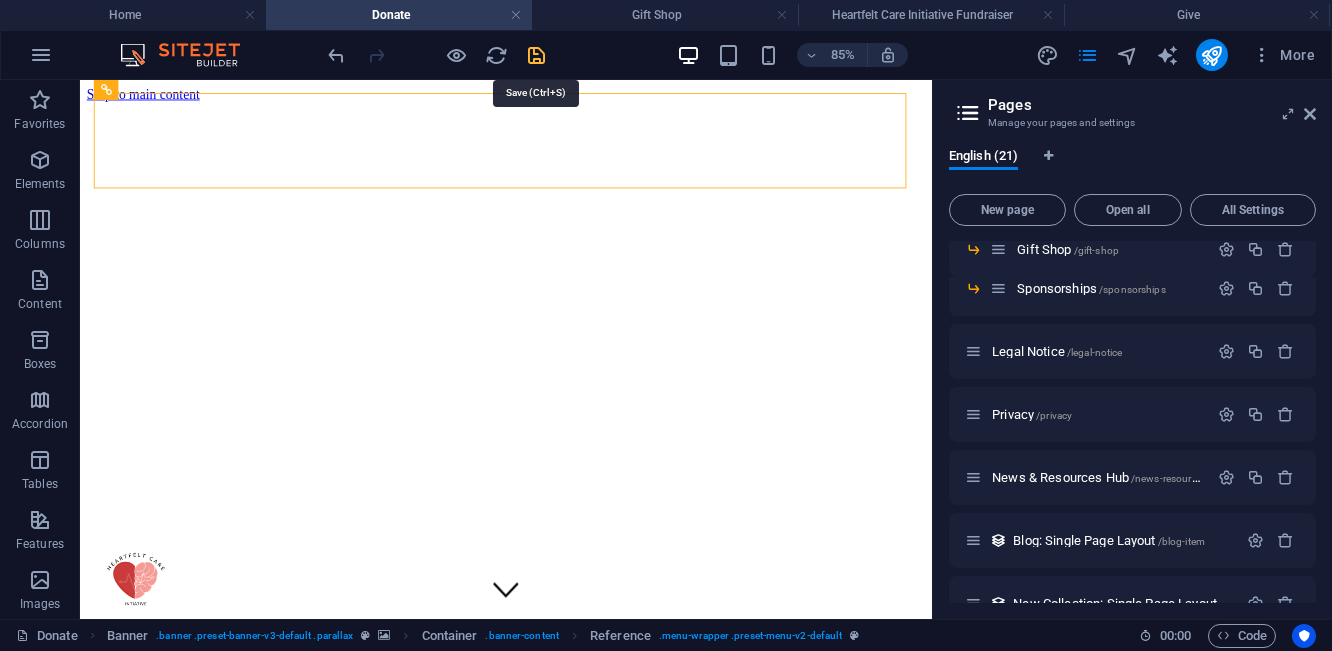 click at bounding box center [537, 55] 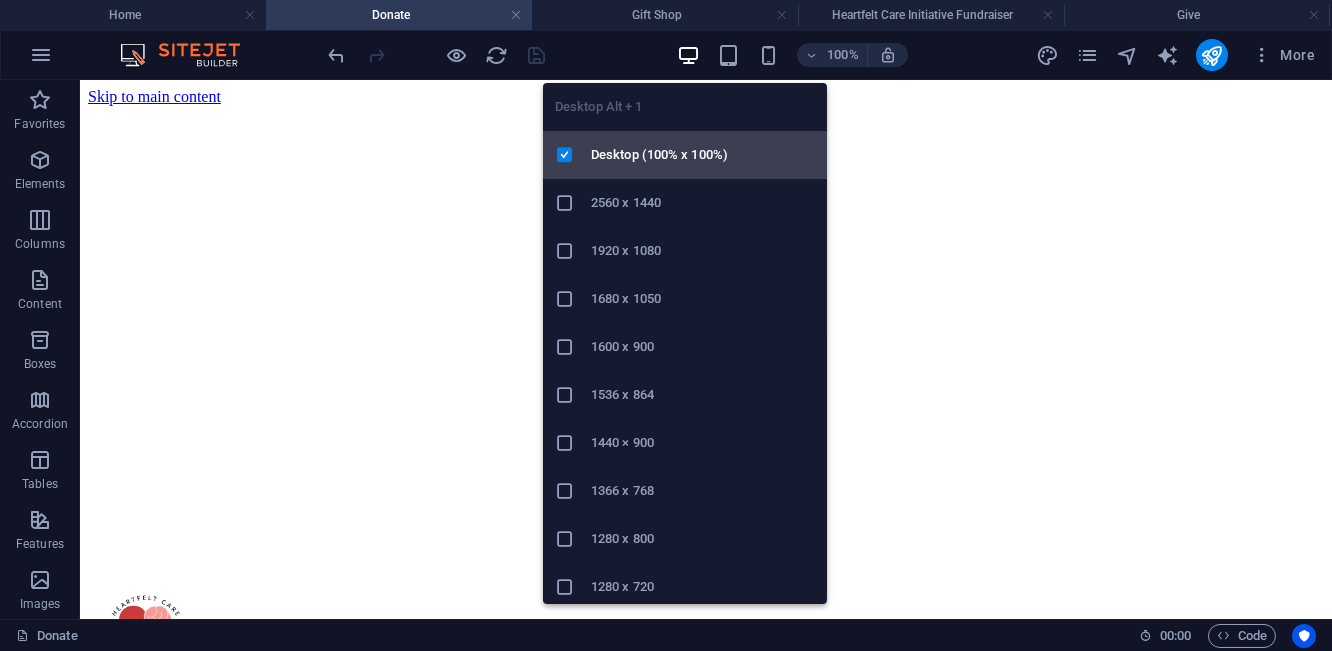 click on "Desktop (100% x 100%)" at bounding box center [703, 155] 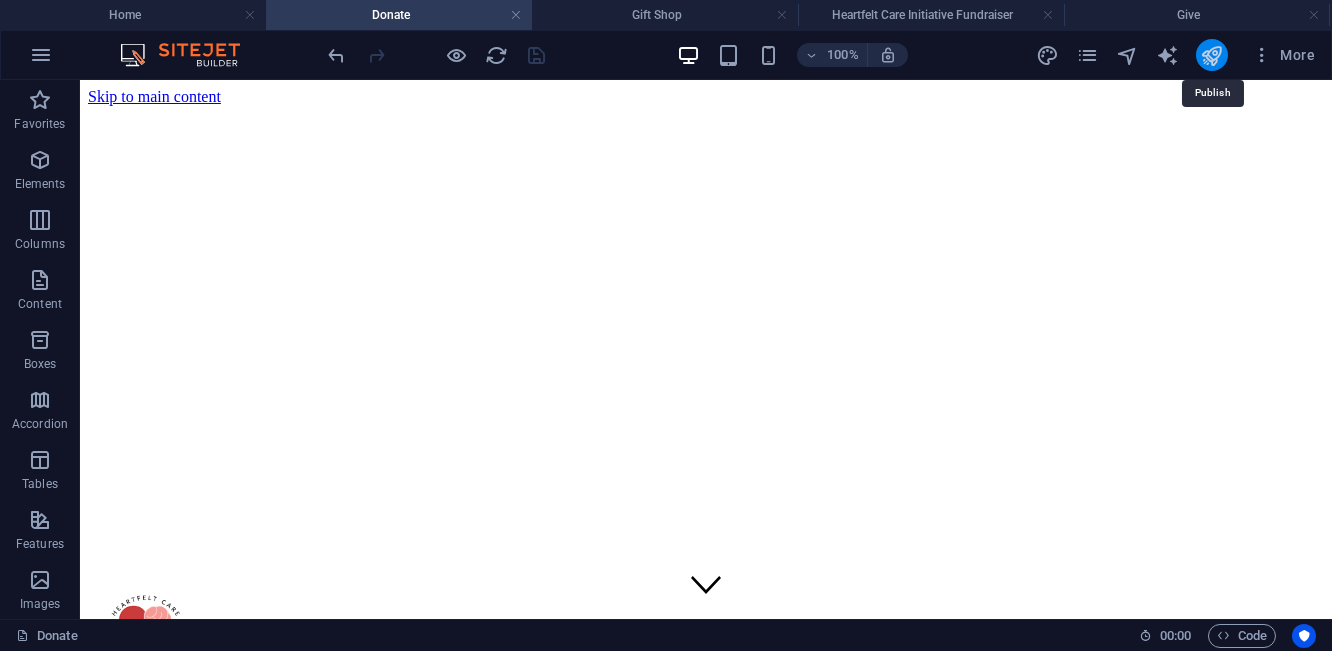 click at bounding box center (1211, 55) 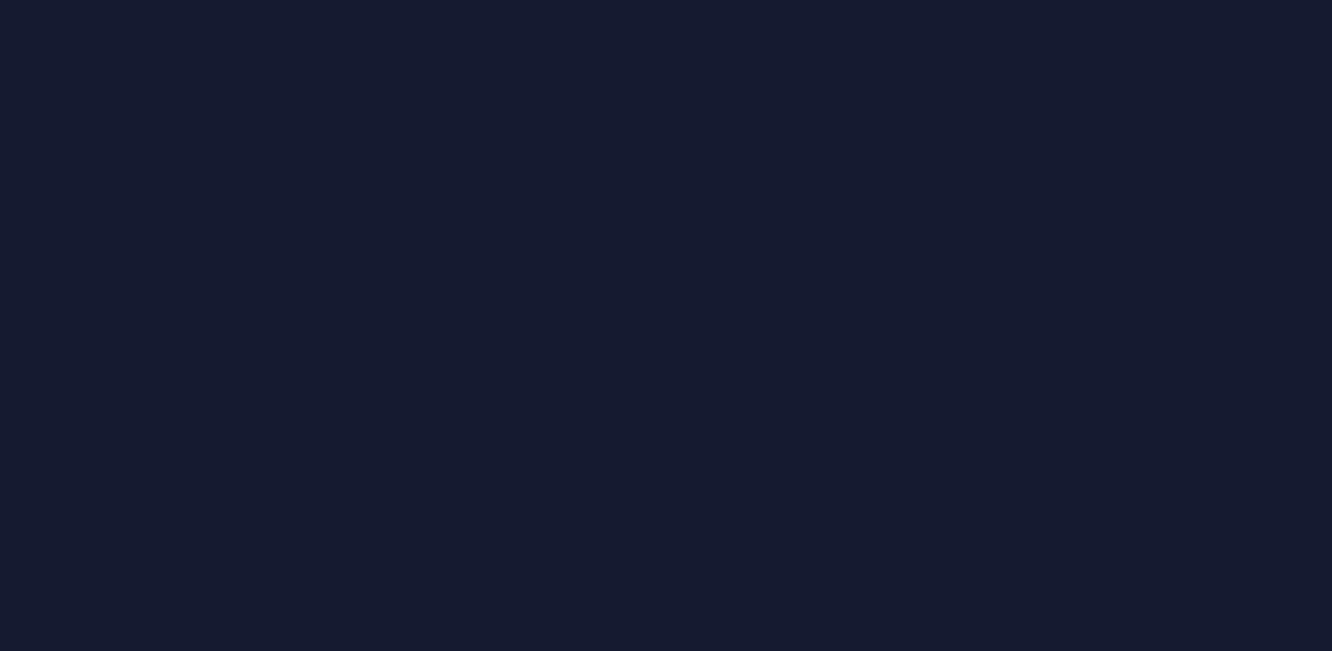 scroll, scrollTop: 0, scrollLeft: 0, axis: both 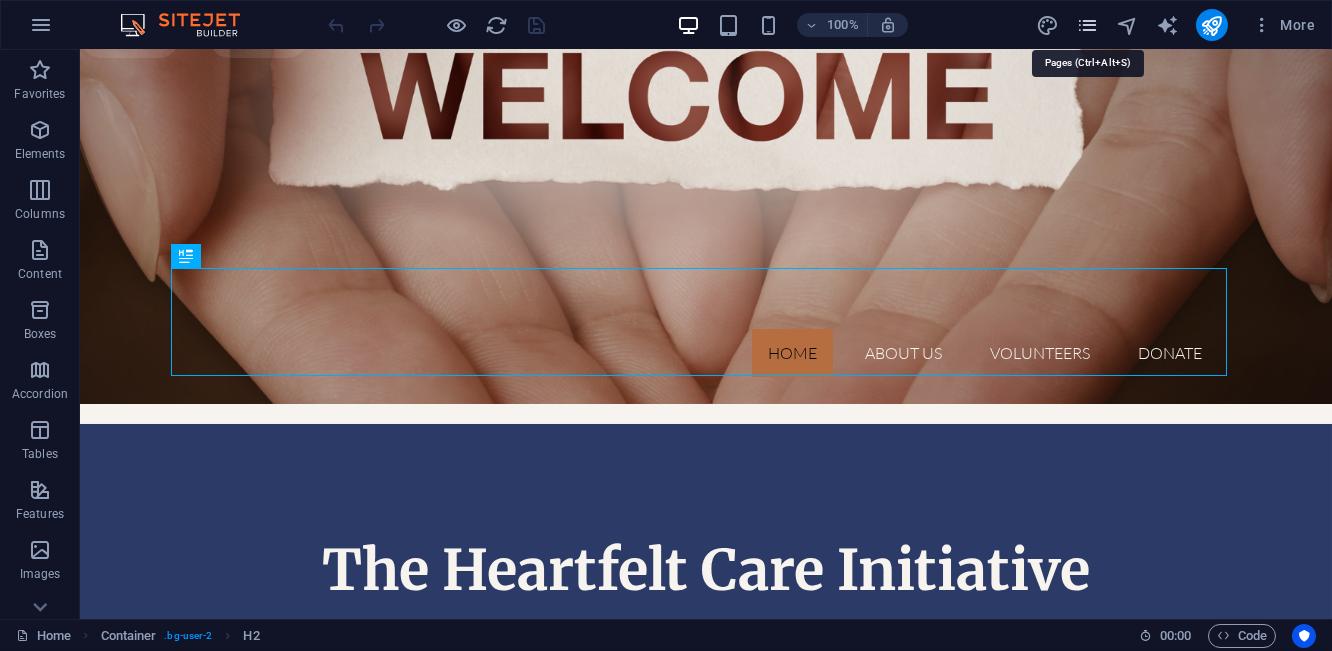 click at bounding box center (1087, 25) 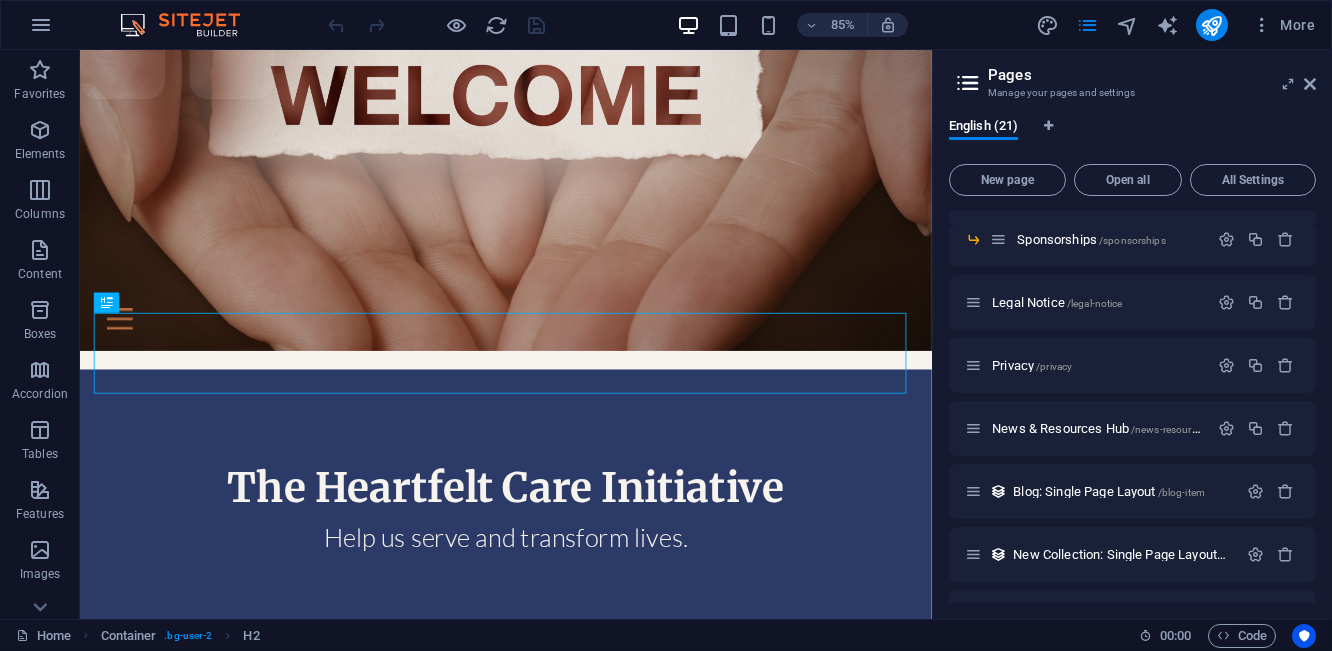 scroll, scrollTop: 500, scrollLeft: 0, axis: vertical 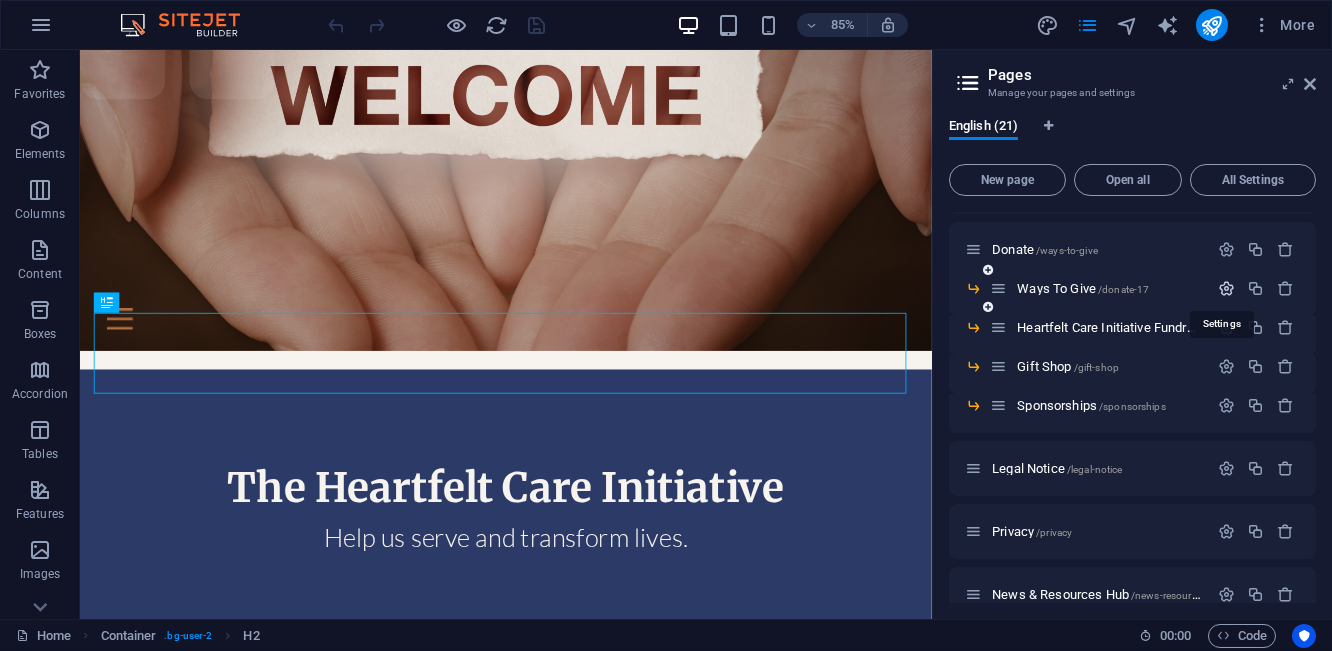 click at bounding box center (1226, 288) 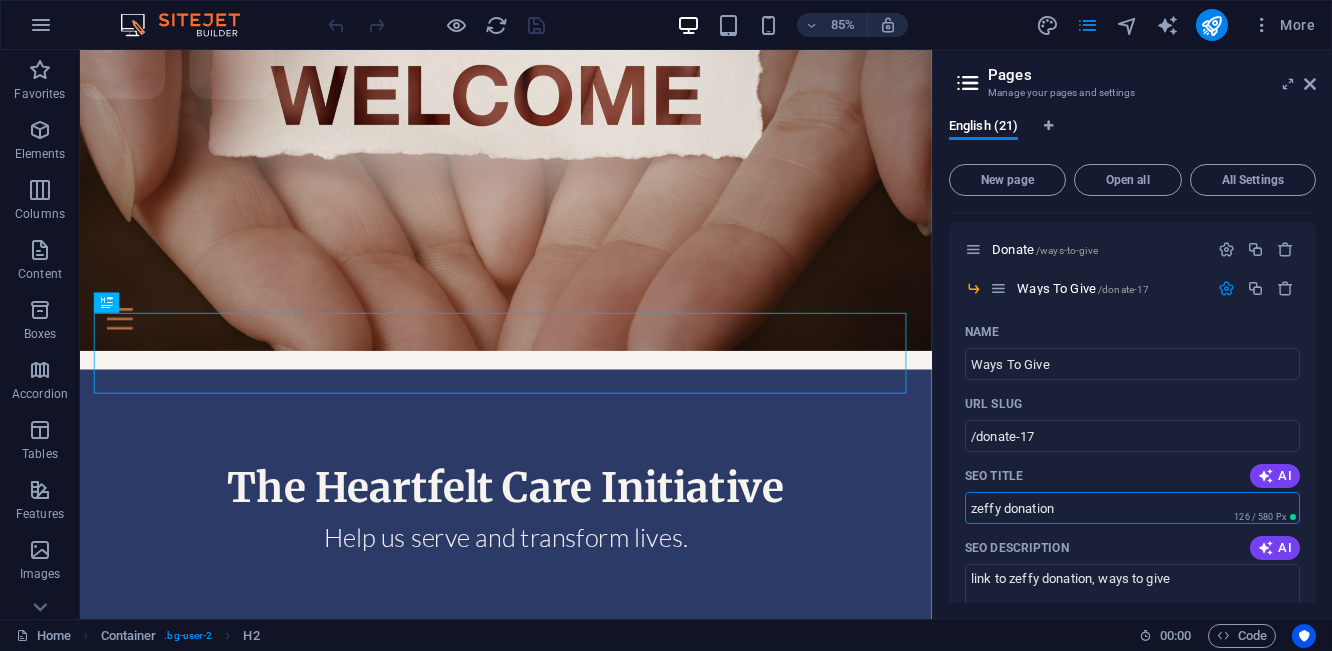 drag, startPoint x: 1060, startPoint y: 502, endPoint x: 936, endPoint y: 501, distance: 124.004036 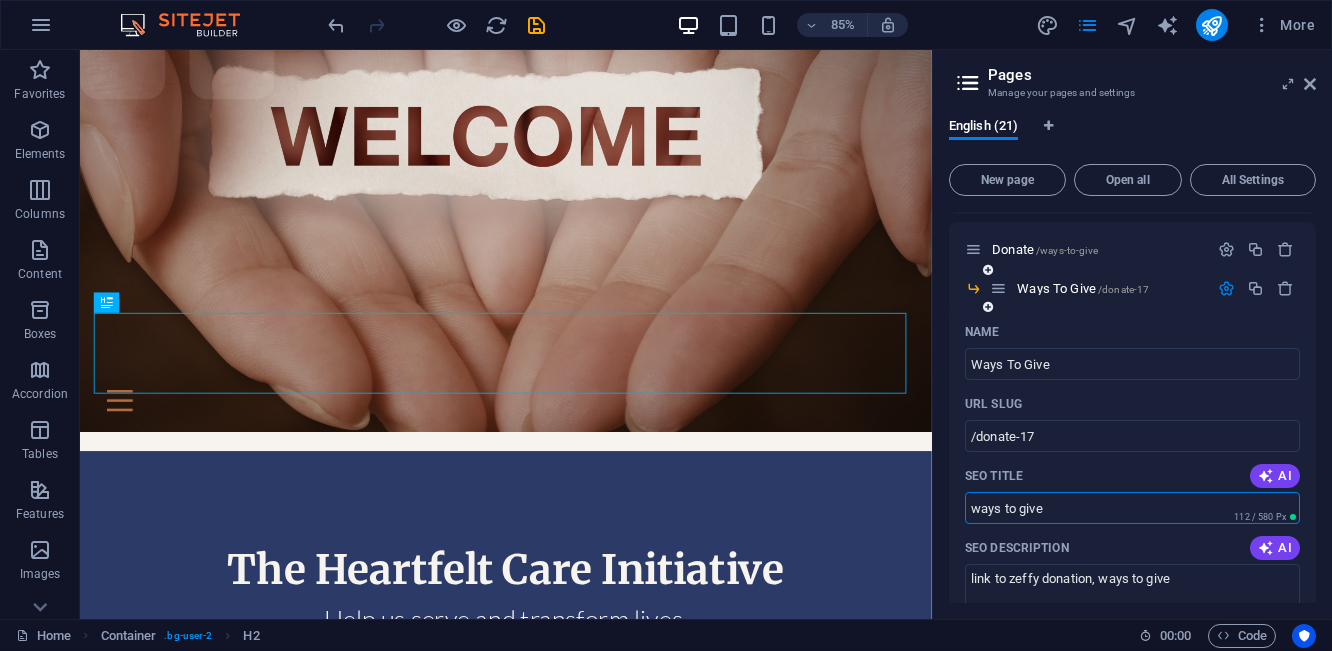 scroll, scrollTop: 666, scrollLeft: 0, axis: vertical 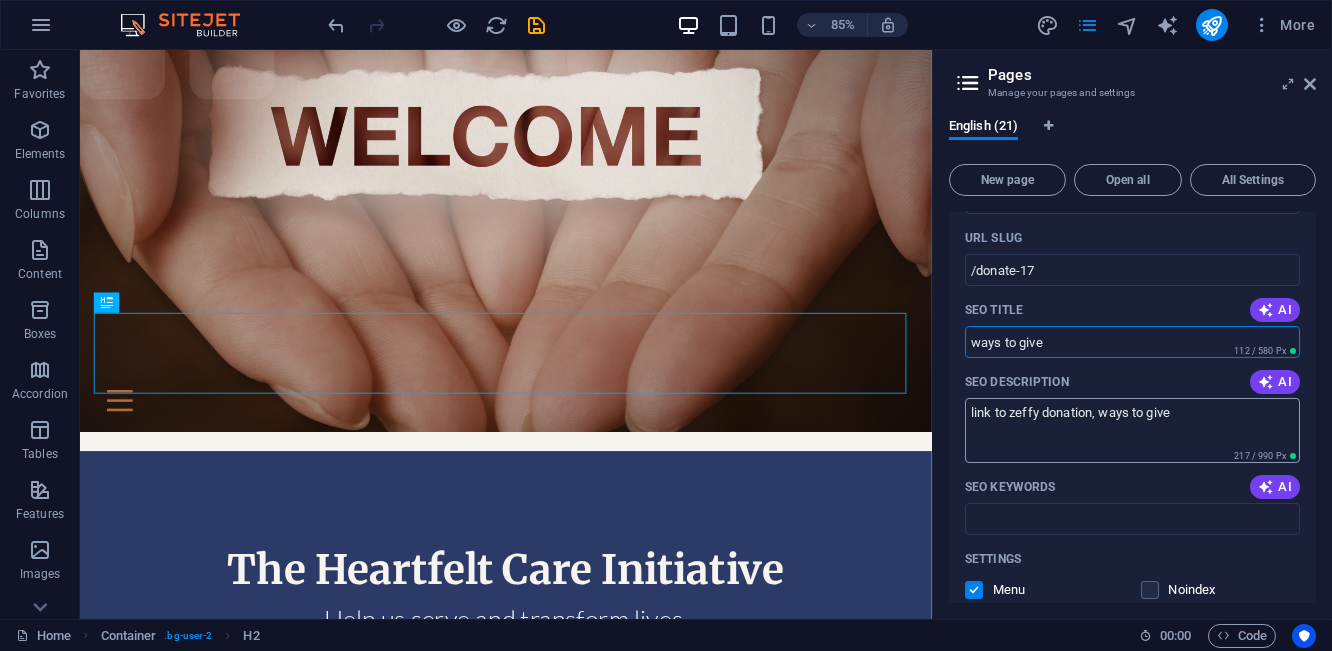 type on "ways to give" 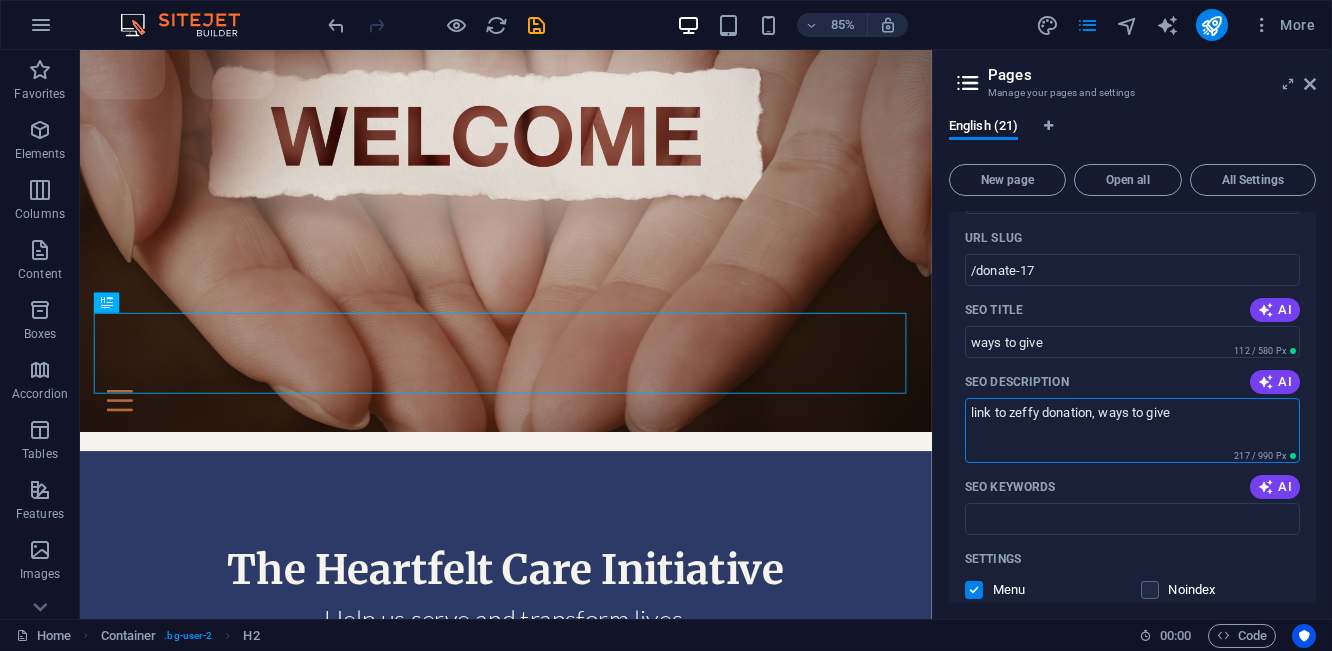drag, startPoint x: 1096, startPoint y: 418, endPoint x: 967, endPoint y: 412, distance: 129.13947 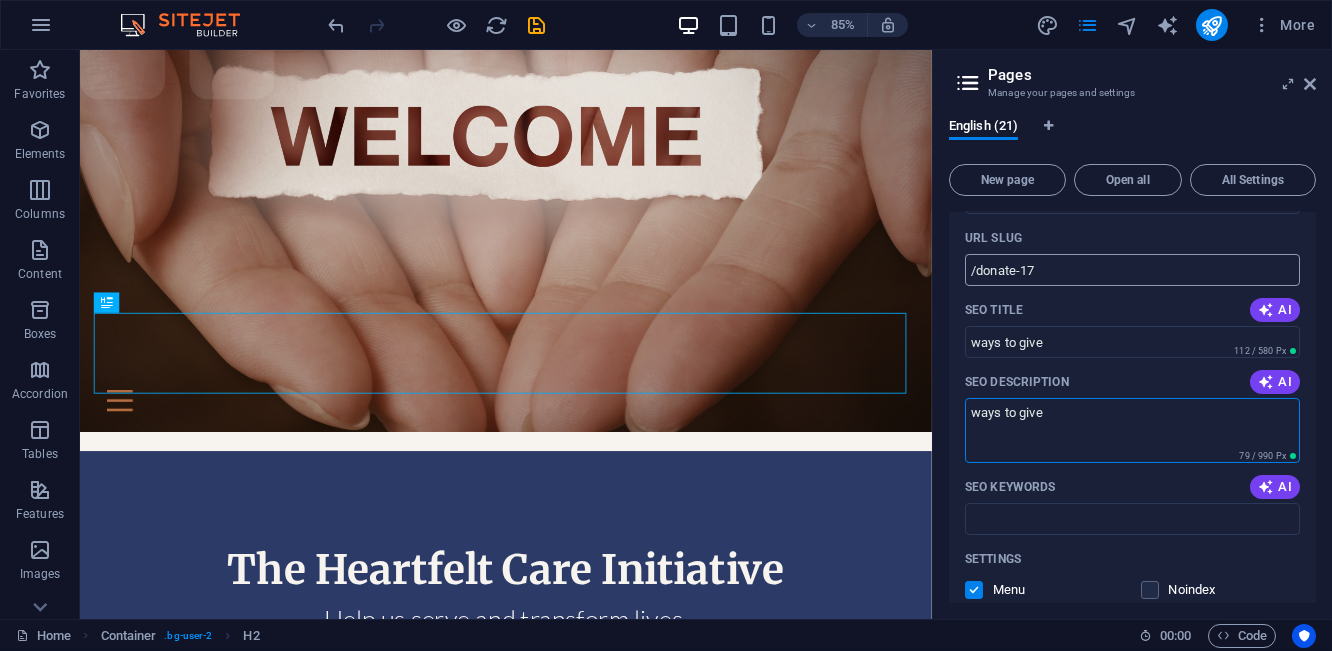 scroll, scrollTop: 500, scrollLeft: 0, axis: vertical 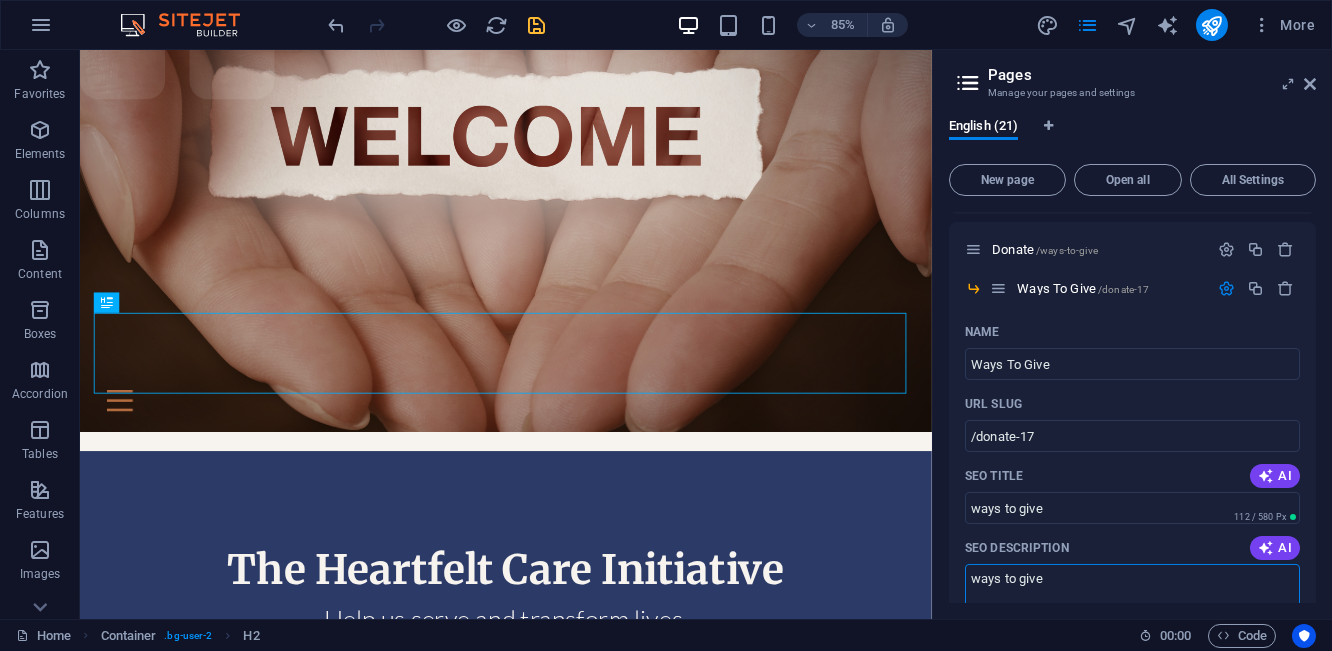 type on "ways to give" 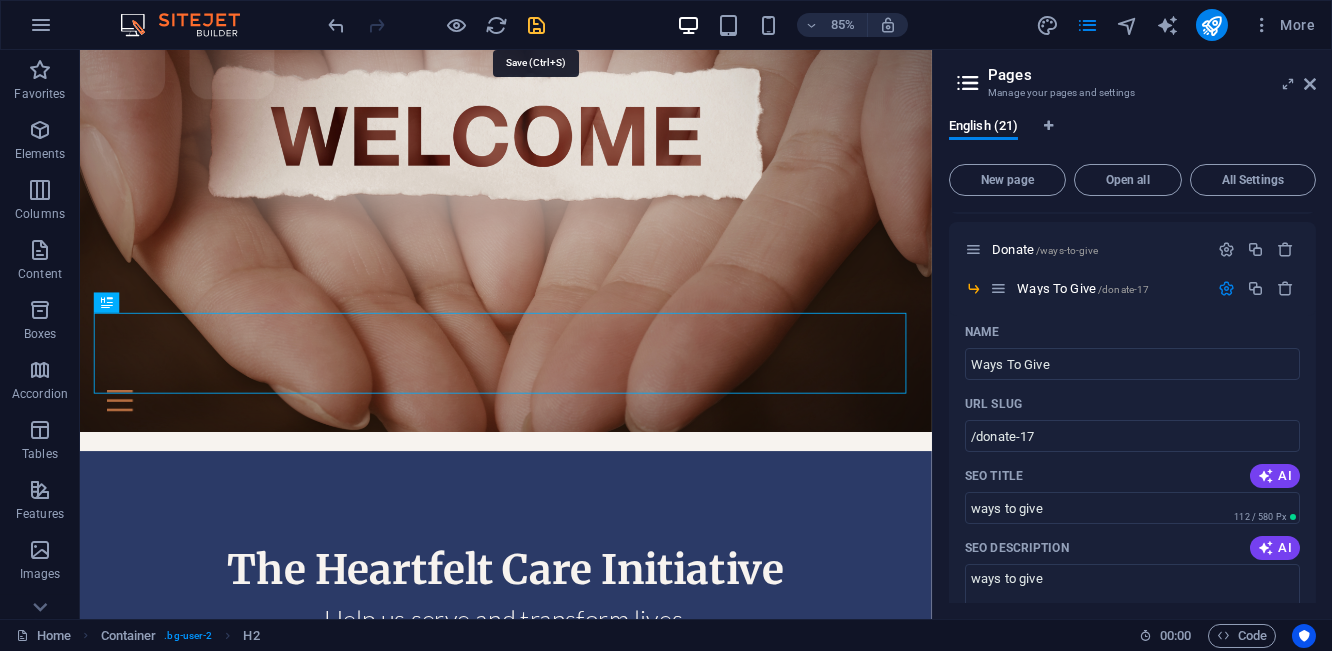 click at bounding box center (537, 25) 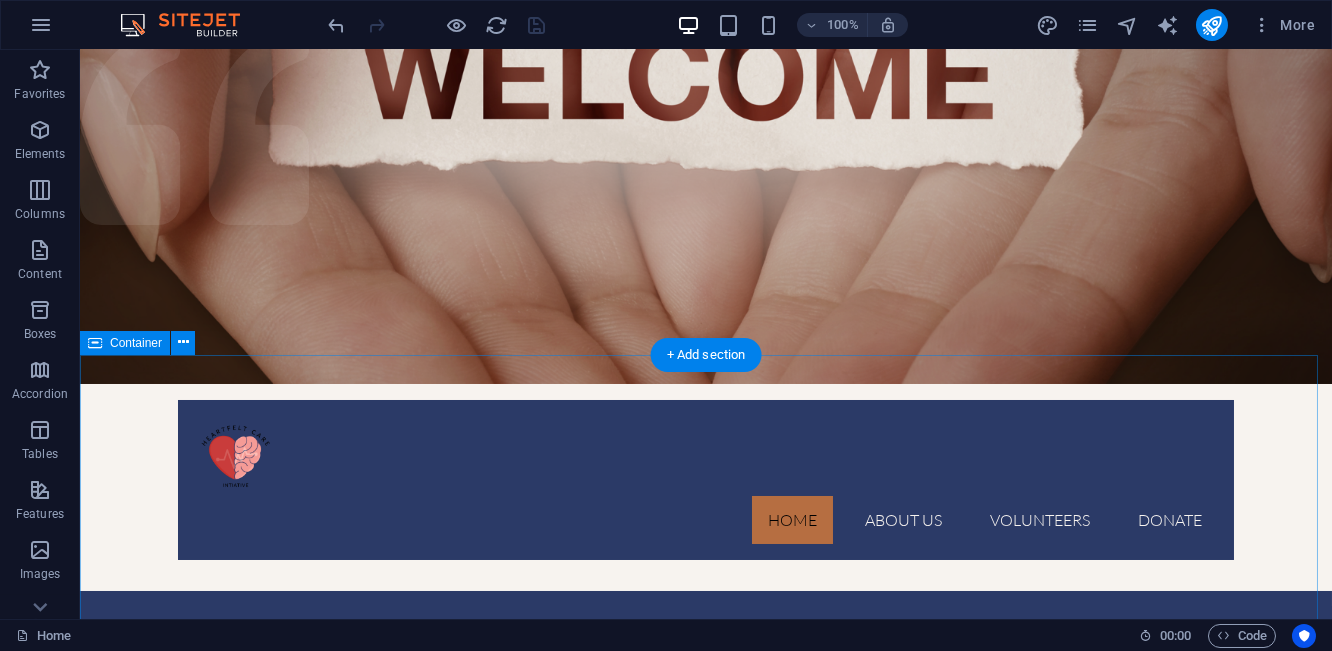 scroll, scrollTop: 0, scrollLeft: 0, axis: both 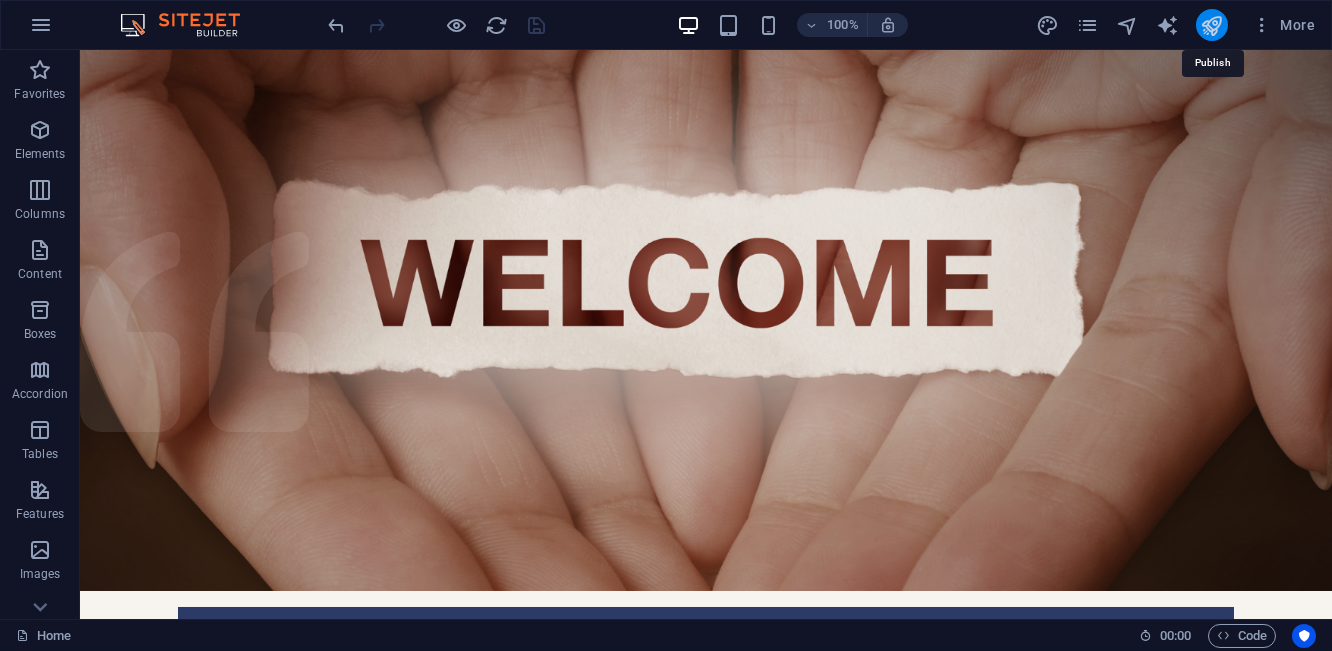 click at bounding box center (1211, 25) 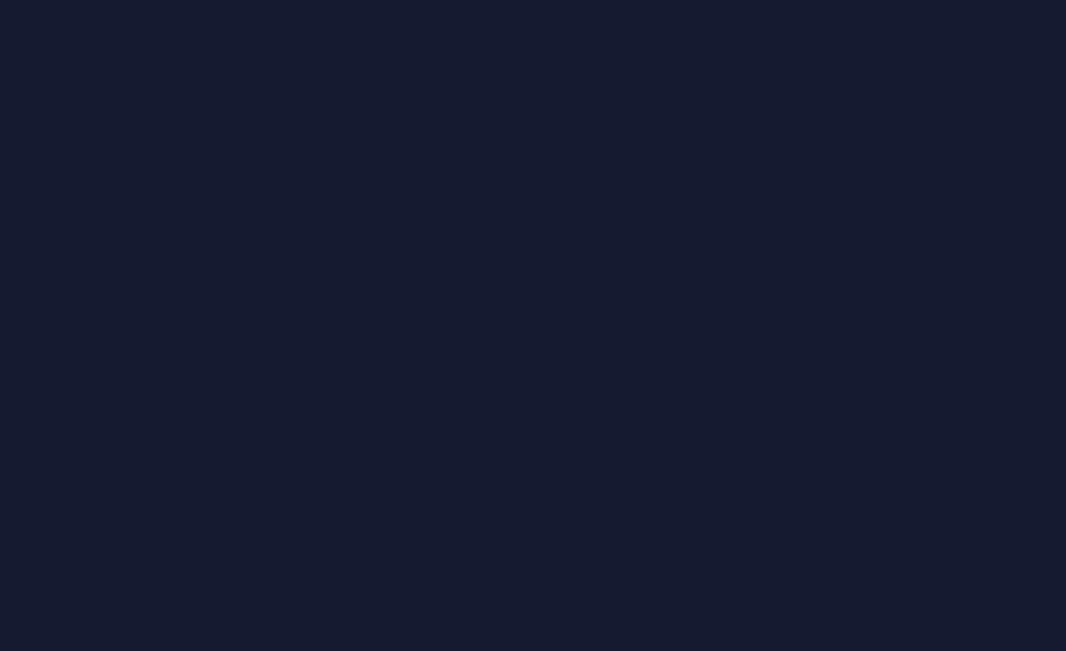 scroll, scrollTop: 0, scrollLeft: 0, axis: both 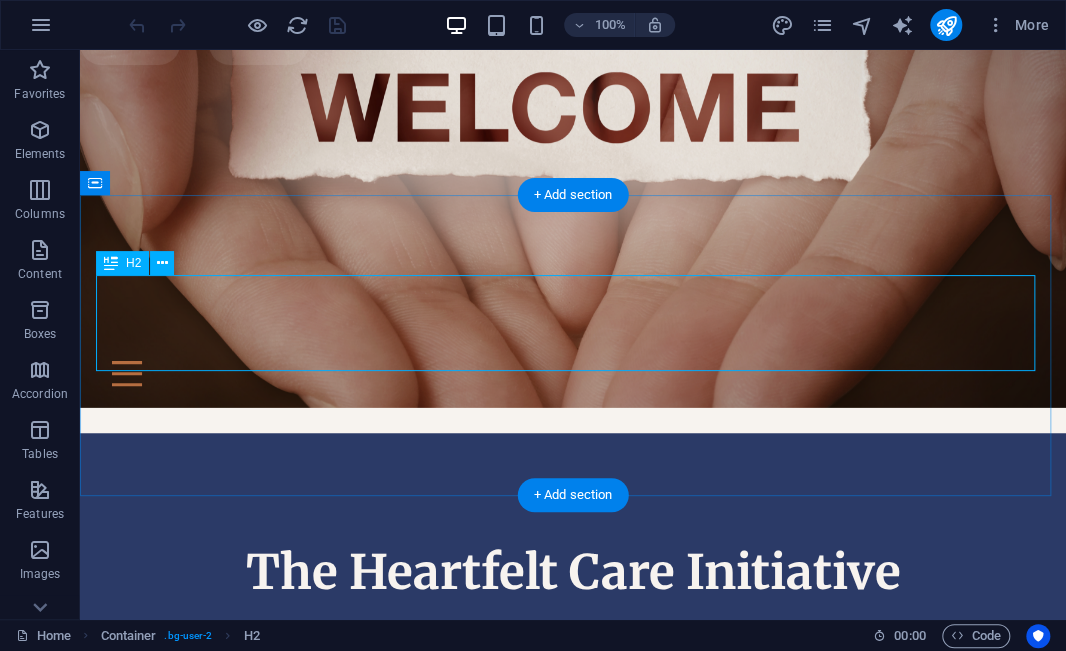click on "​ The Heartfelt Care Initiative" at bounding box center (573, 560) 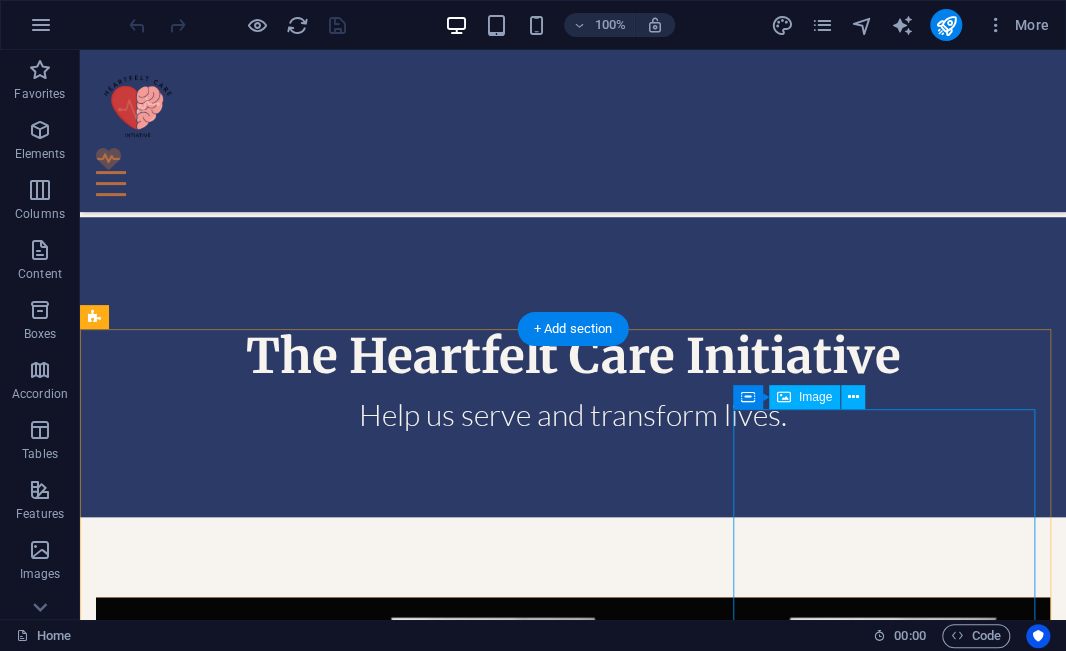 scroll, scrollTop: 367, scrollLeft: 0, axis: vertical 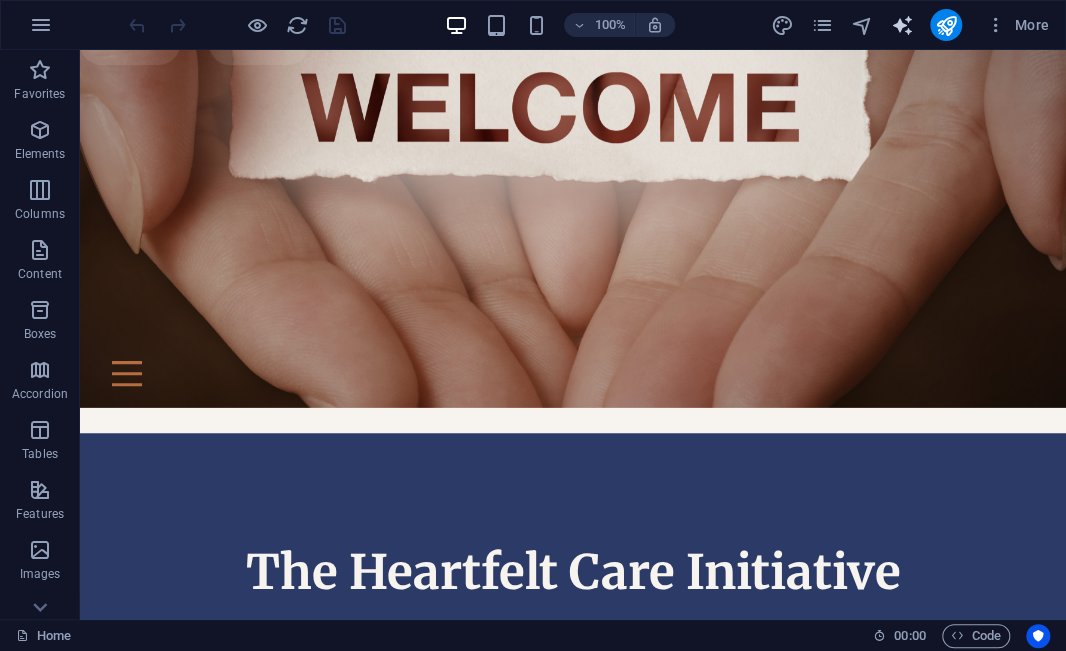 click at bounding box center [901, 25] 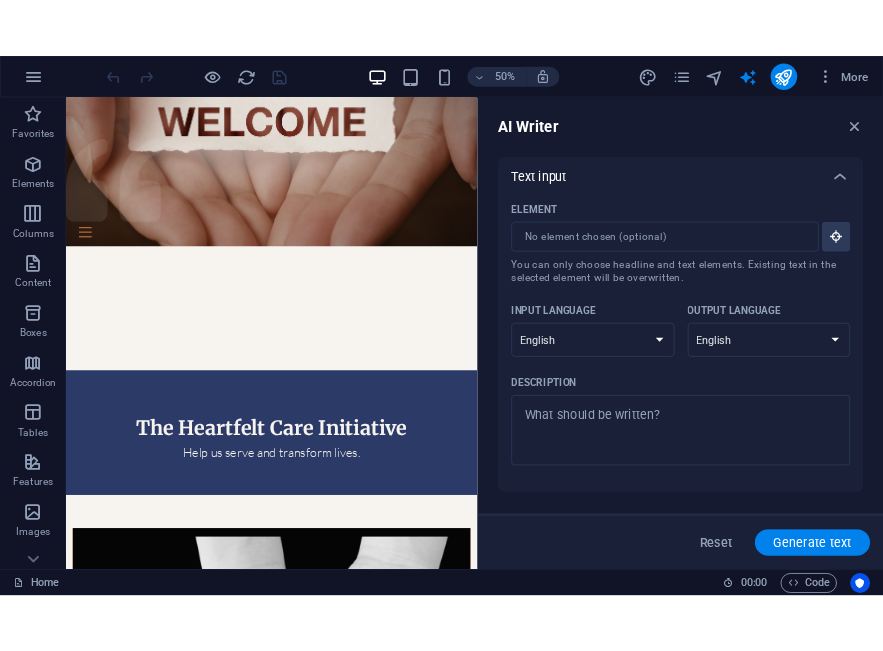 scroll, scrollTop: 166, scrollLeft: 0, axis: vertical 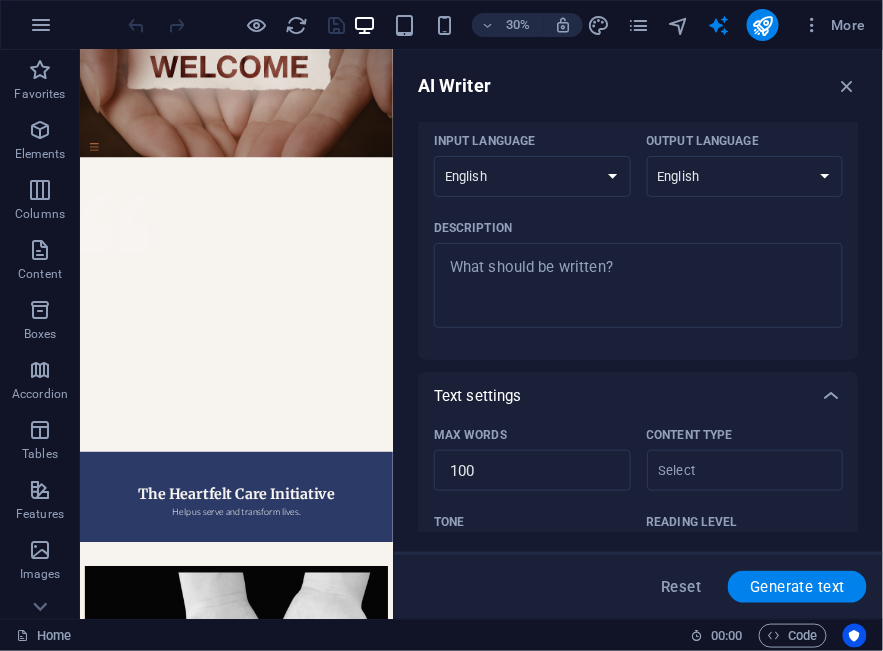 type on "x" 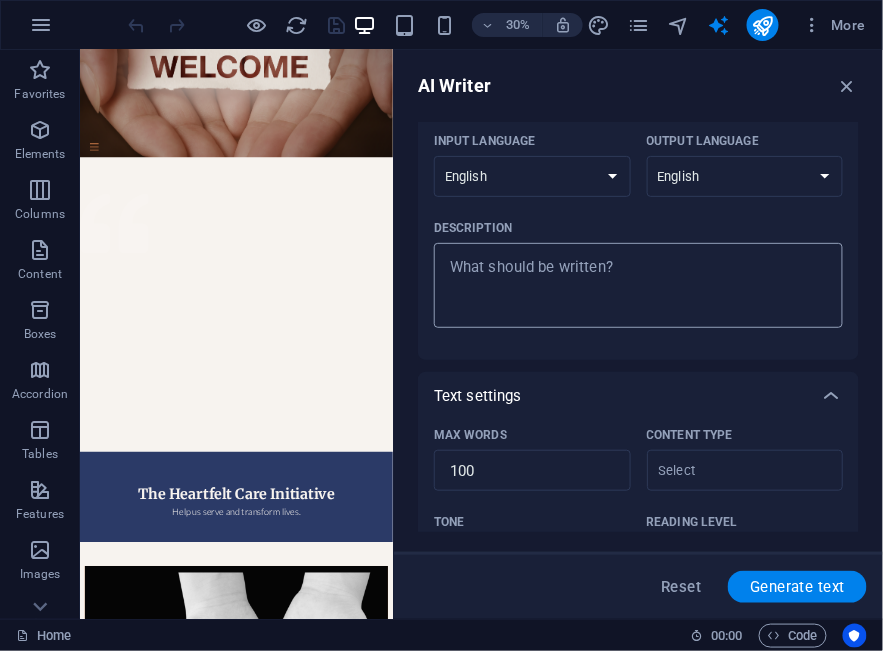 type on "x" 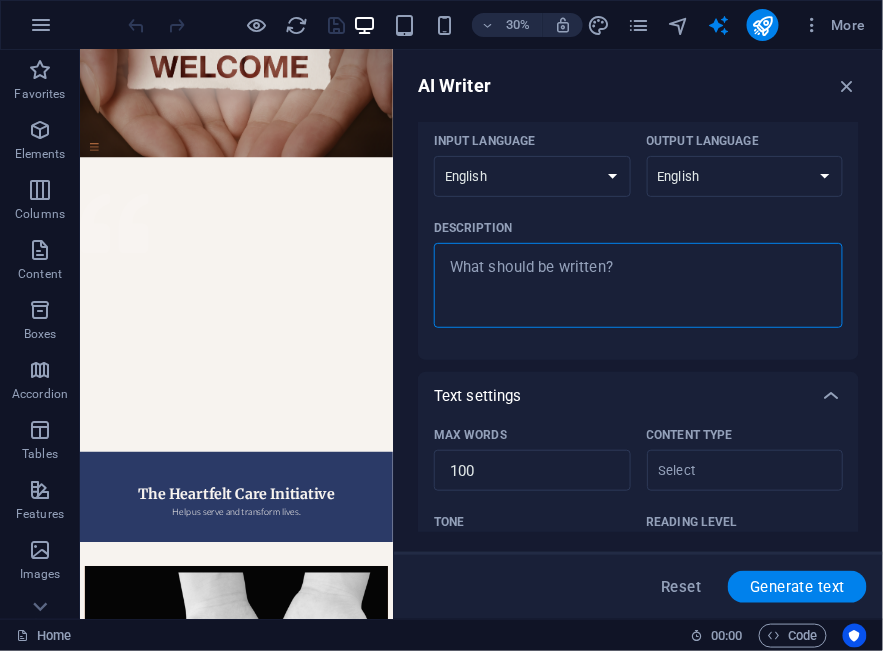 type on "w" 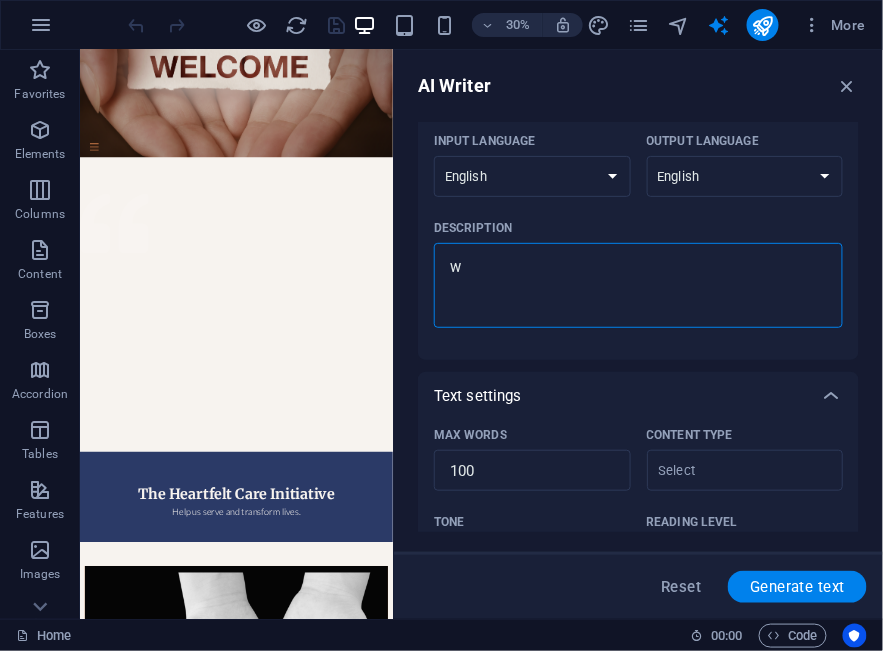 type on "wr" 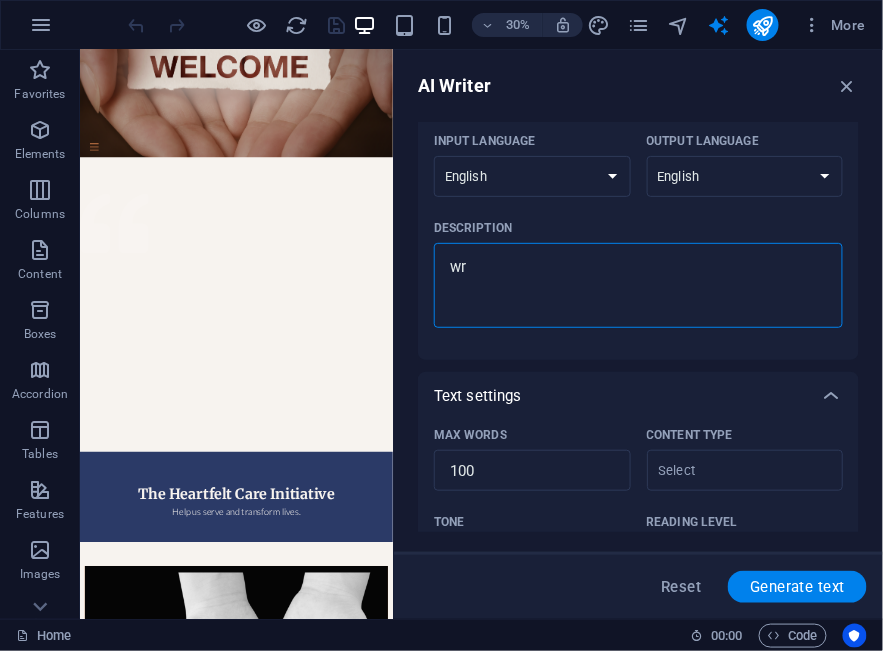 type on "wri" 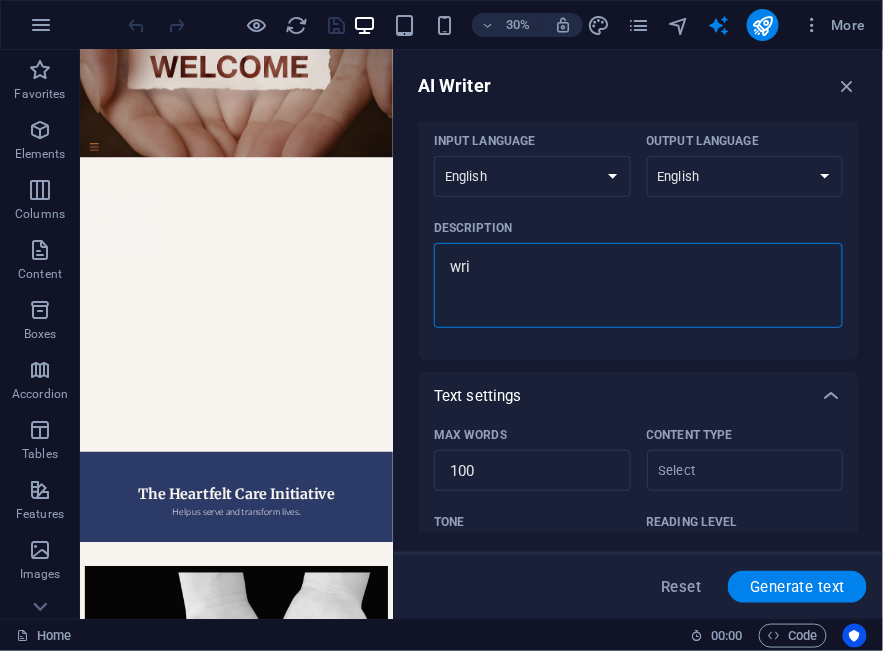type on "writ" 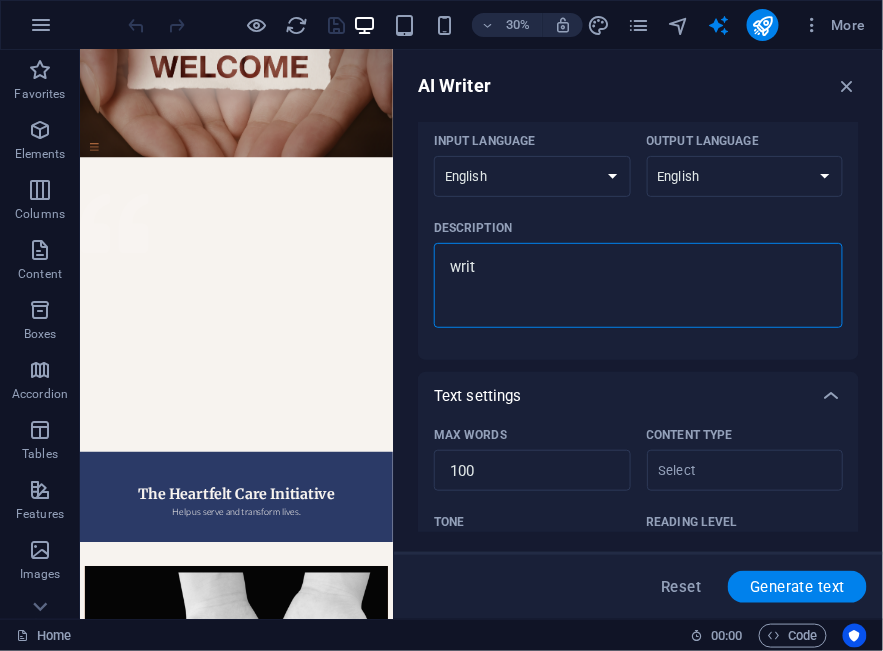 type on "write" 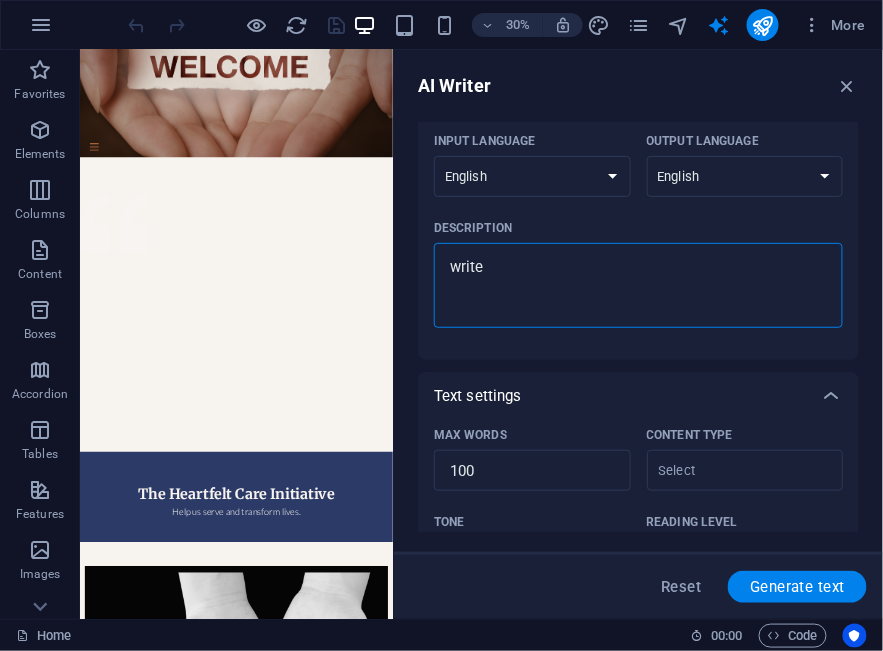 type on "write" 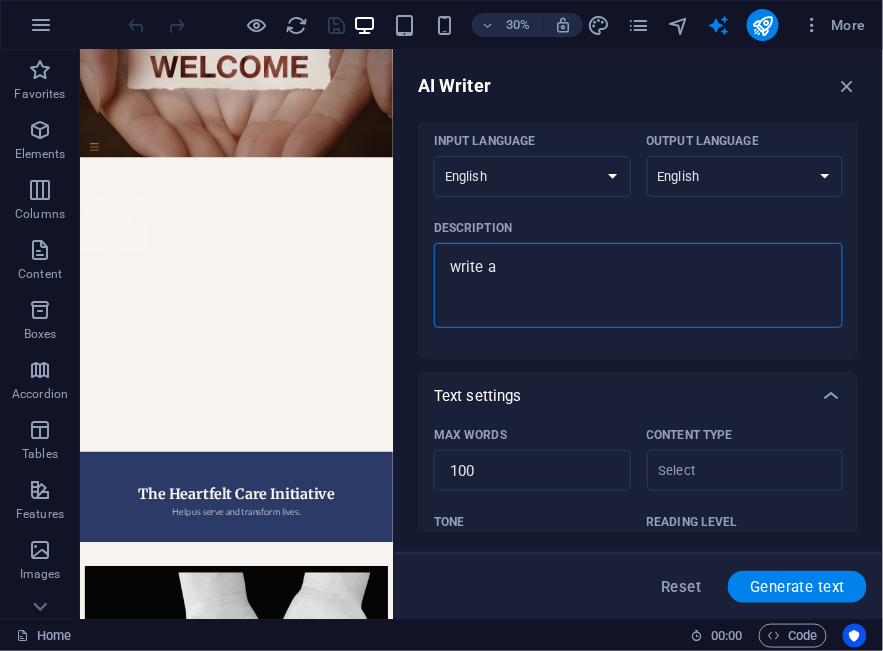 type on "write ab" 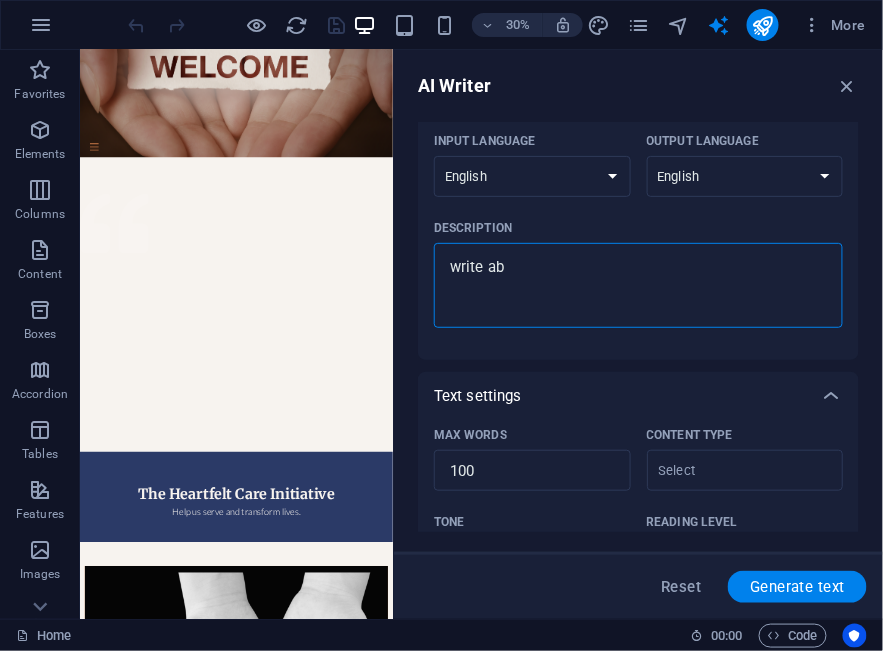 type on "write abo" 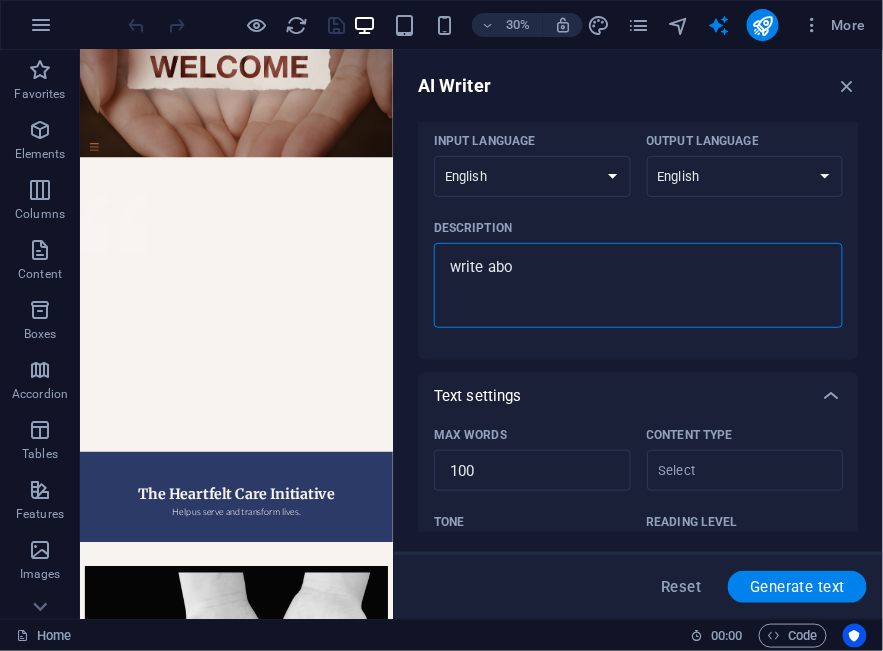 type on "write abou" 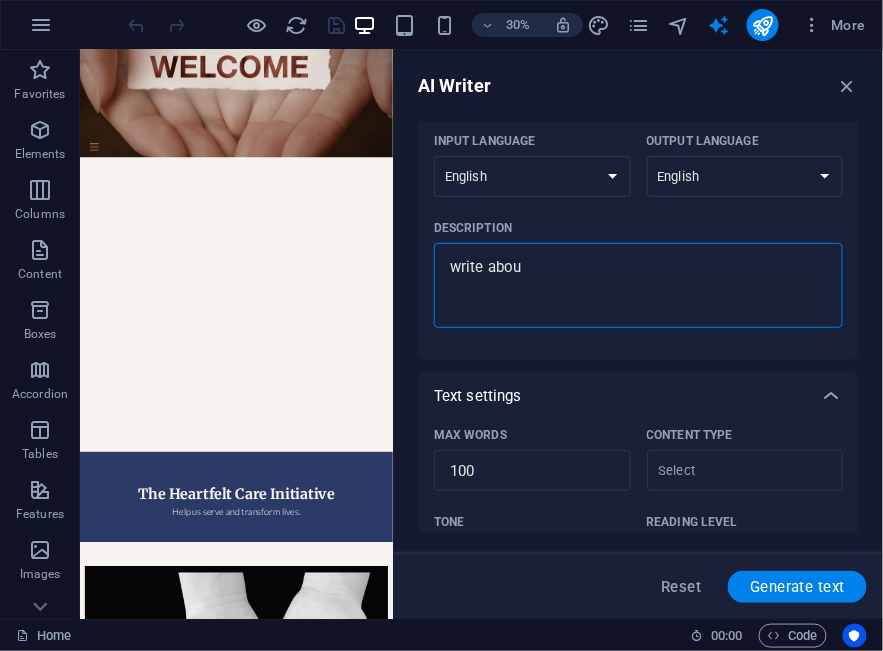 type on "write about" 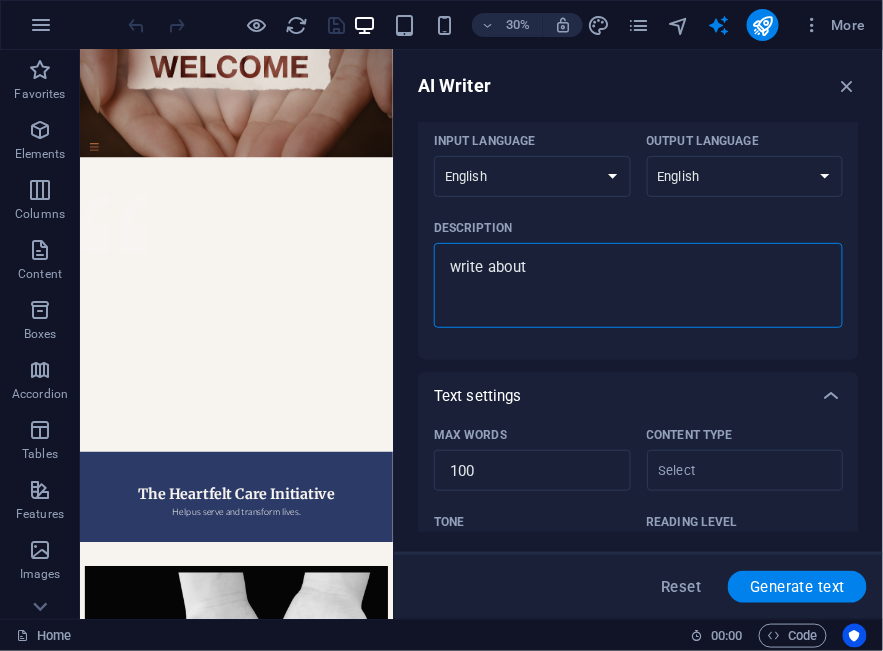 type on "write about" 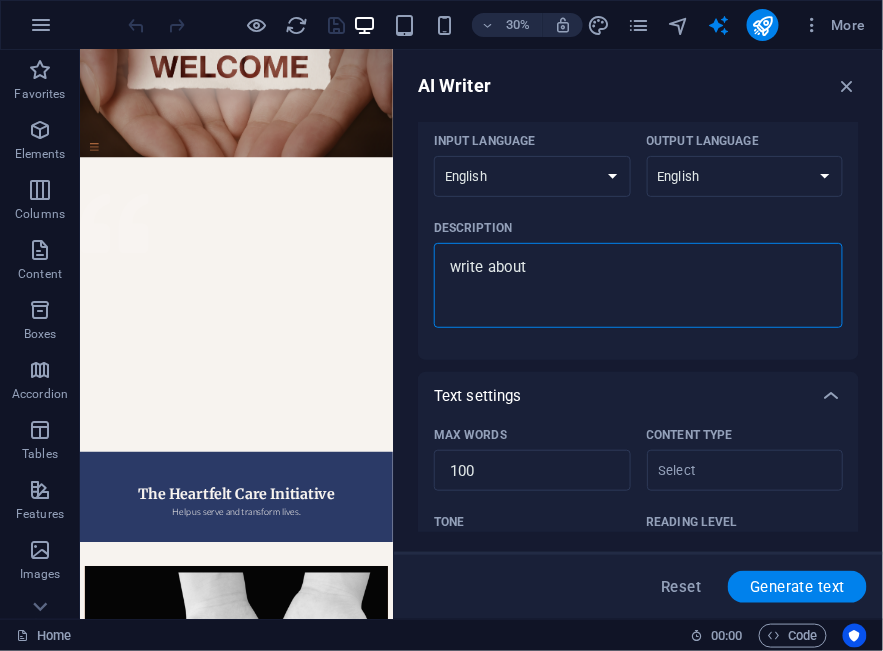 type on "write about o" 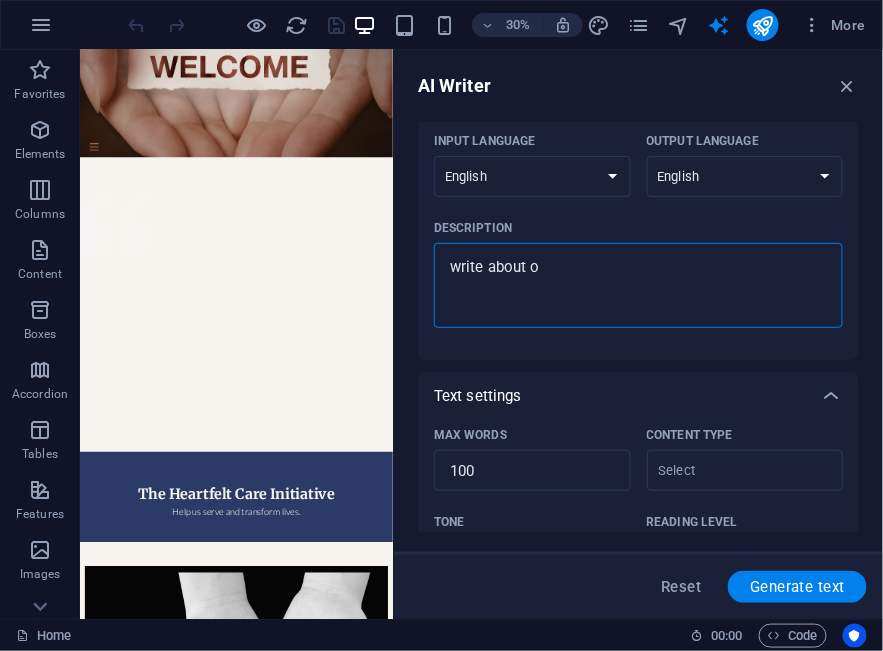 type on "x" 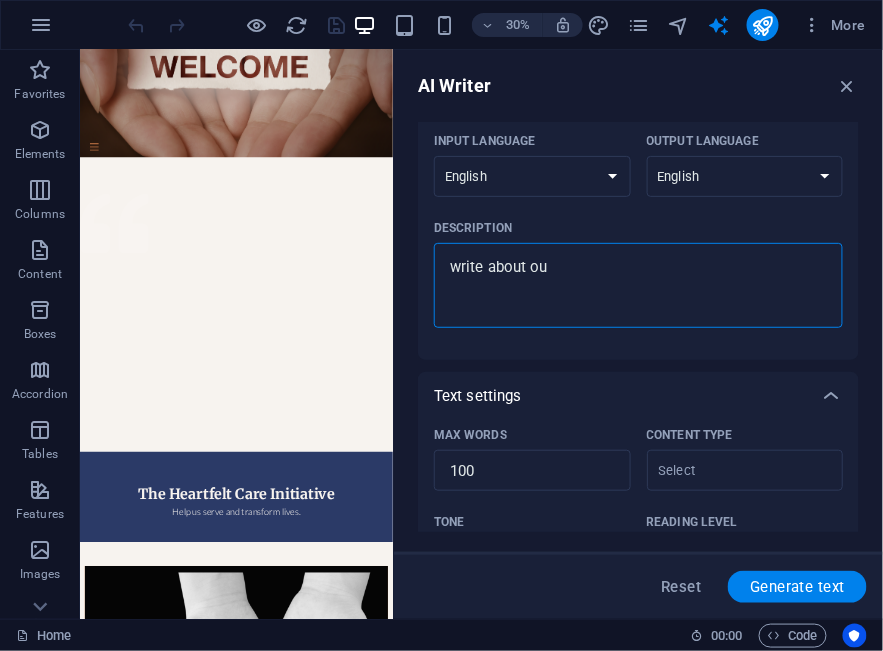 type on "x" 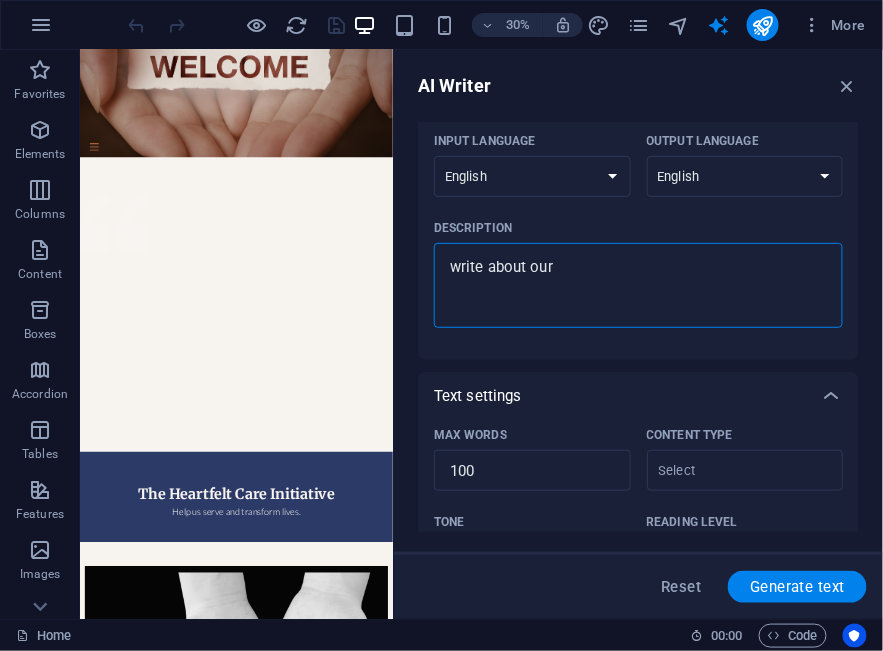 type on "write about our" 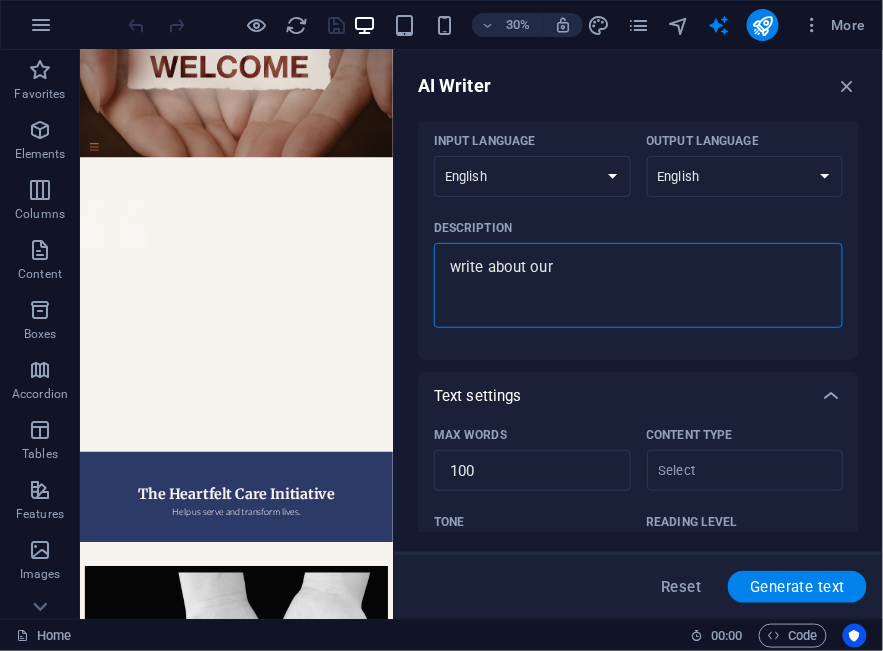 type on "write about our m" 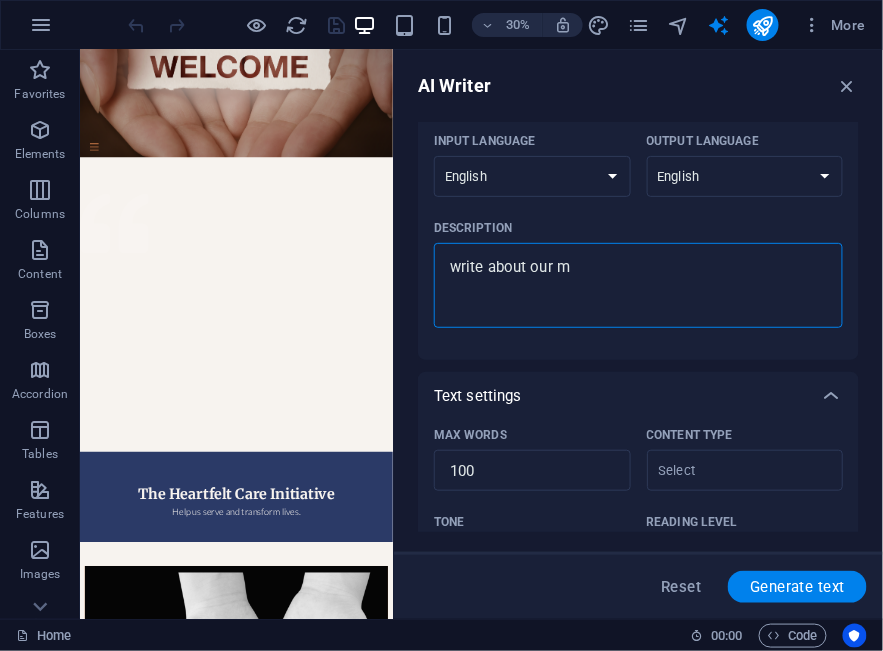 type on "write about our mi" 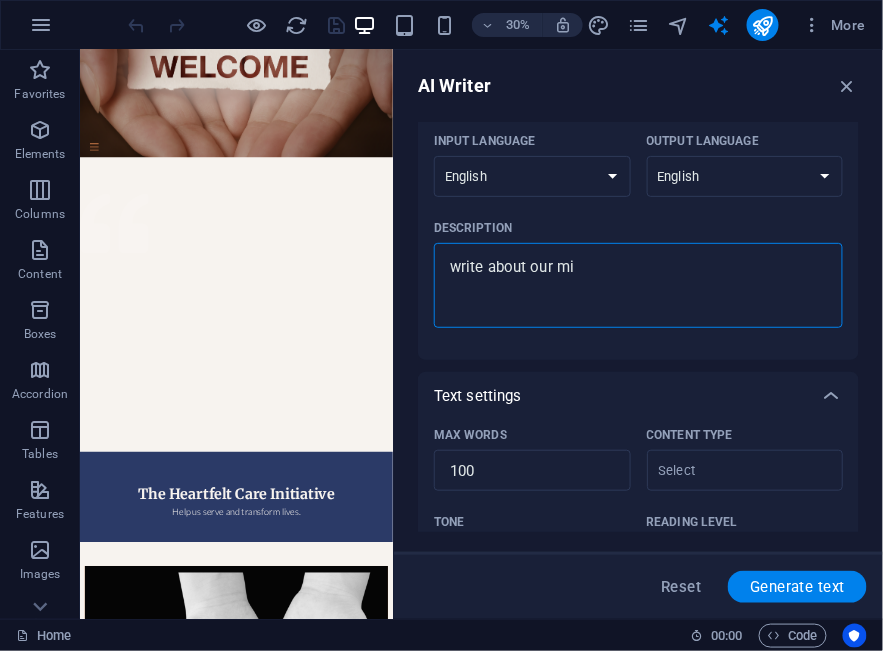 type on "write about our mis" 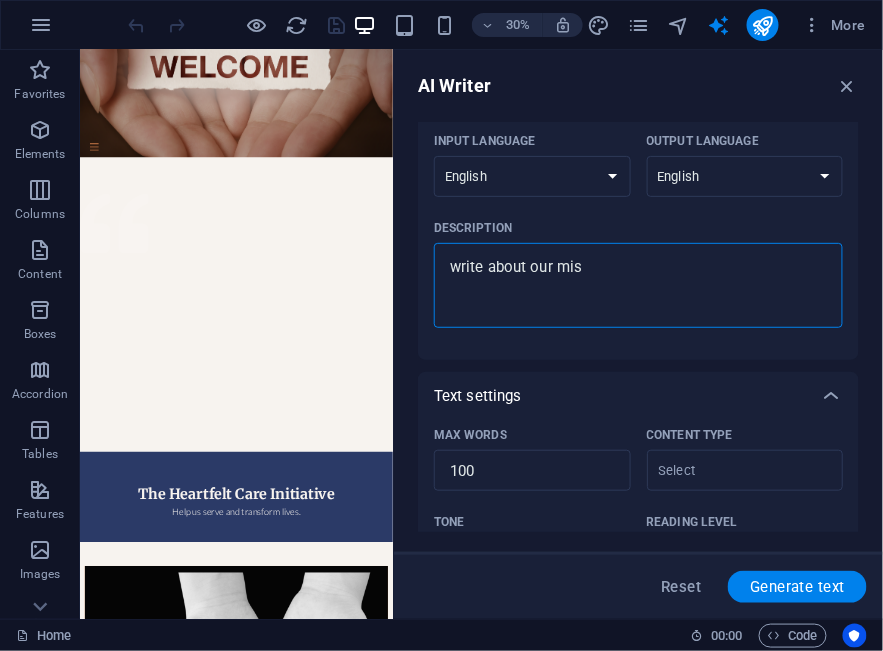 type on "write about our miss" 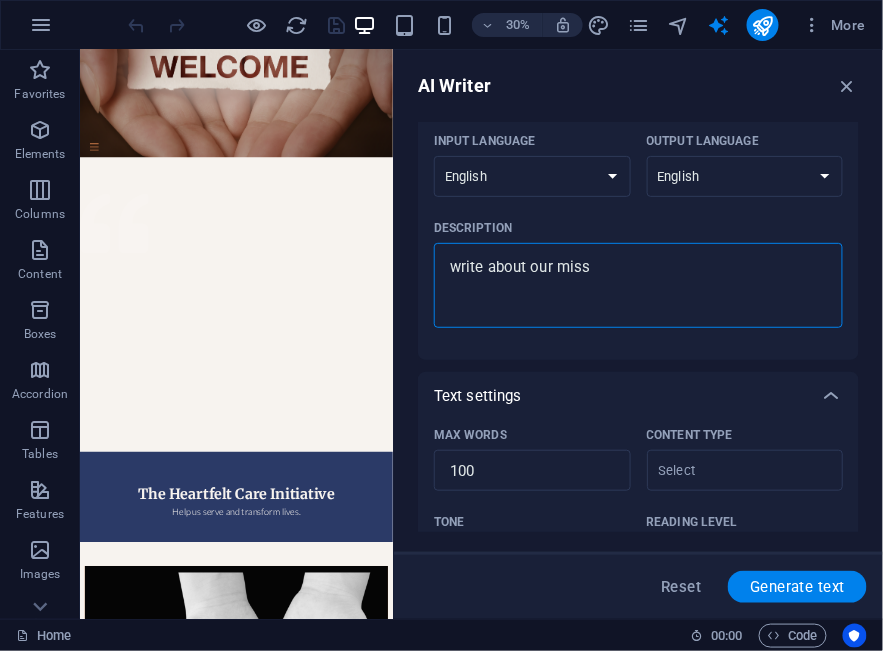 type on "write about our missi" 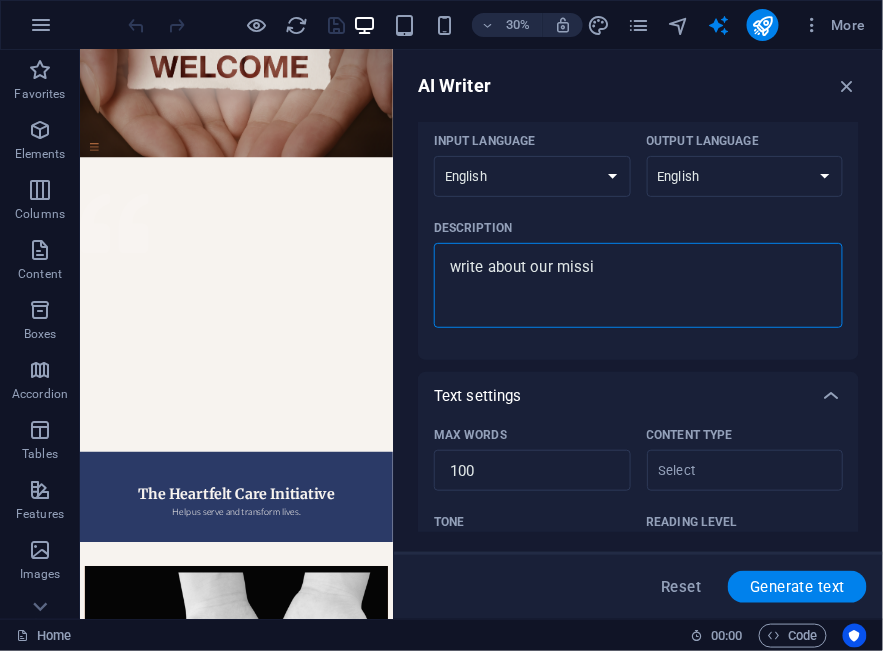 type on "write about our missio" 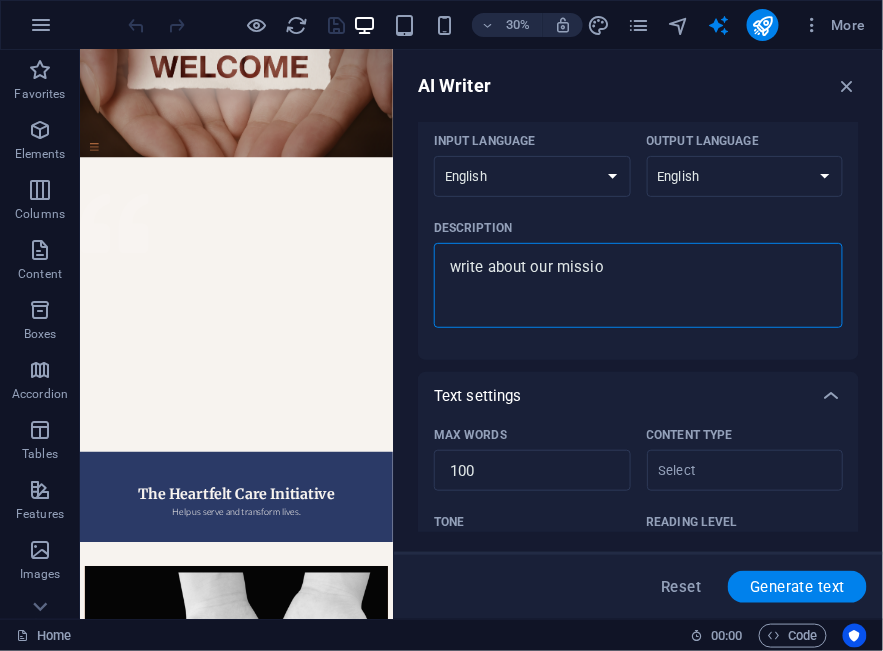 type on "write about our mission" 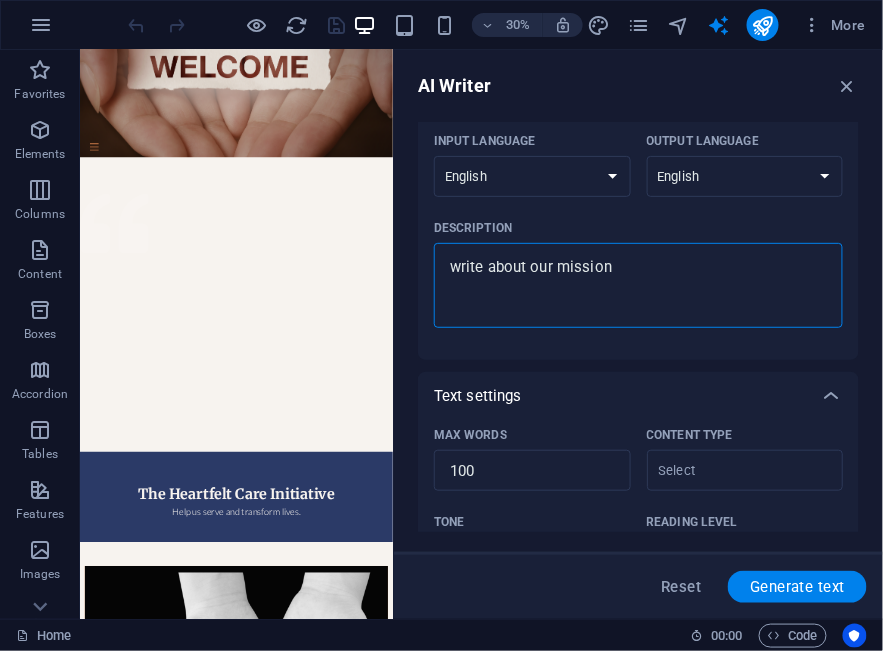 type on "write about our mission" 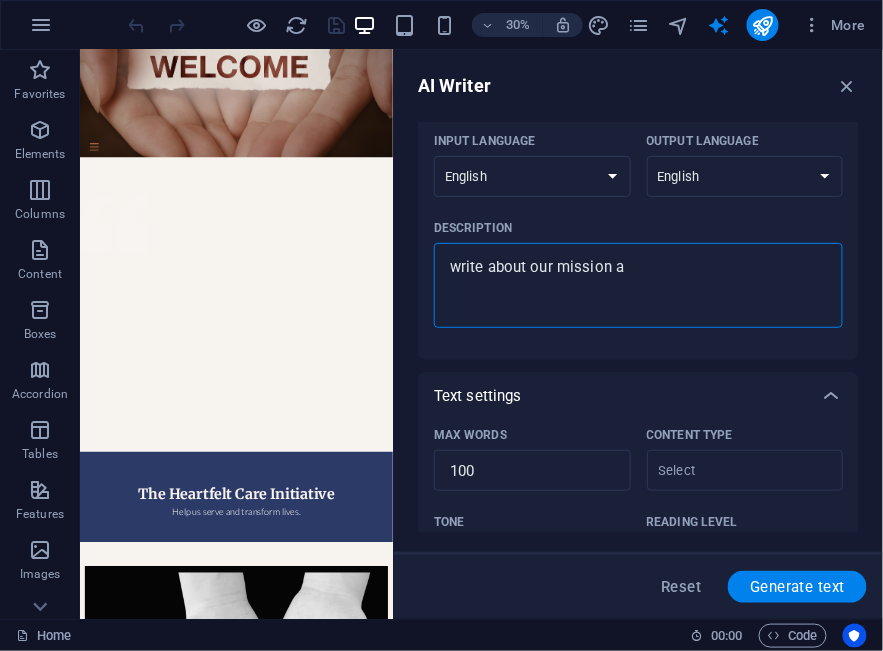 type on "write about our mission an" 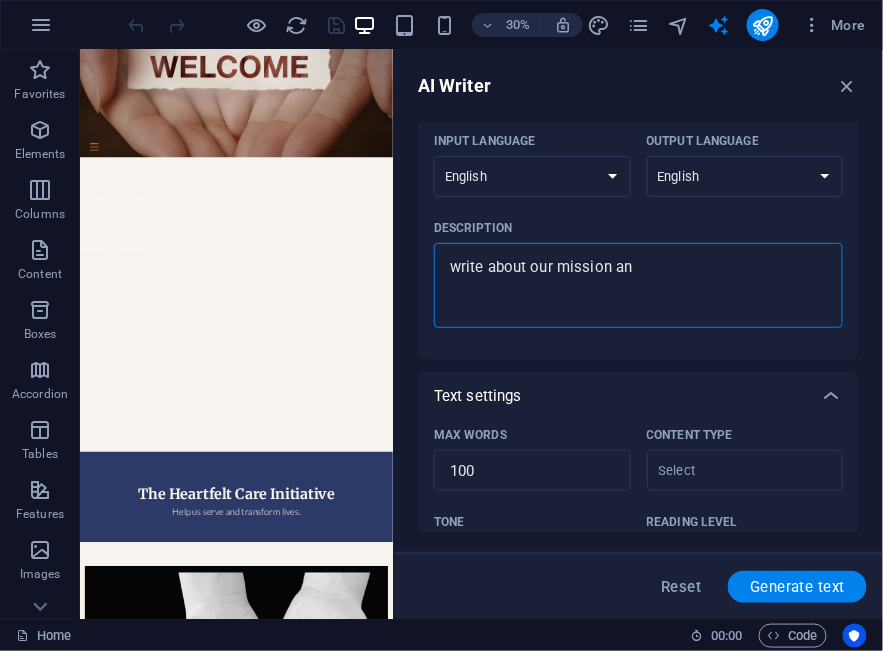 type on "write about our mission and" 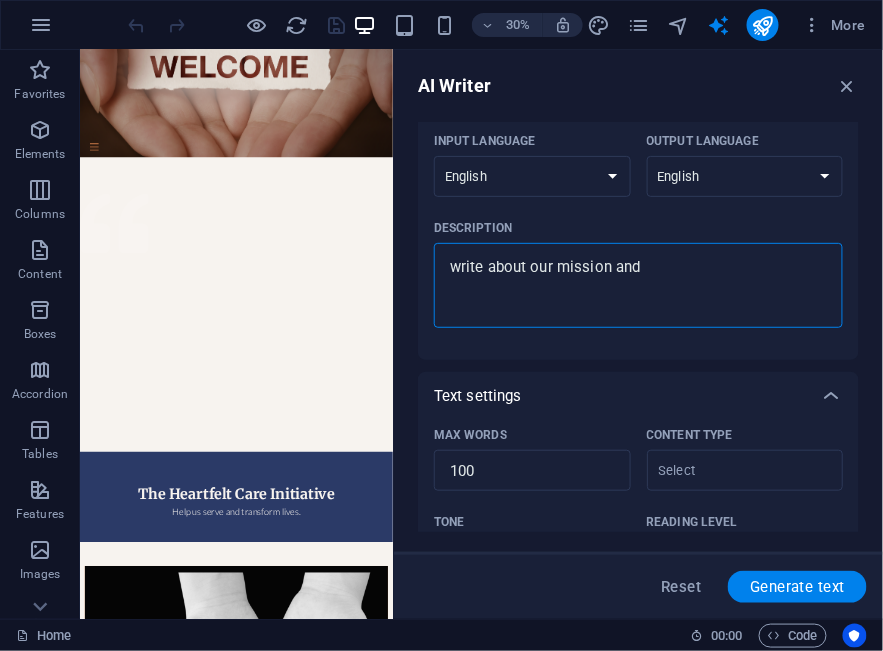 type on "write about our mission and" 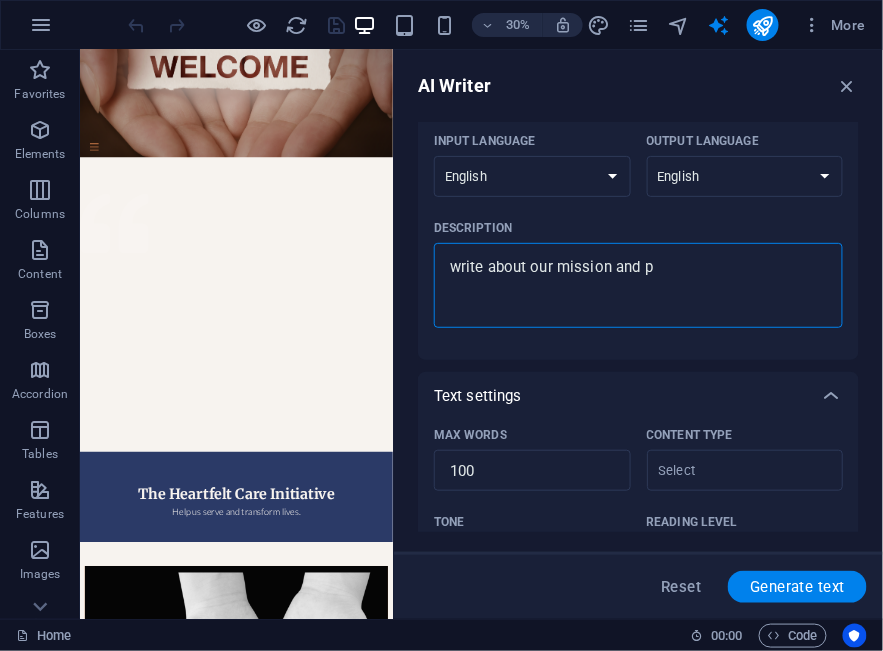 type on "write about our mission and pa" 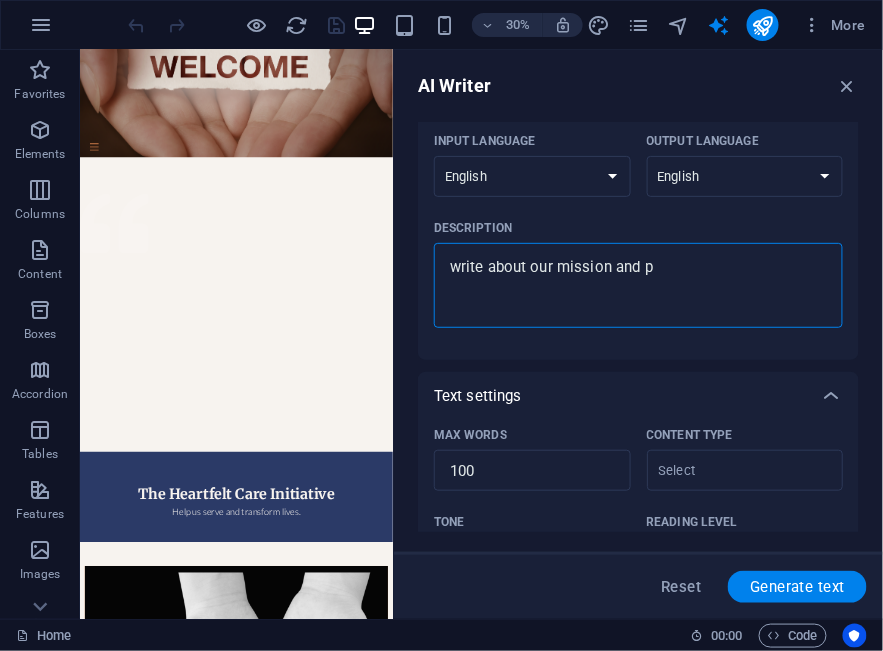 type on "x" 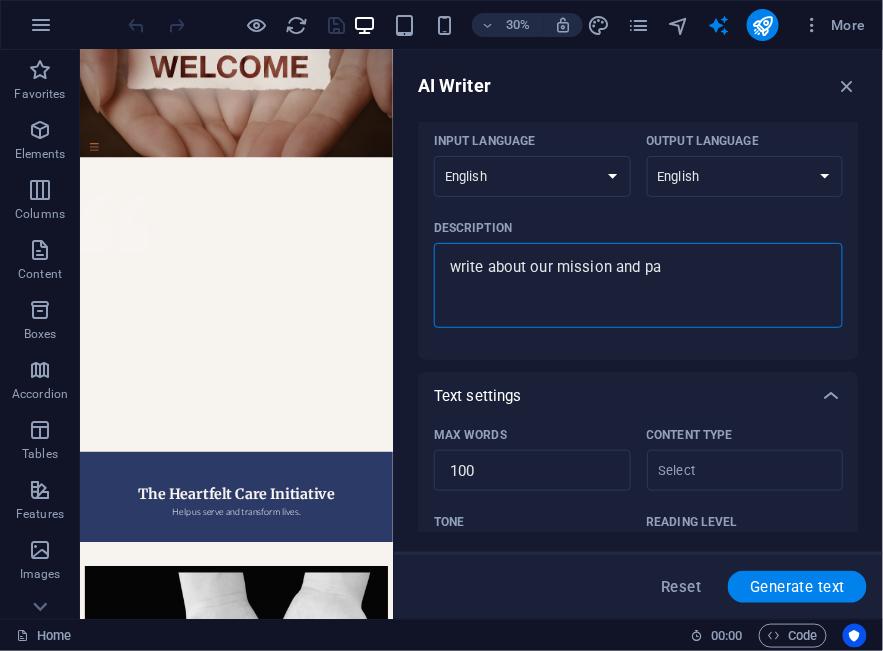 type on "write about our mission and pas" 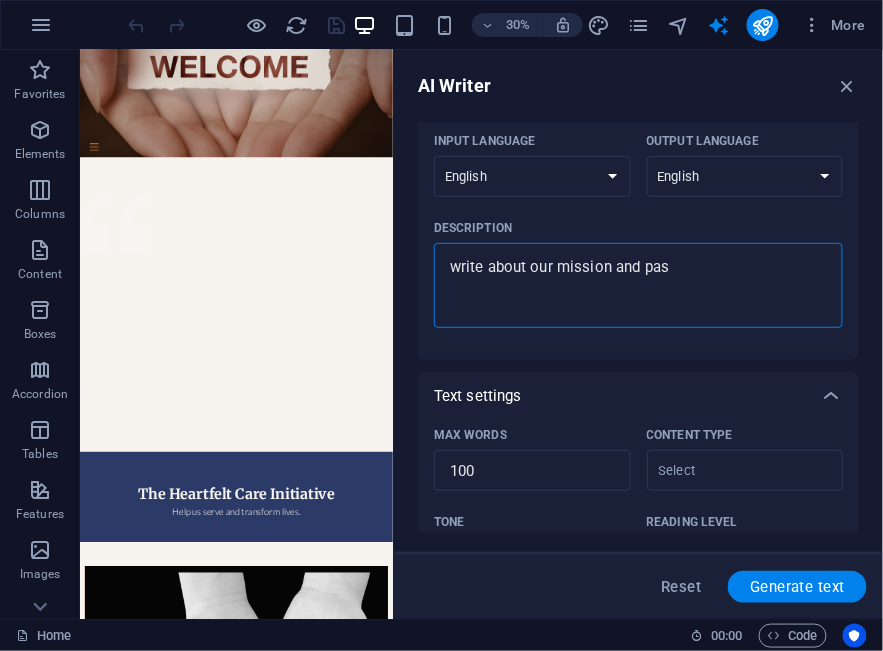type on "write about our mission and pass" 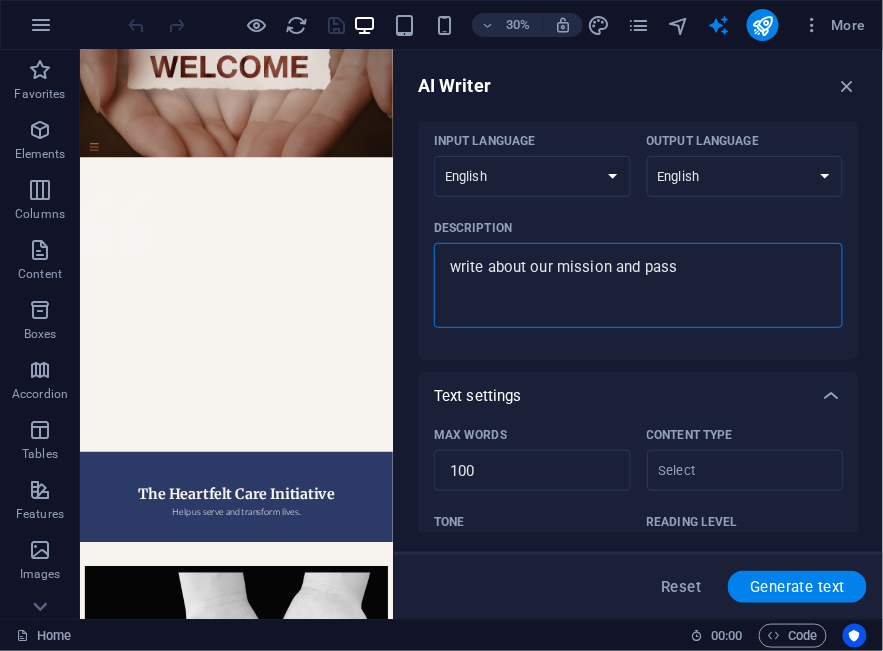 type on "write about our mission and passi" 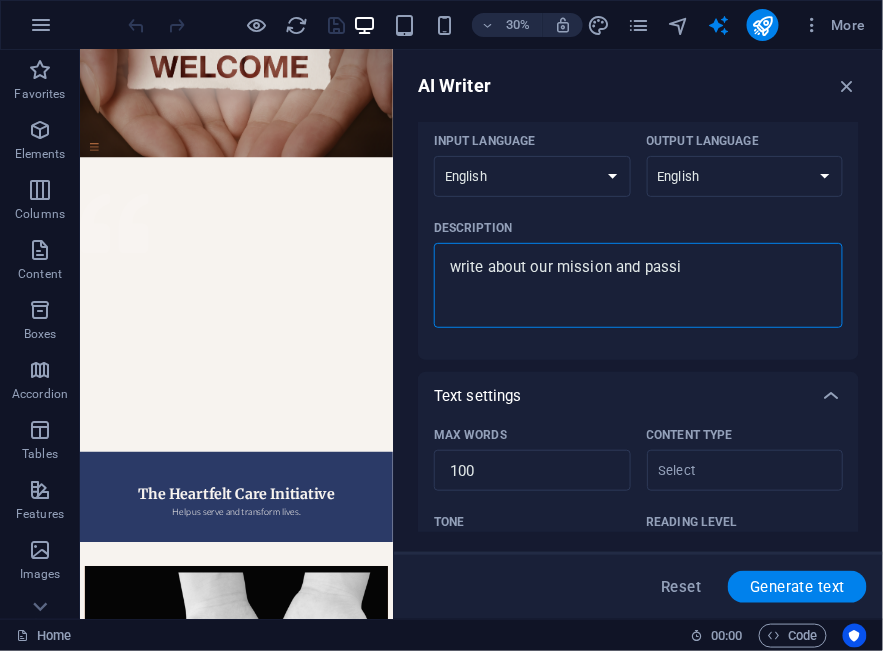 type on "write about our mission and passio" 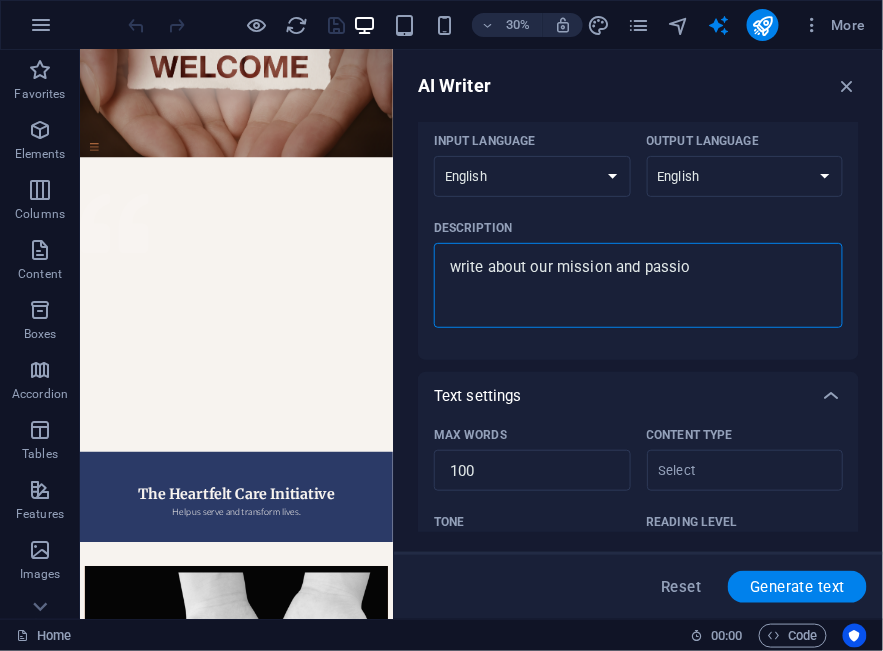 type on "write about our mission and passion" 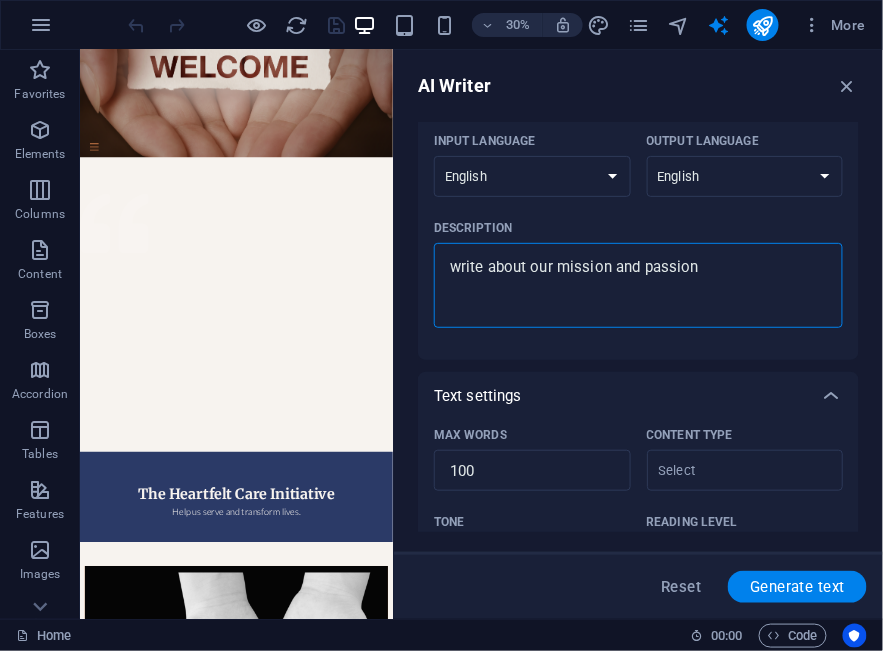 type on "write about our mission and passion" 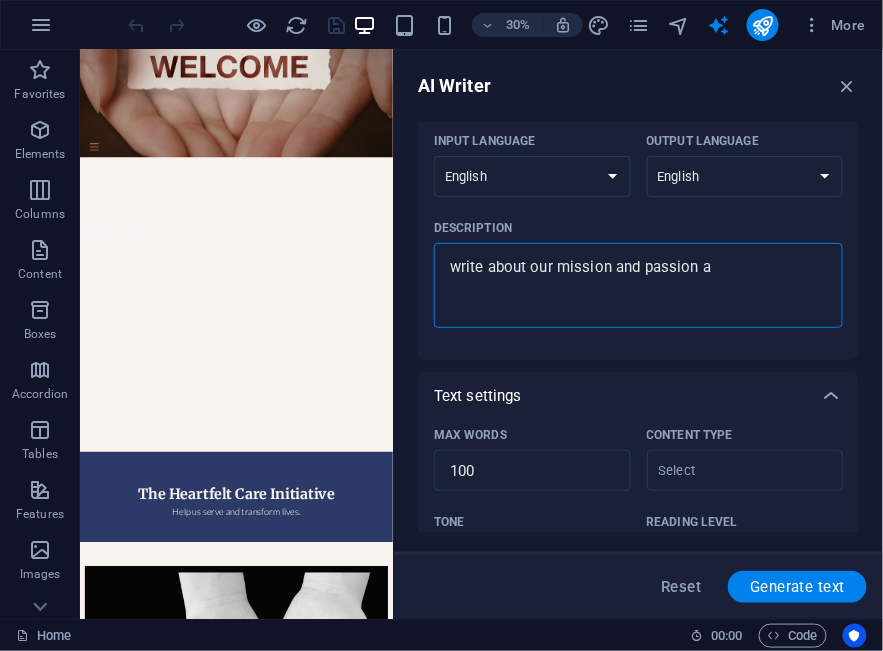 type on "write about our mission and passion an" 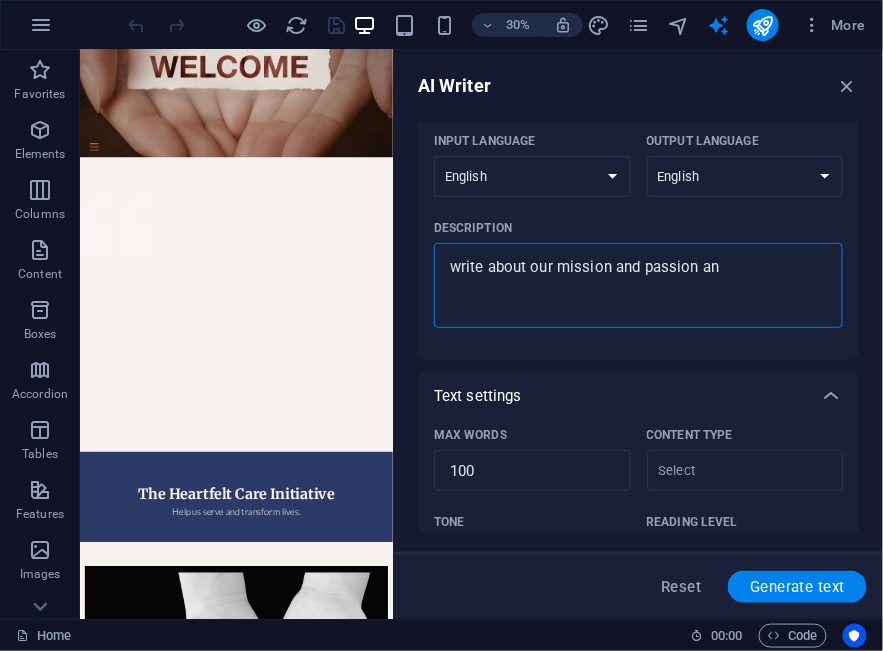 type on "write about our mission and passion and" 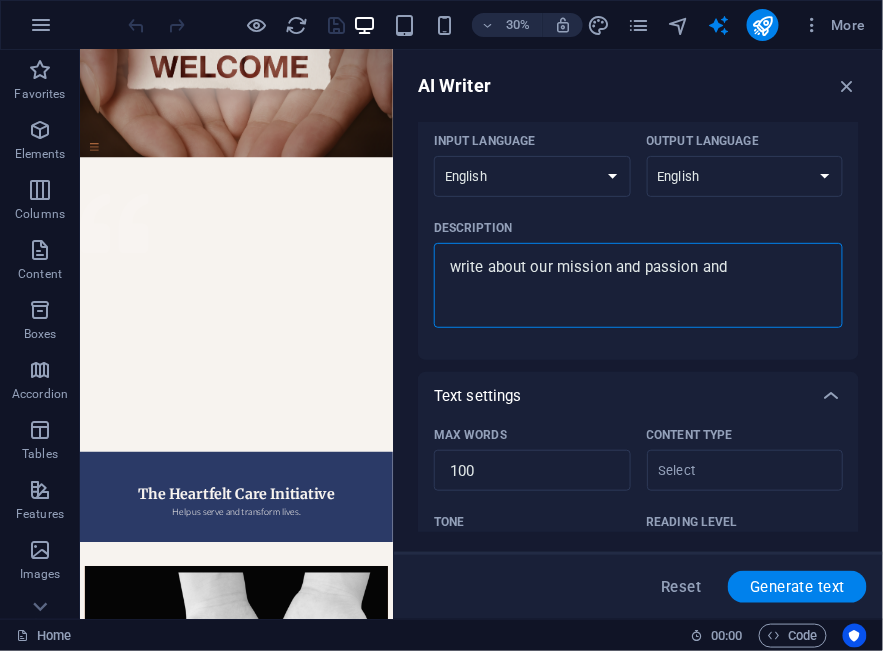type on "write about our mission and passion and" 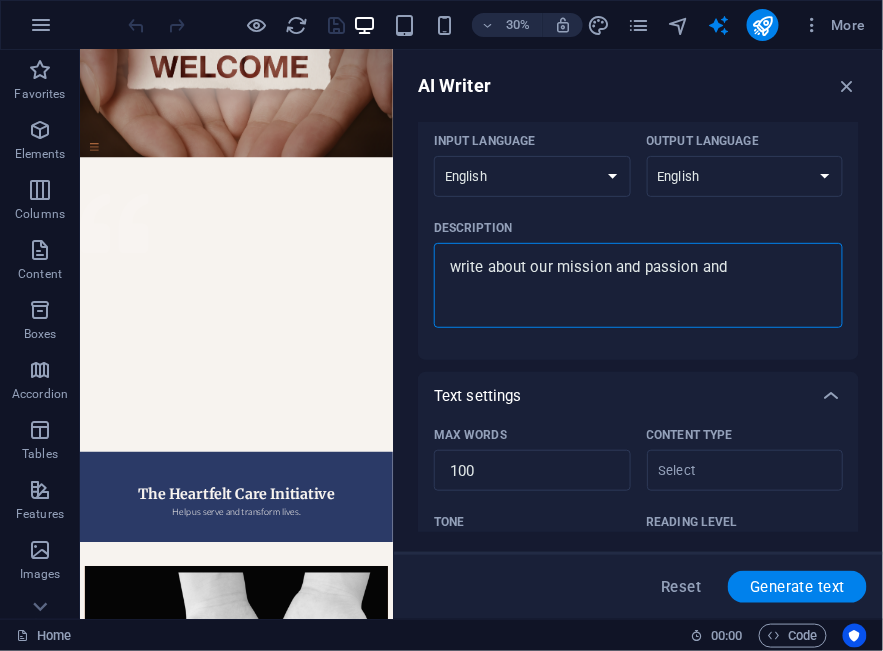type on "write about our mission and passion and w" 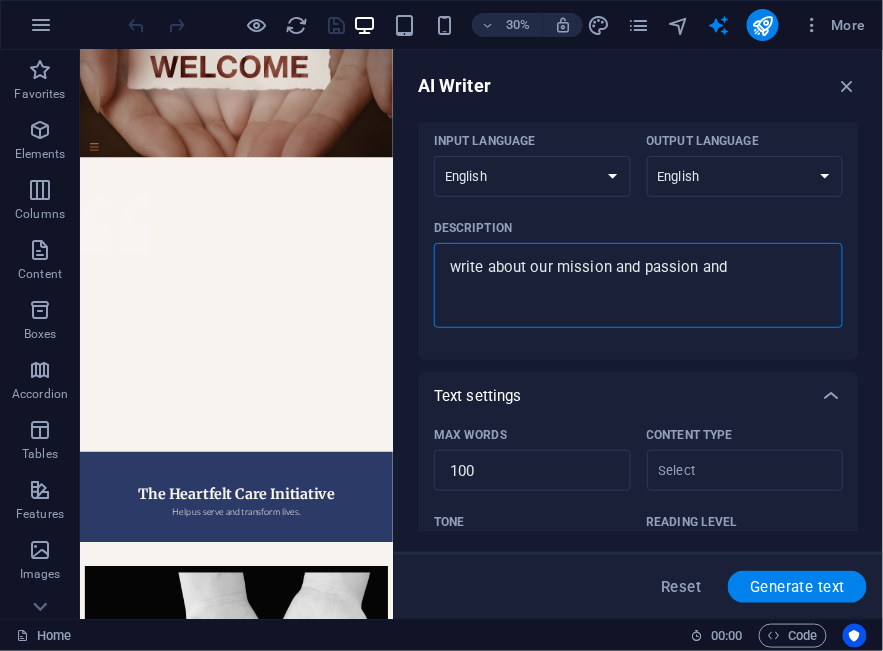 type on "x" 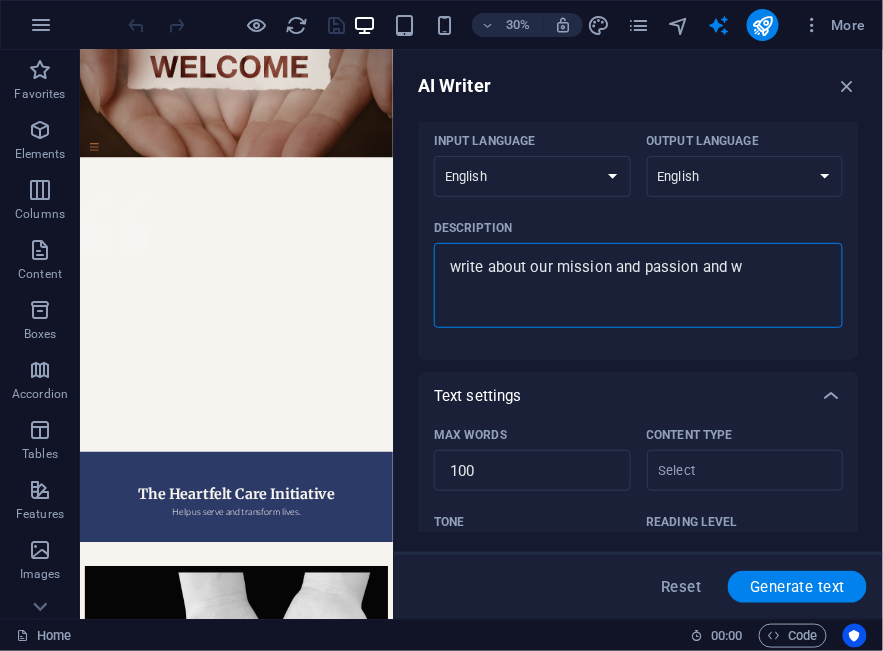 type on "write about our mission and passion and wh" 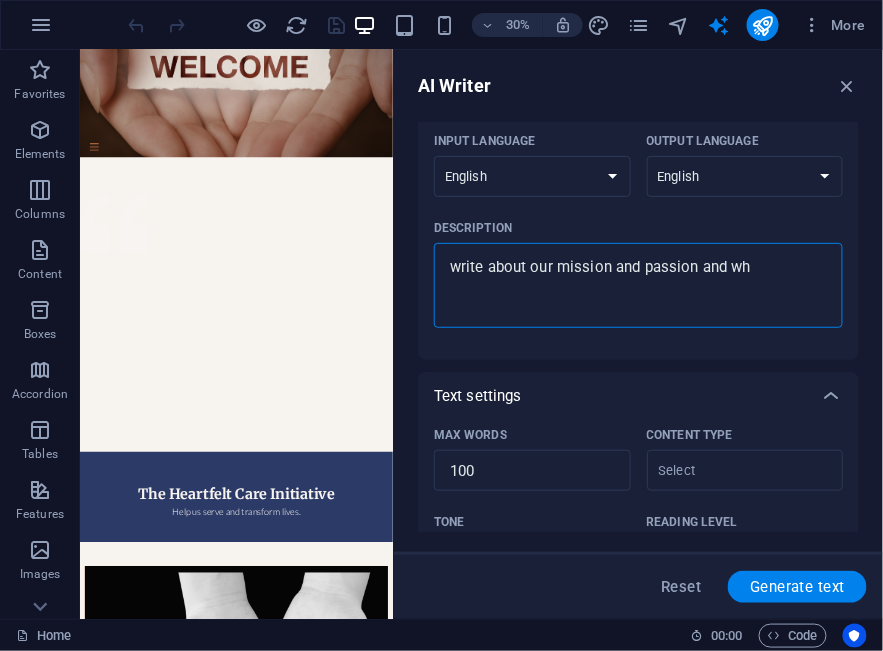 type on "write about our mission and passion and wha" 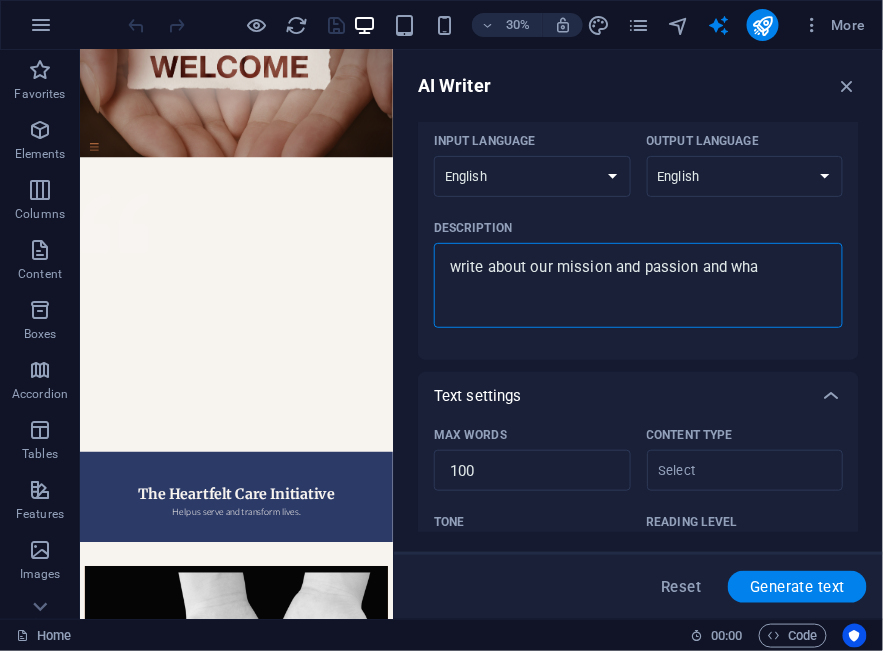 type on "x" 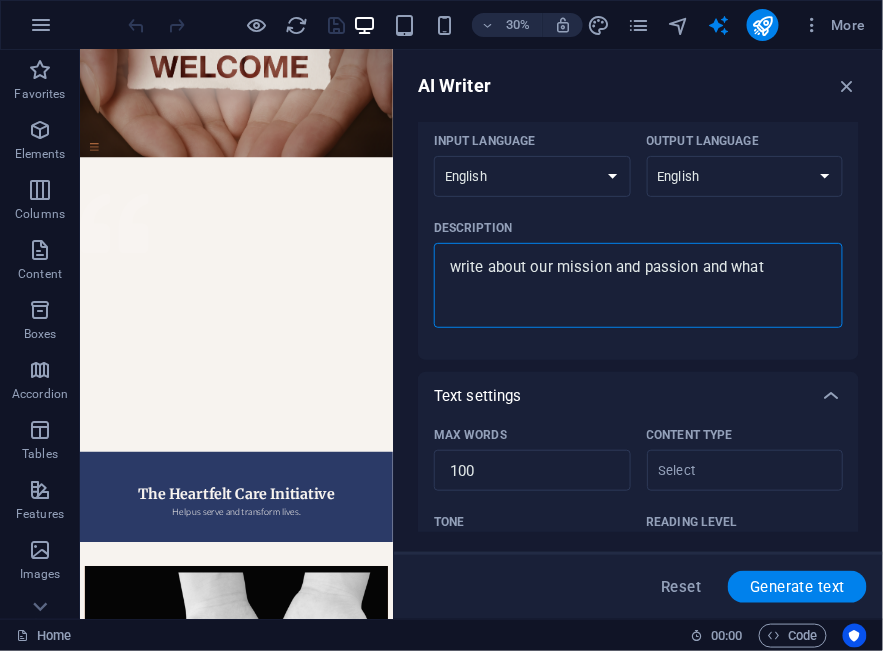 type on "write about our mission and passion and wha" 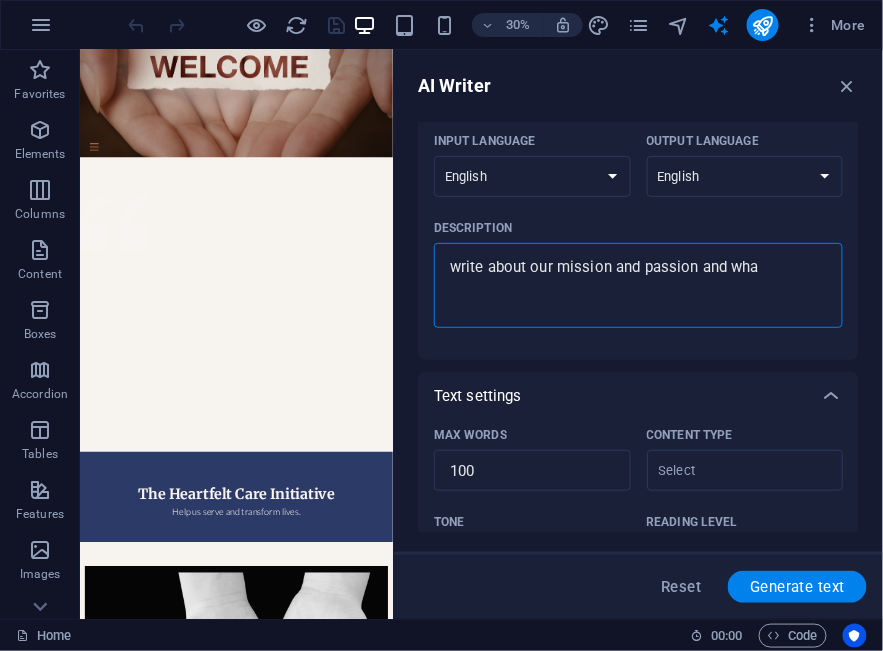 type on "write about our mission and passion and wh" 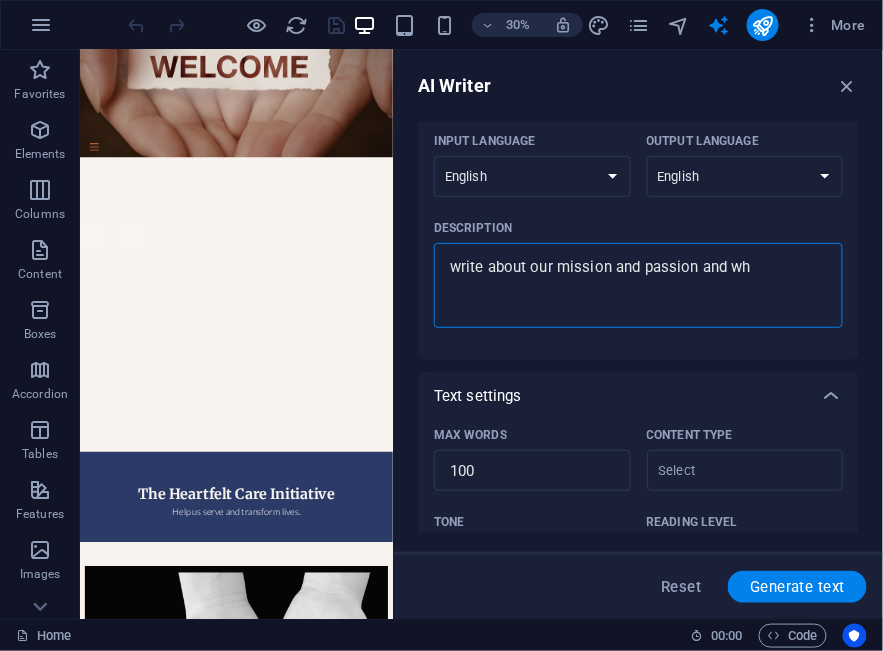 type on "write about our mission and passion and w" 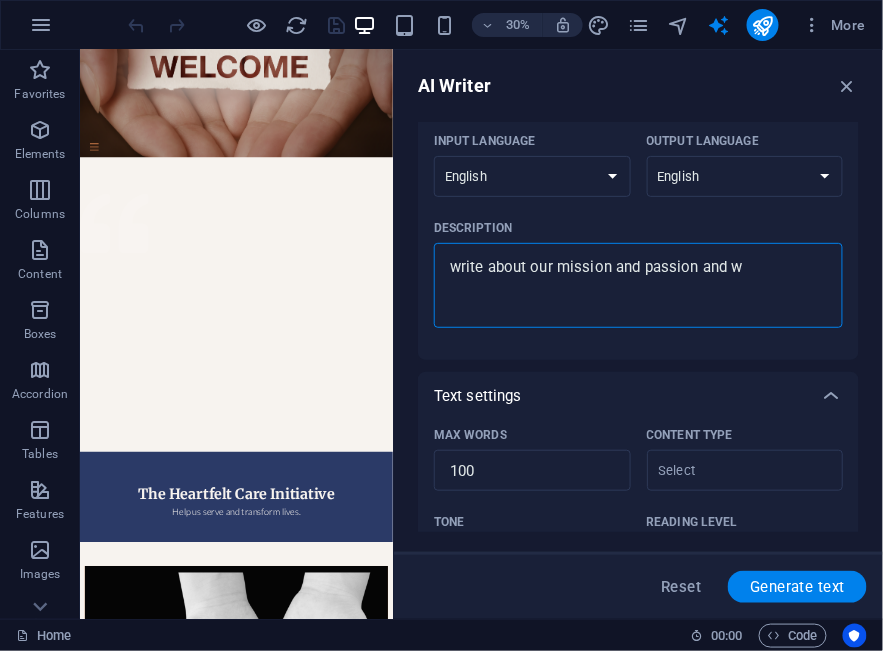 type on "write about our mission and passion and" 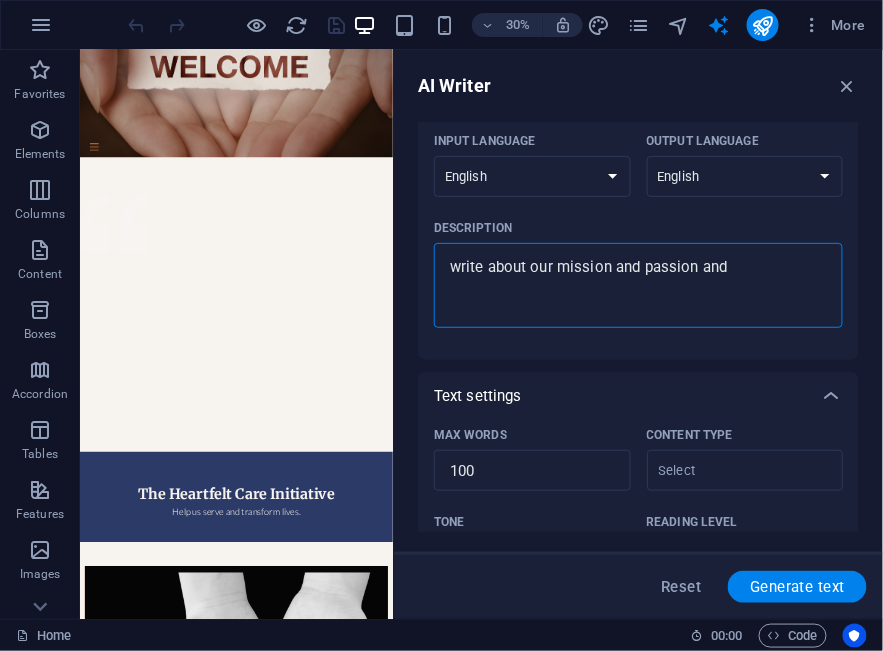 type on "write about our mission and passion and" 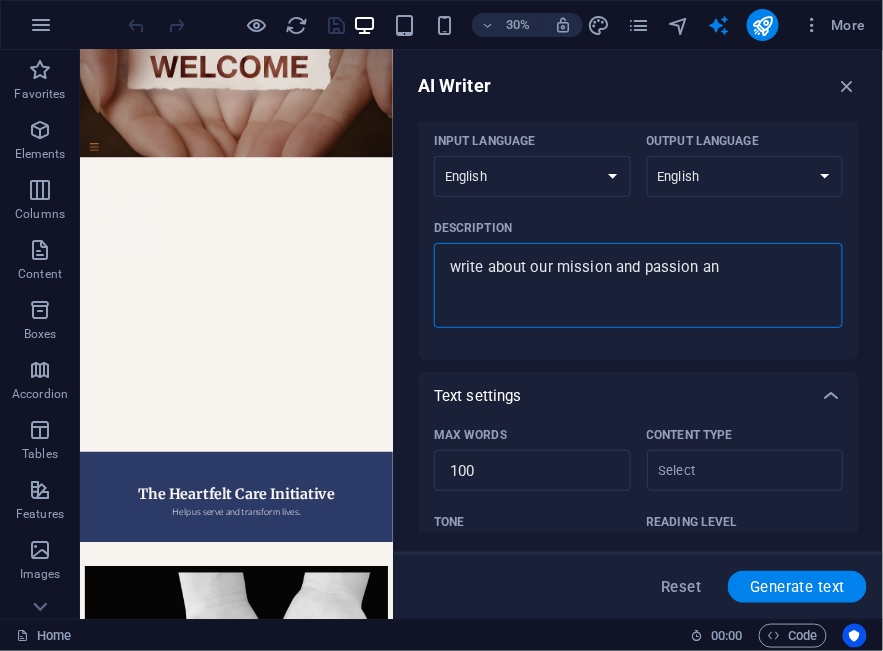 type on "write about our mission and passion a" 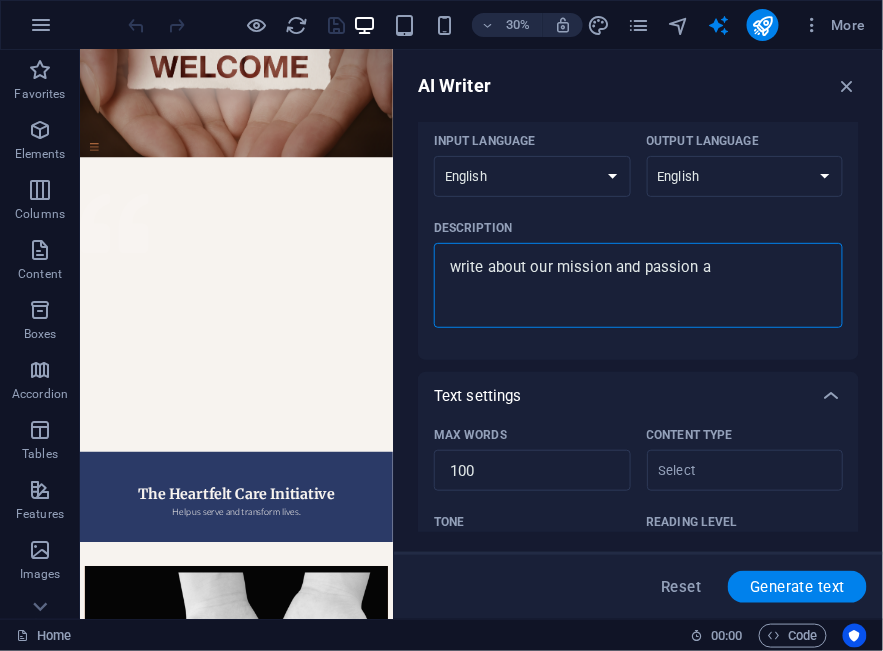 type on "write about our mission and passion" 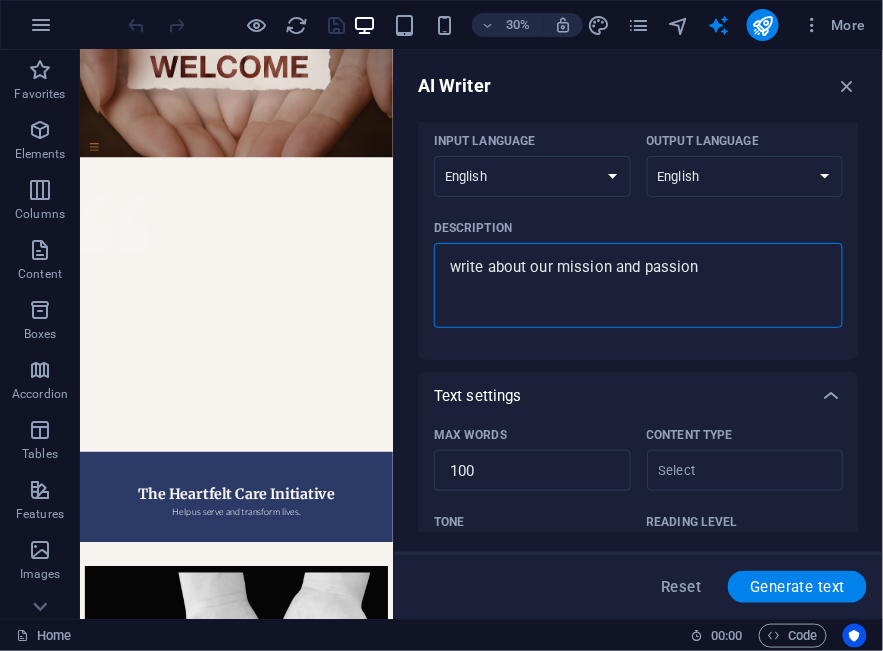 type on "write about our mission and passion" 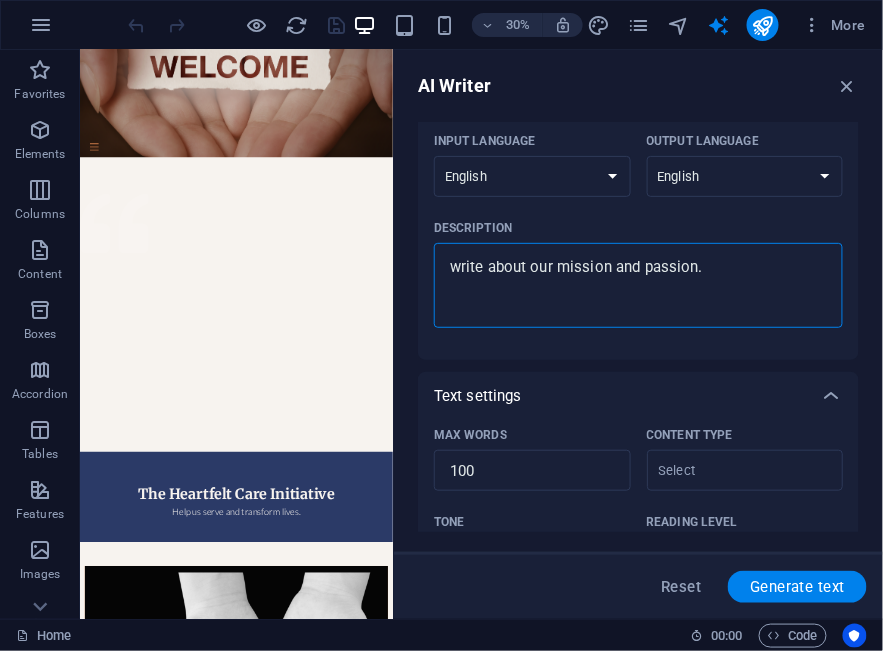 type on "write about our mission and passion.a" 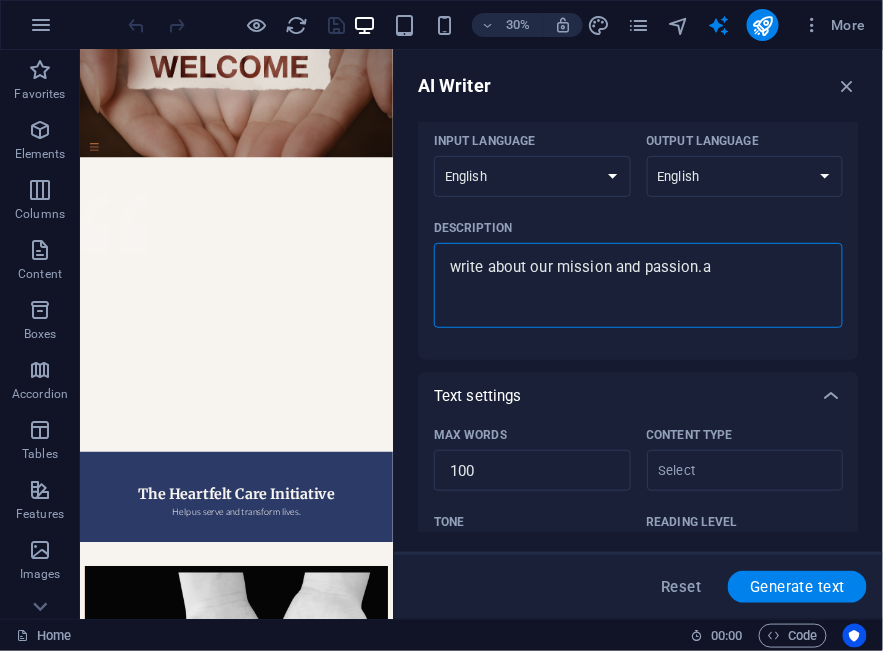 type on "write about our mission and passion." 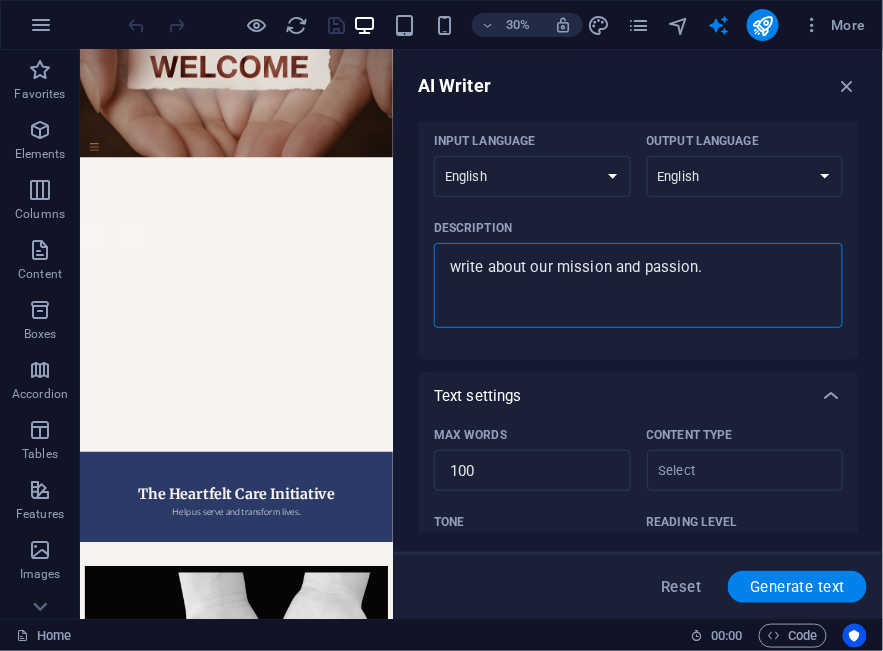type on "write about our mission and passion." 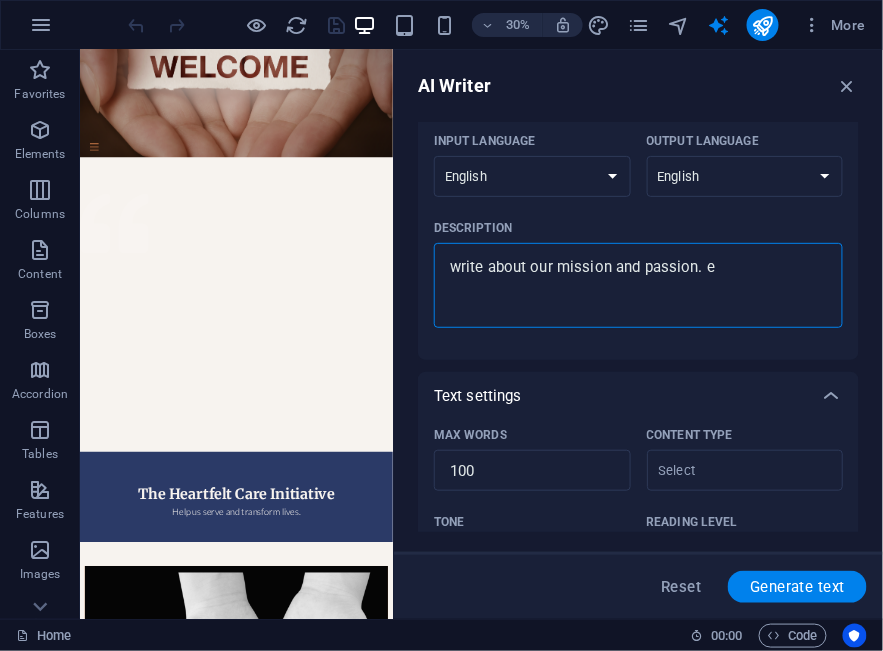 type on "write about our mission and passion. ex" 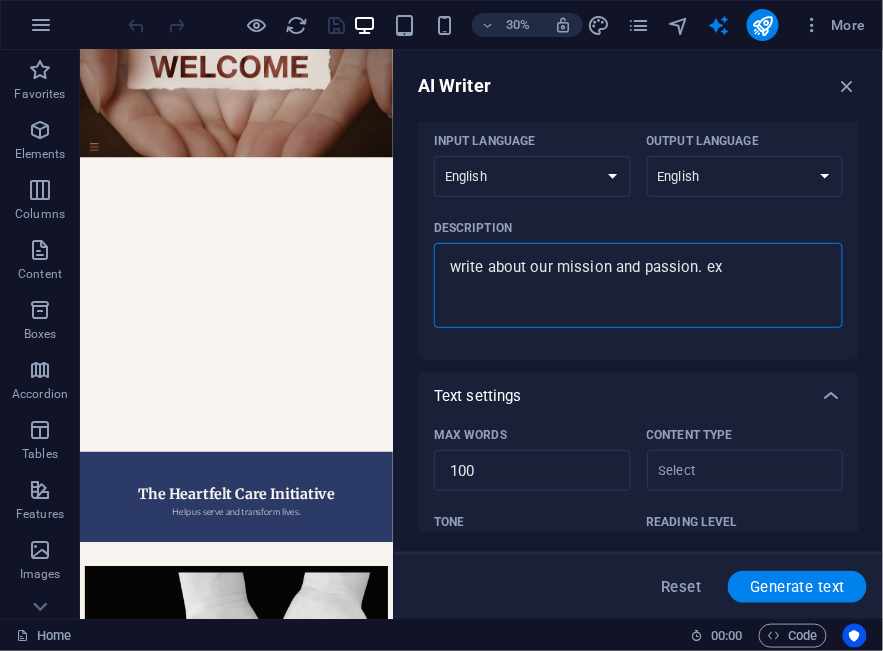 type on "write about our mission and passion. e" 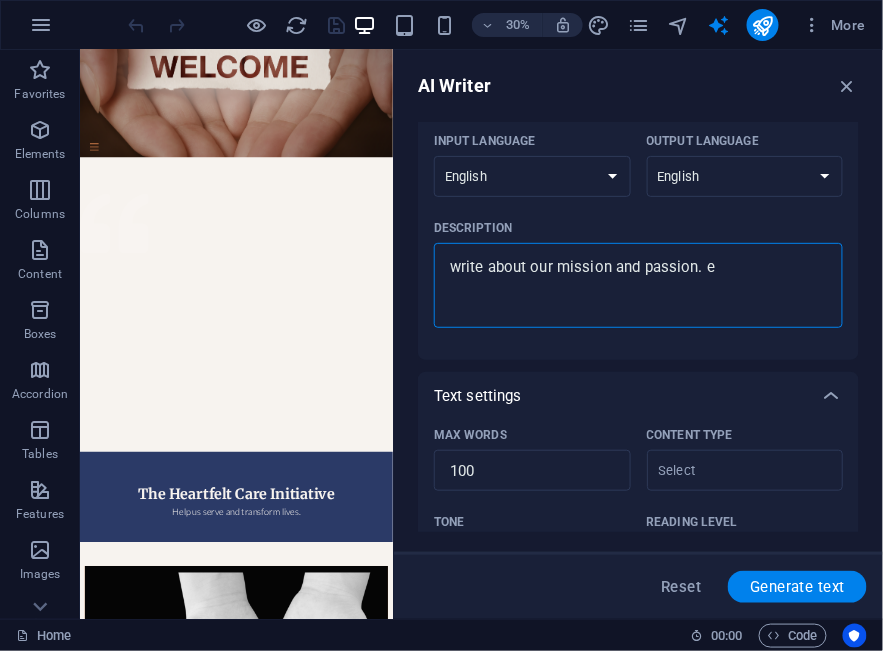 type on "x" 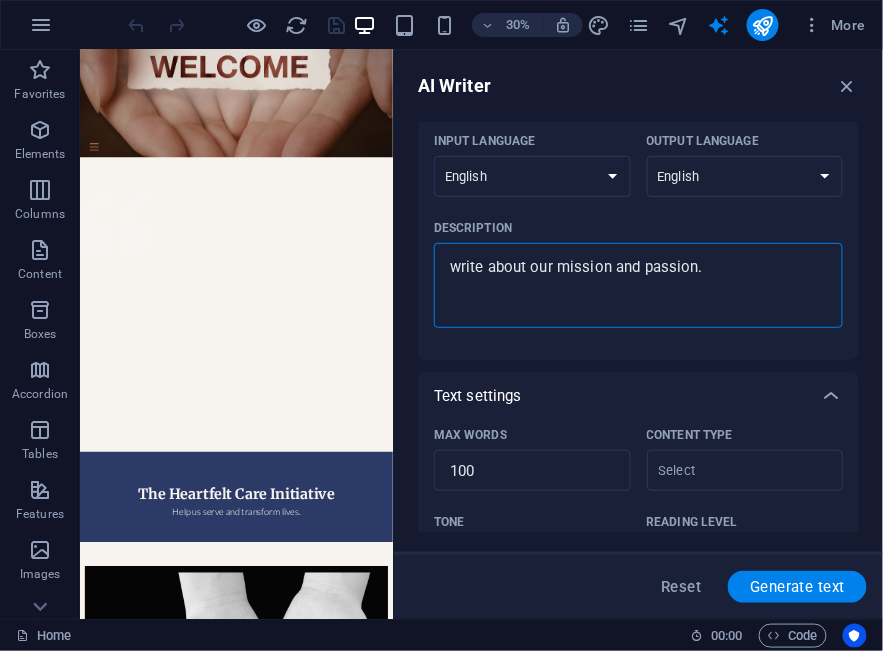 type on "write about our mission and passion. e" 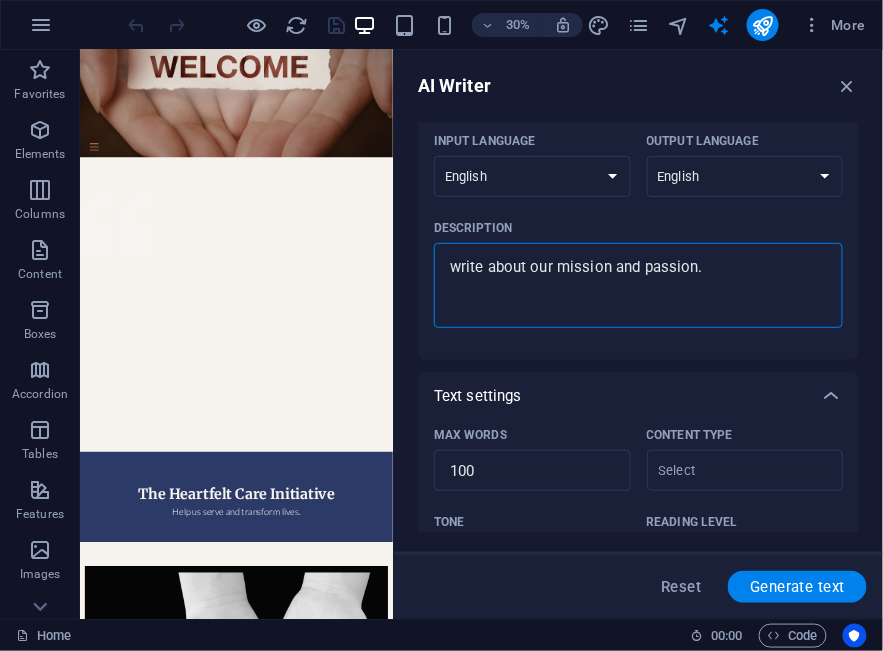 type on "x" 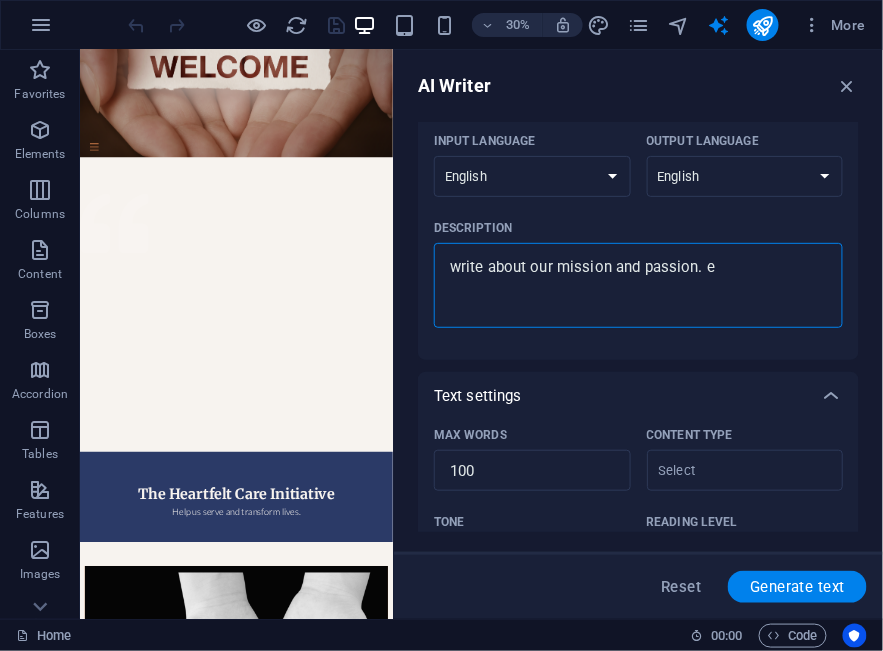 type on "write about our mission and passion. ex" 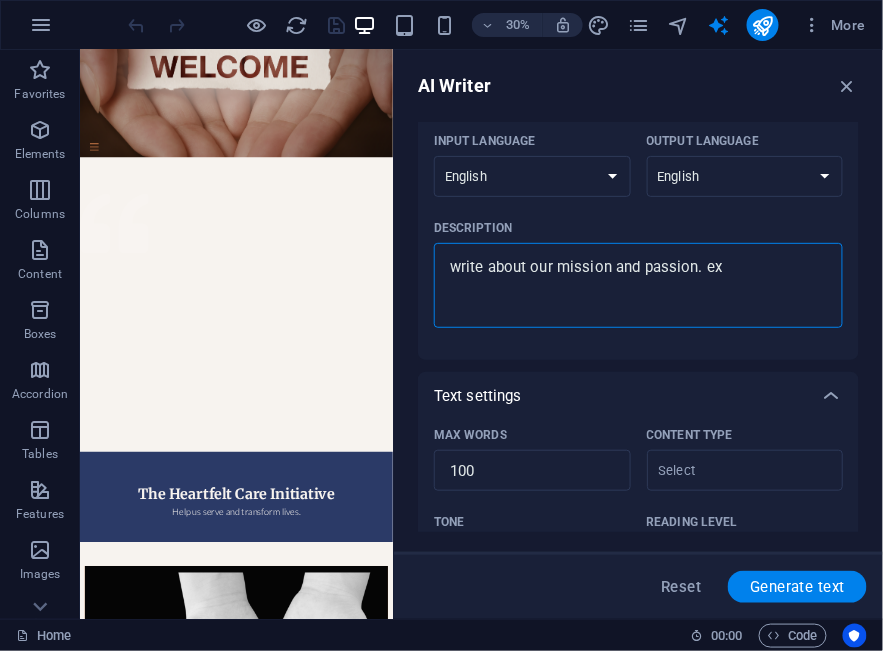 type on "x" 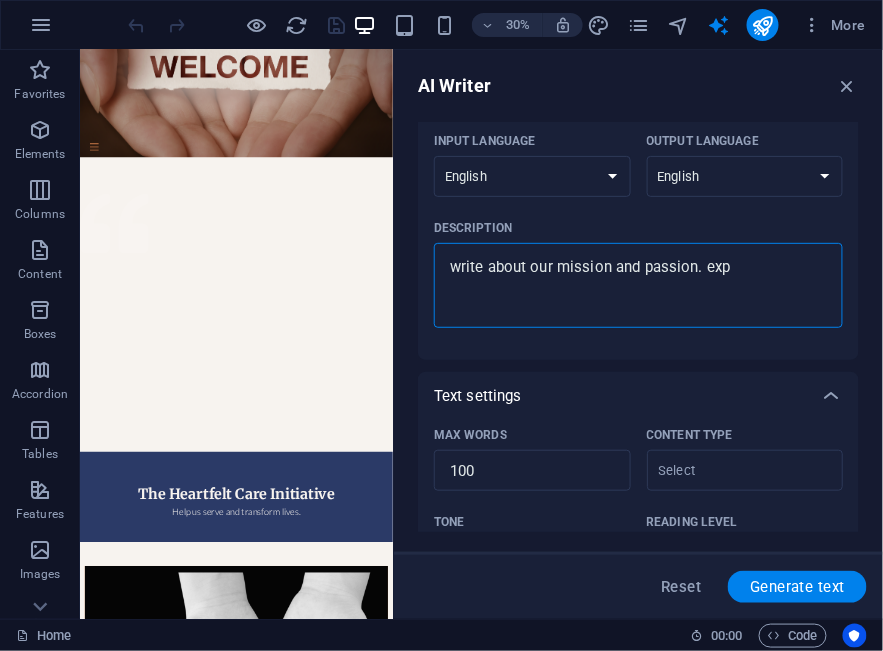 type on "x" 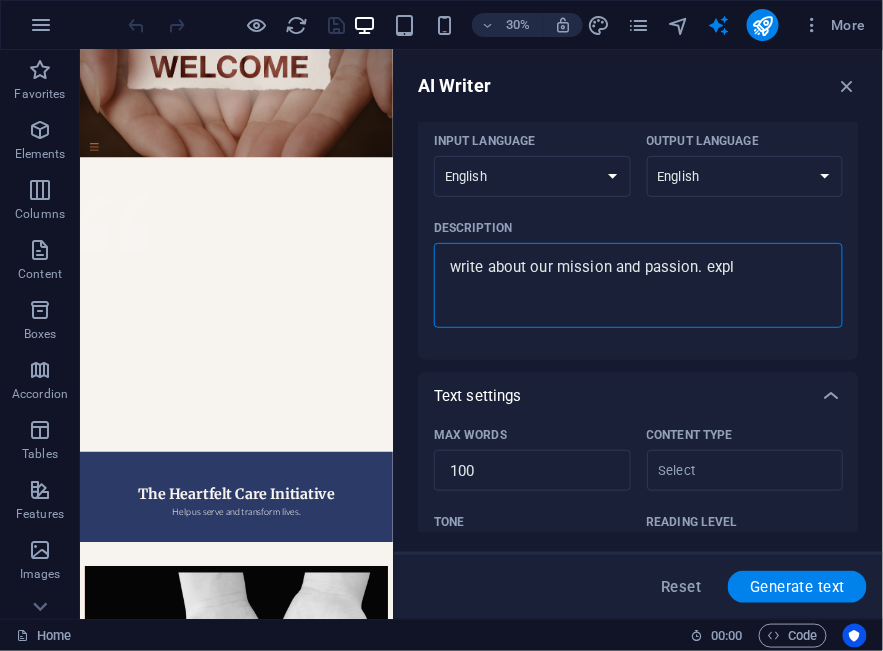 type on "x" 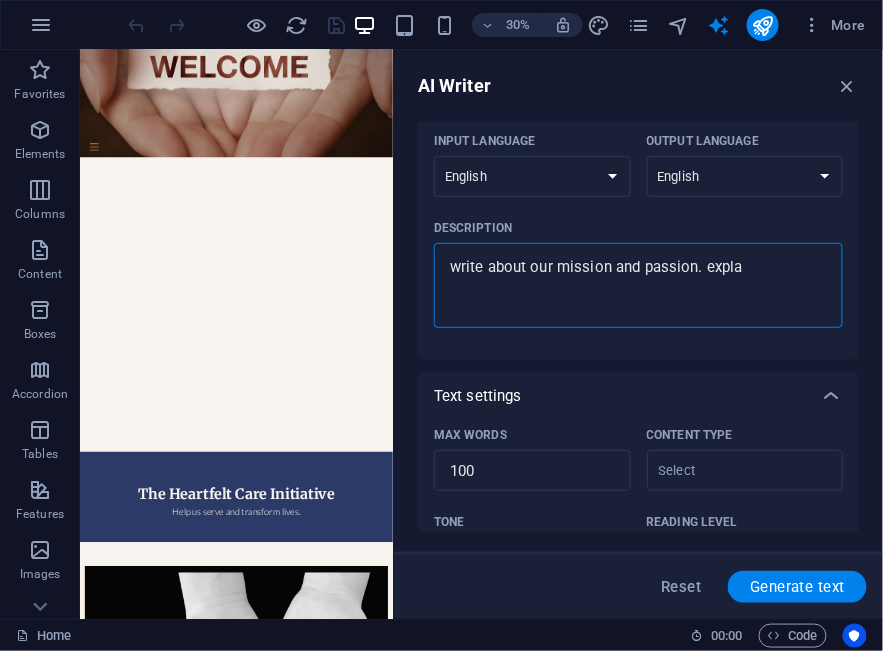 type on "x" 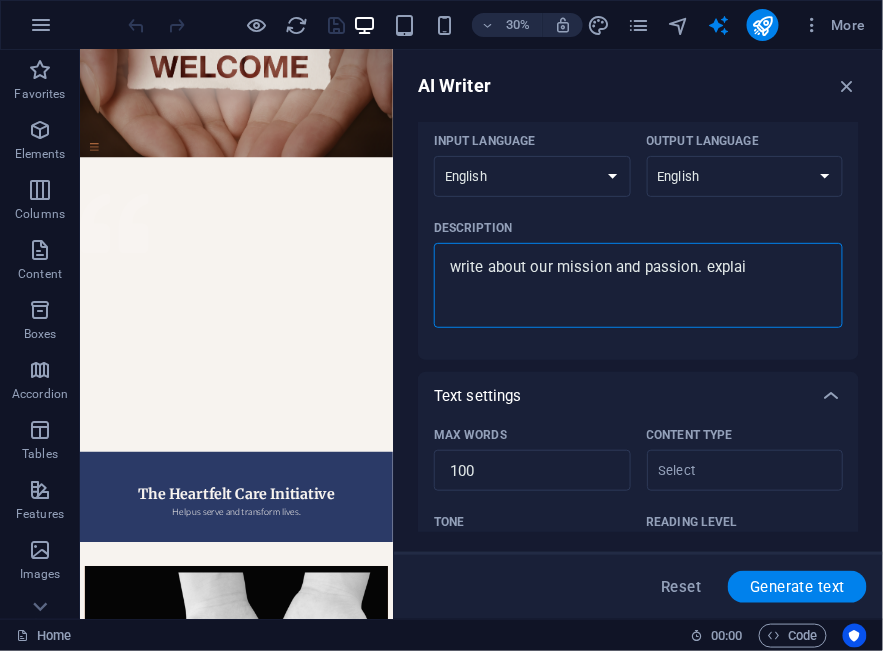 type on "write about our mission and passion. explain" 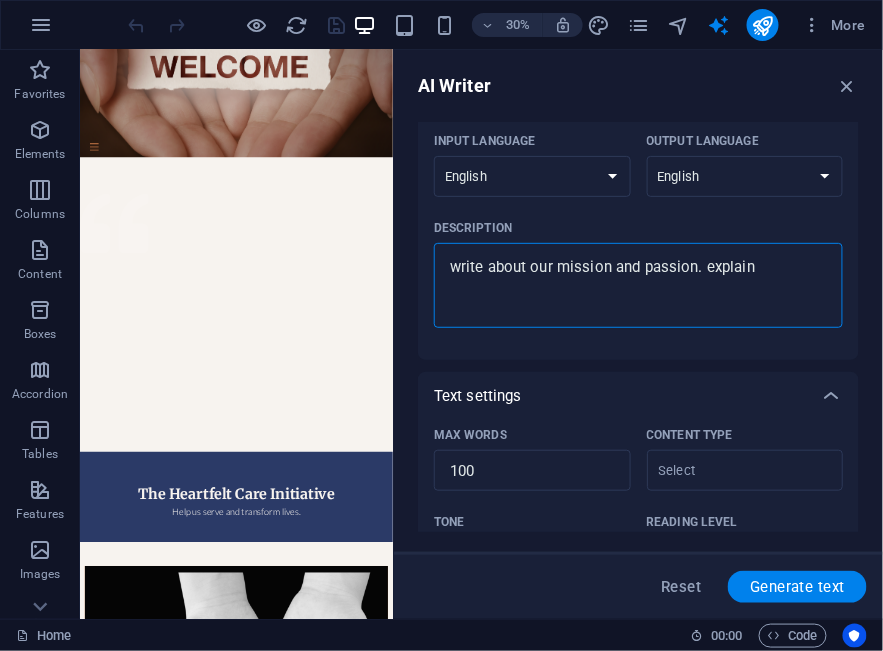type on "write about our mission and passion. explain" 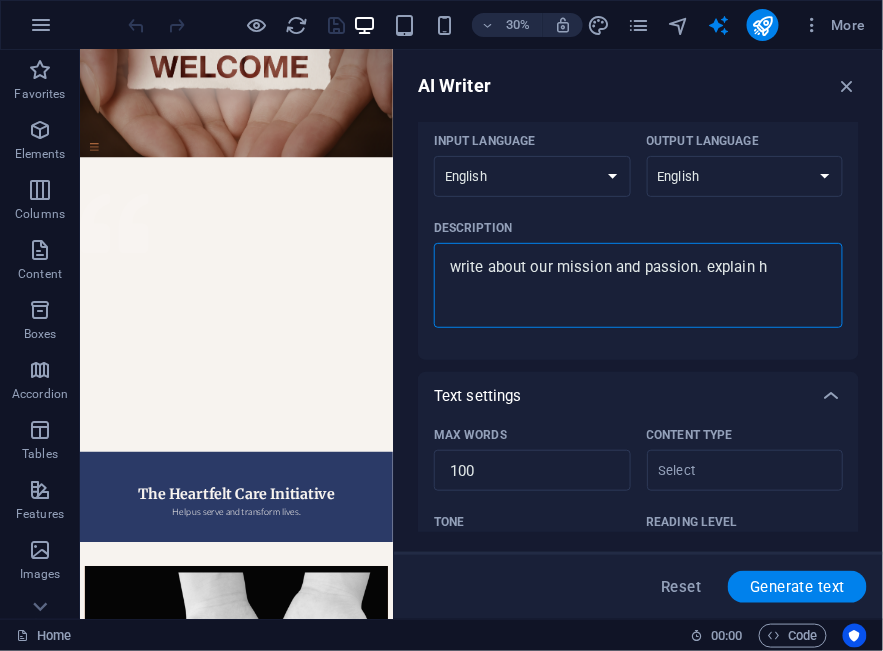 type on "write about our mission and passion. explain ho" 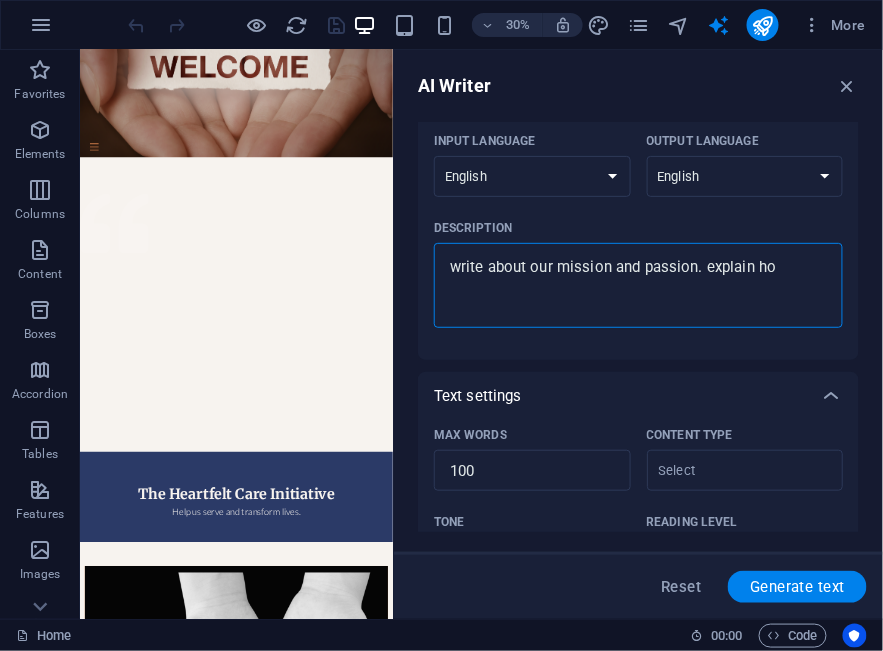 type on "write about our mission and passion. explain how" 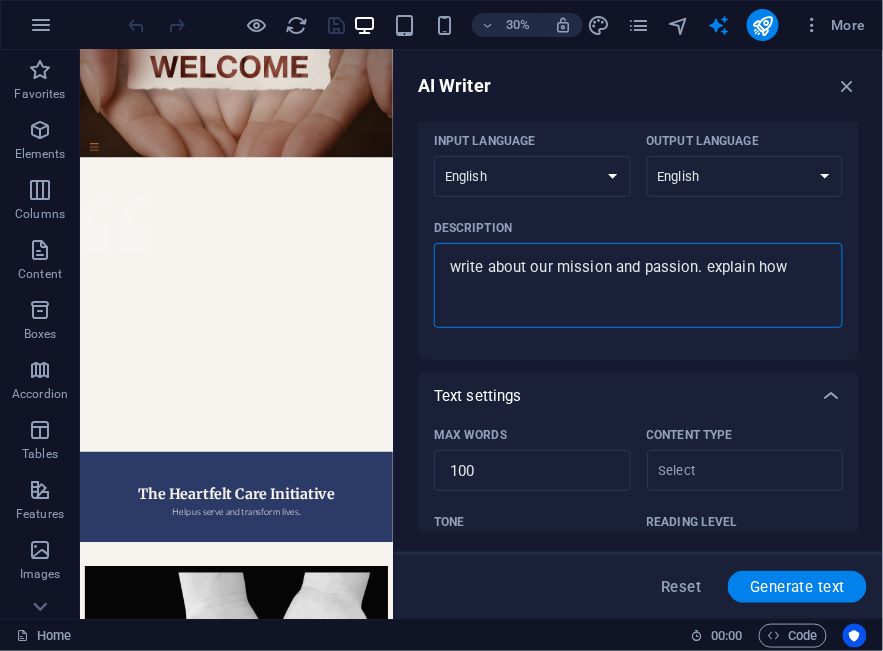 type on "write about our mission and passion. explain how" 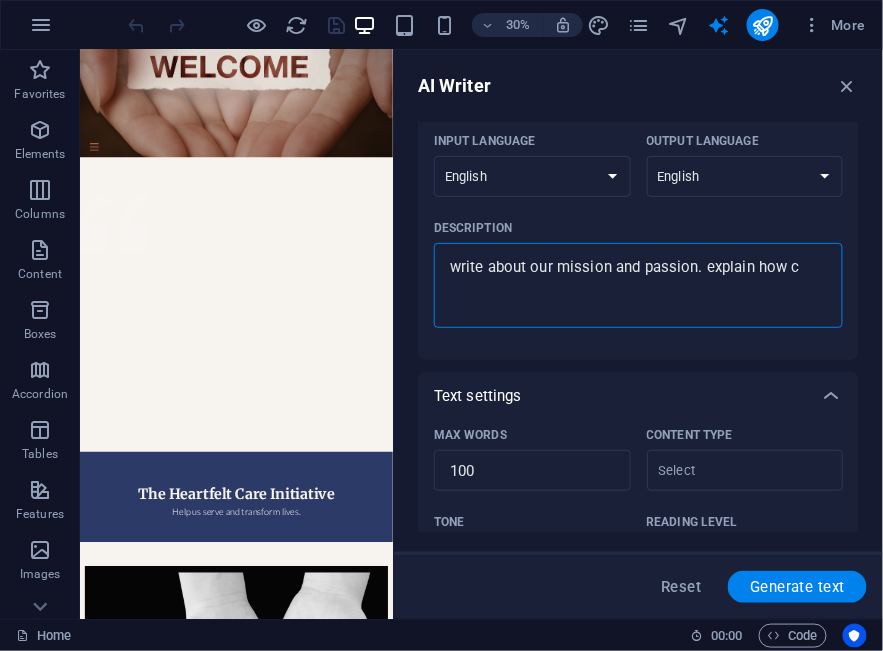 type on "write about our mission and passion. explain how co" 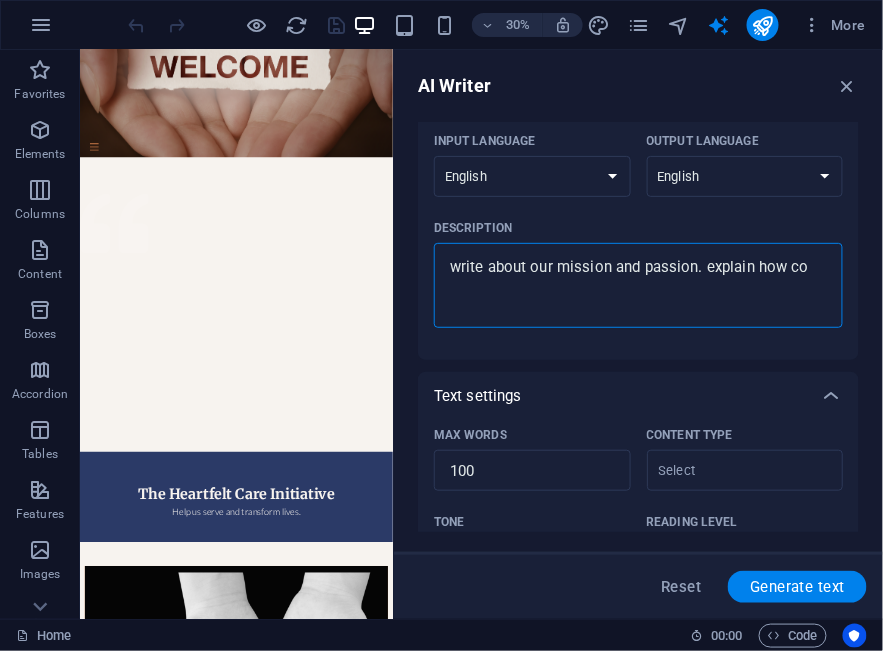 type on "write about our mission and passion. explain how con" 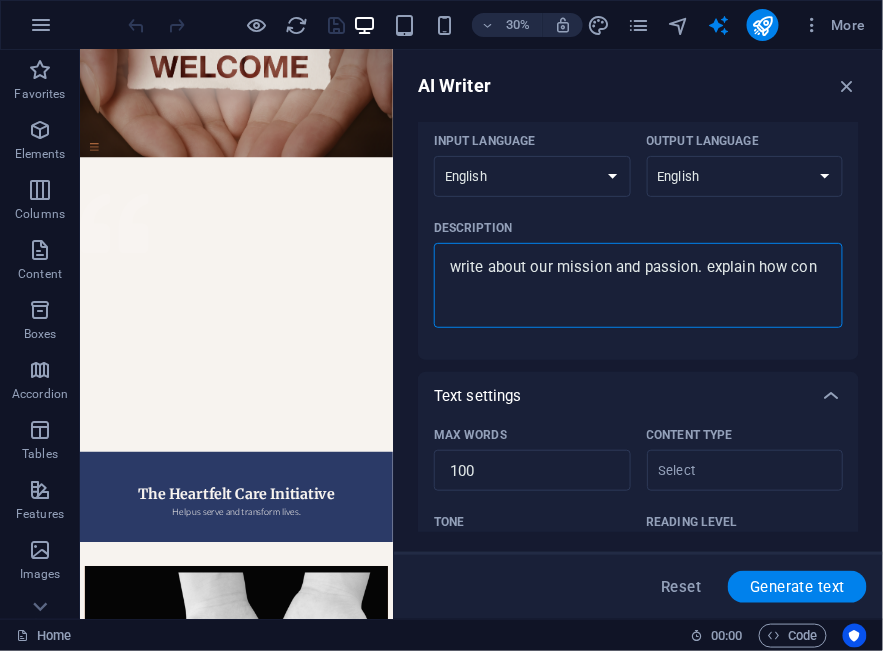 type on "write about our mission and passion. explain how cont" 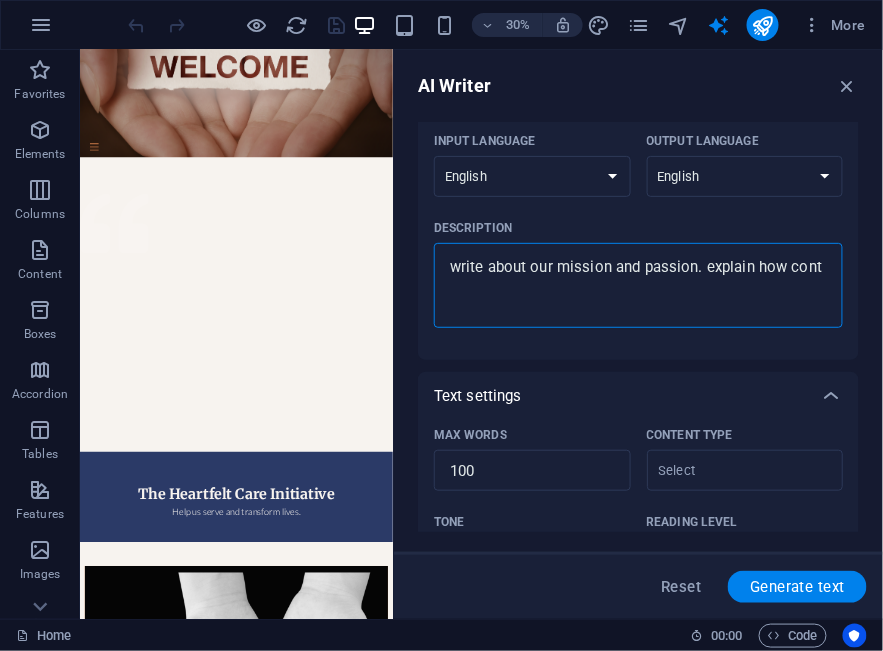 type on "write about our mission and passion. explain how contr" 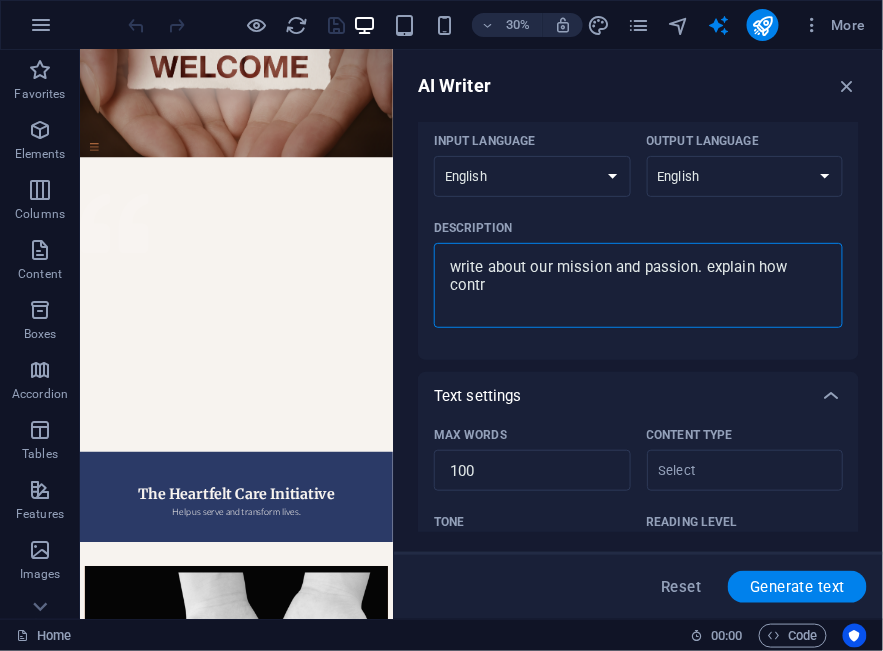type on "write about our mission and passion. explain how contri" 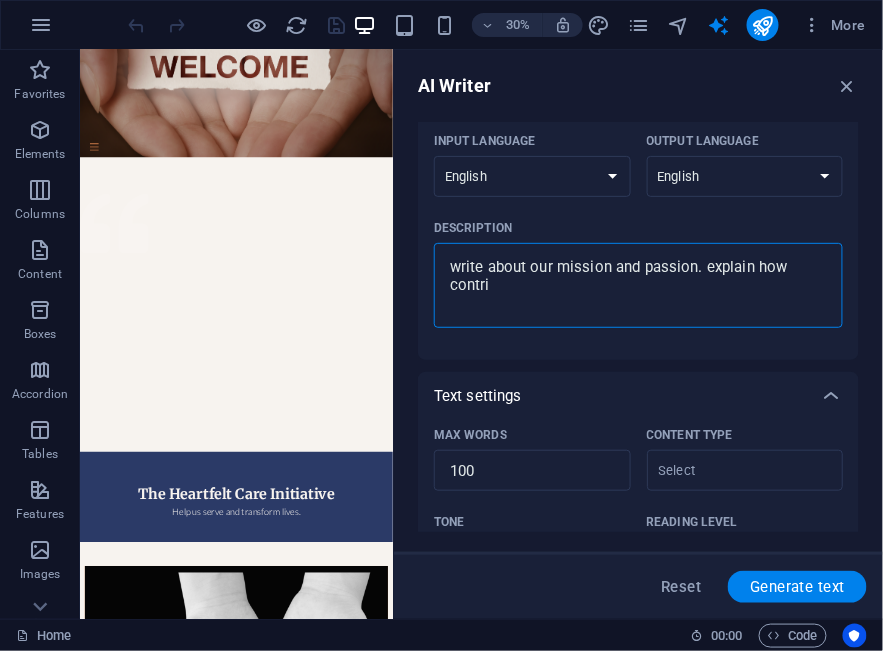 type on "write about our mission and passion. explain how contrib" 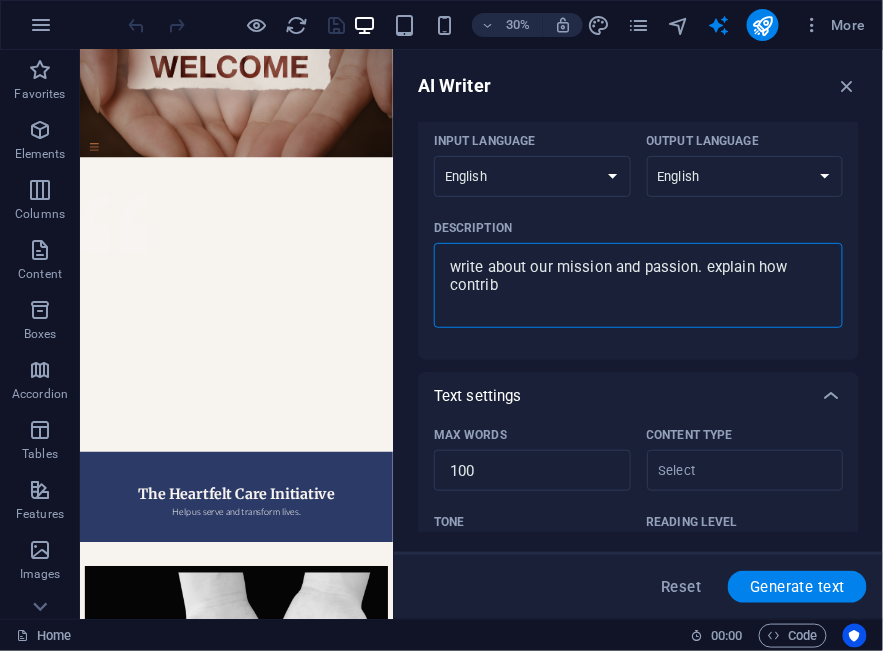 type on "write about our mission and passion. explain how contribu" 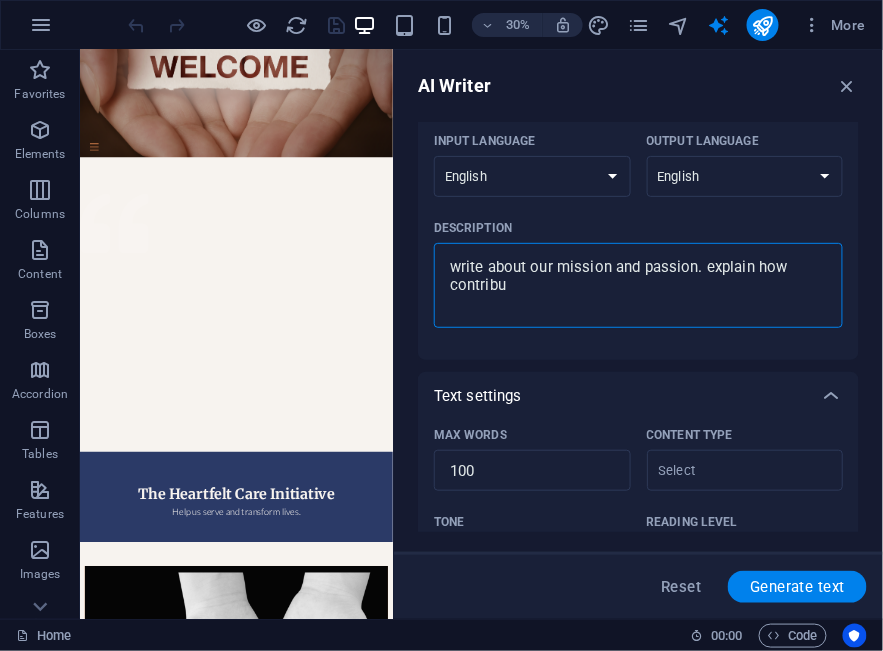 type on "x" 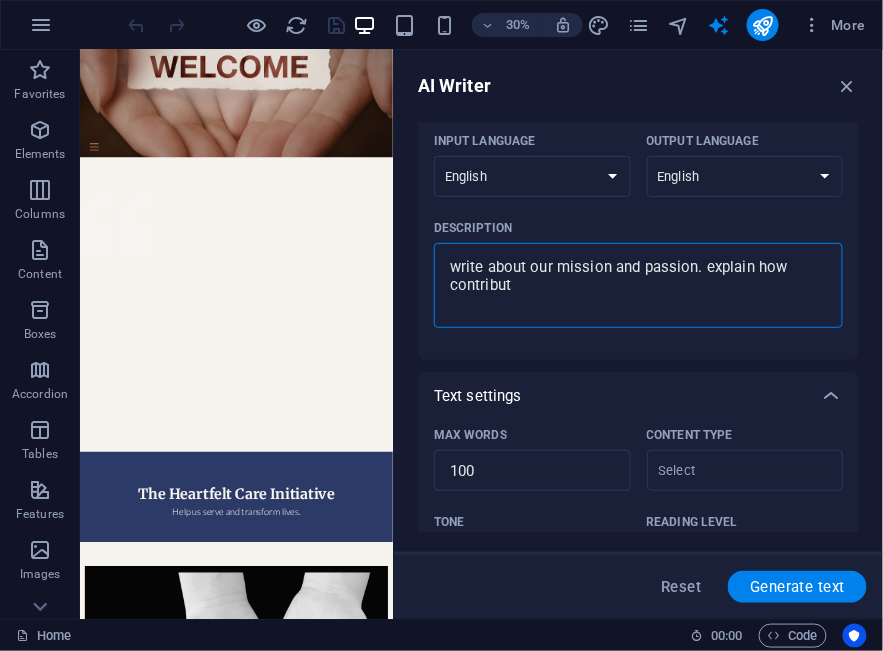 type on "write about our mission and passion. explain how contributi" 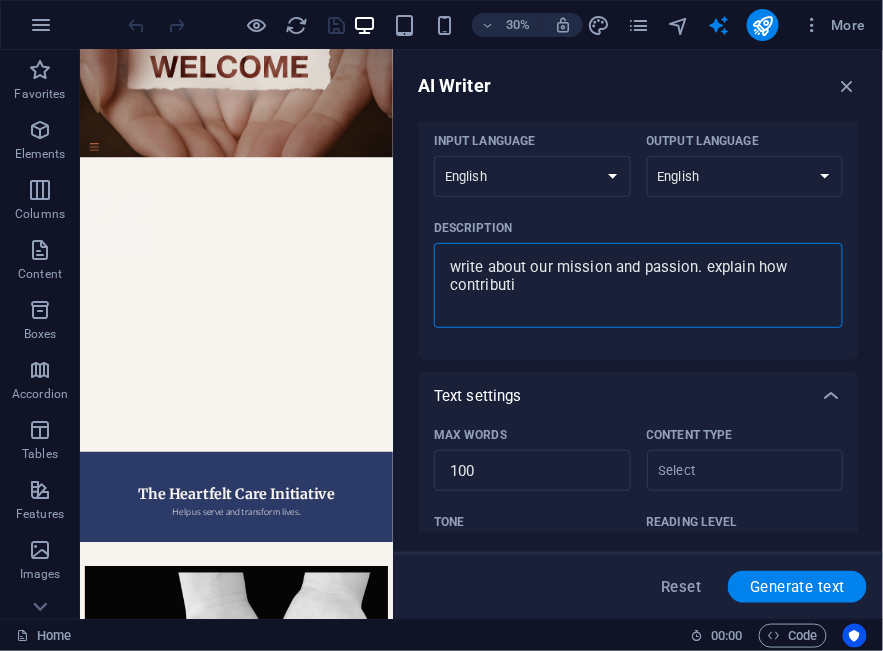 type on "write about our mission and passion. explain how contributio" 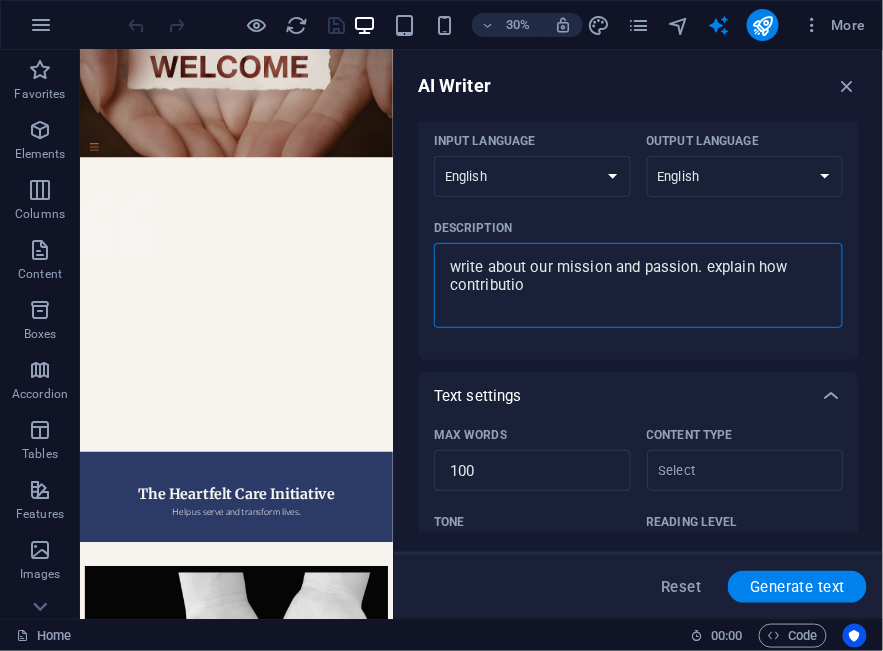 type on "write about our mission and passion. explain how contribution" 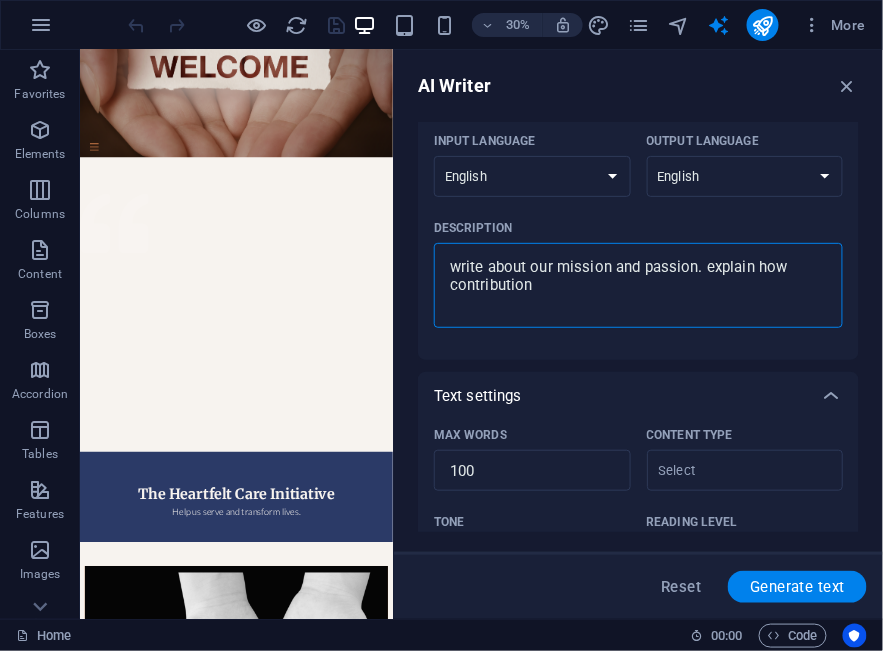 type on "write about our mission and passion. explain how contributions" 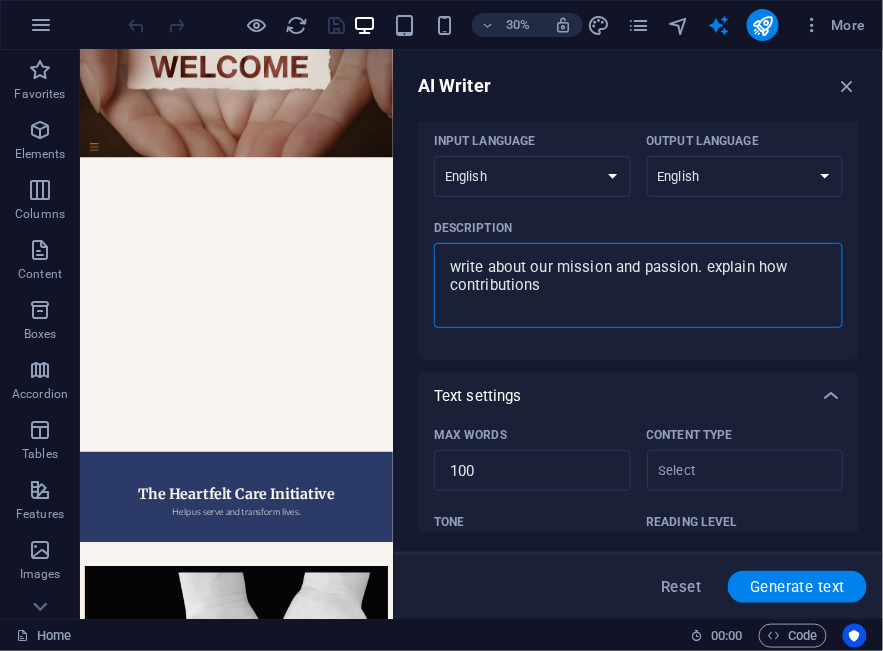type on "write about our mission and passion. explain how contributions" 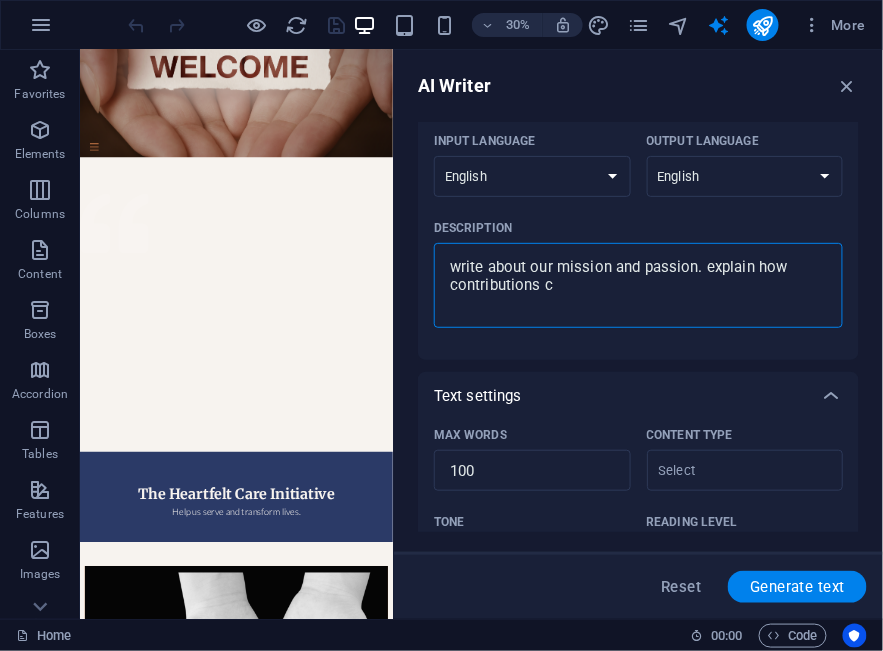 type on "write about our mission and passion. explain how contributions ca" 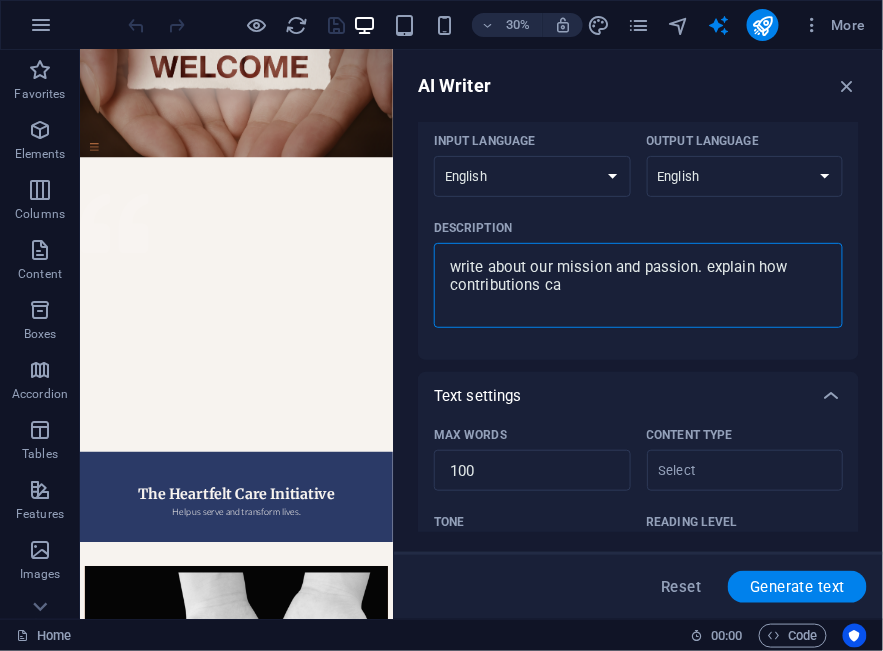 type on "write about our mission and passion. explain how contributions can" 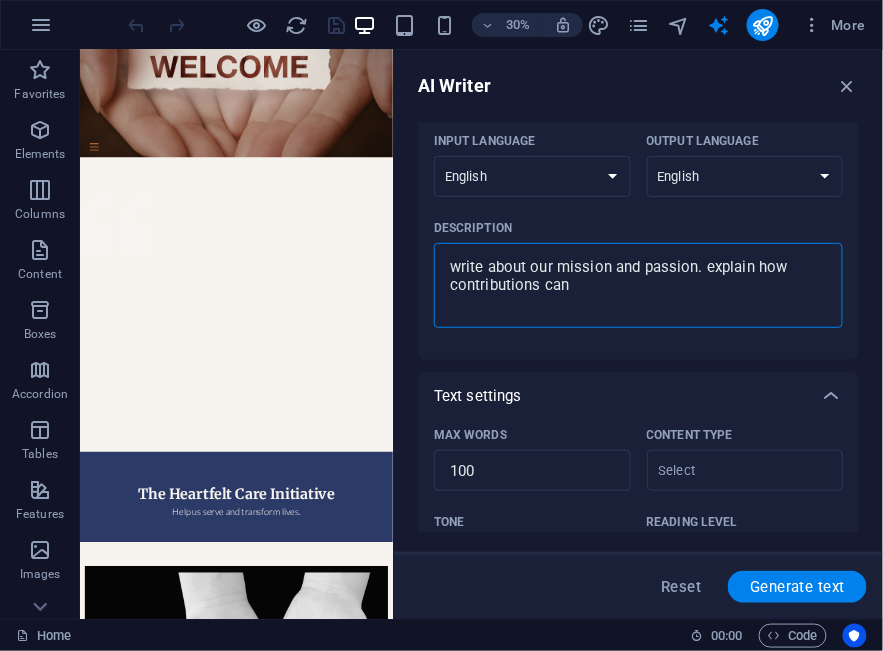 type on "write about our mission and passion. explain how contributions can" 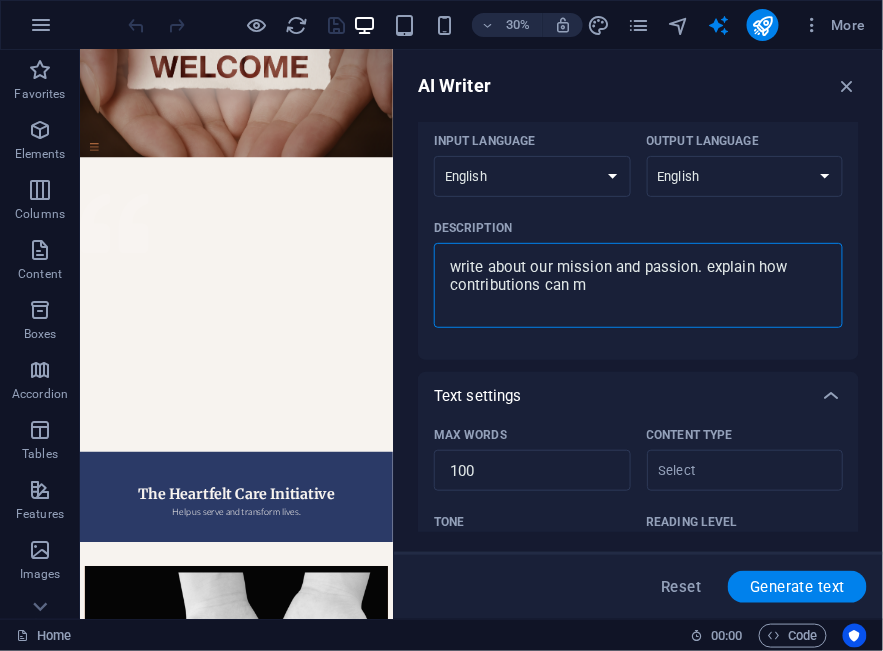 type on "write about our mission and passion. explain how contributions can ma" 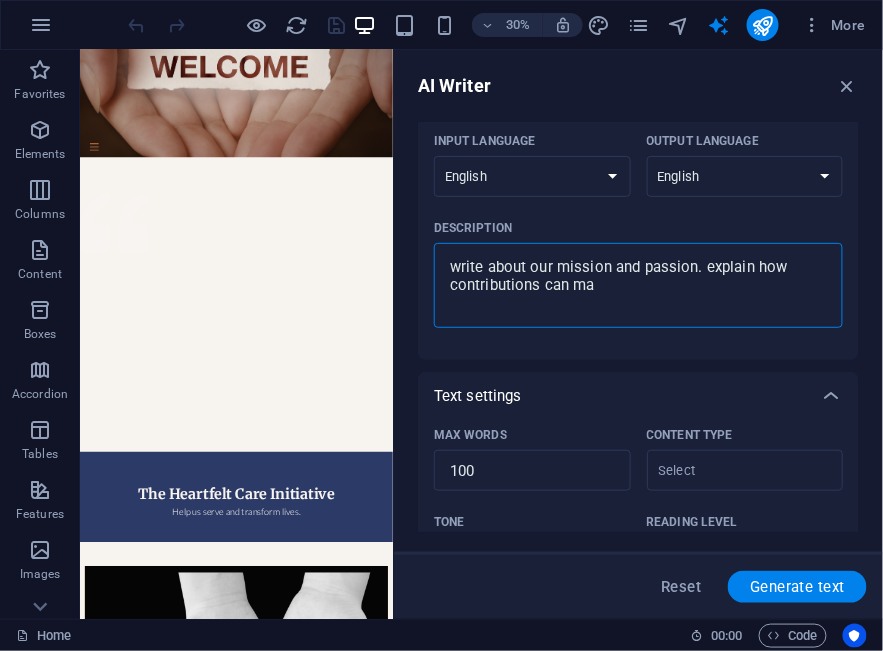 type on "write about our mission and passion. explain how contributions can mak" 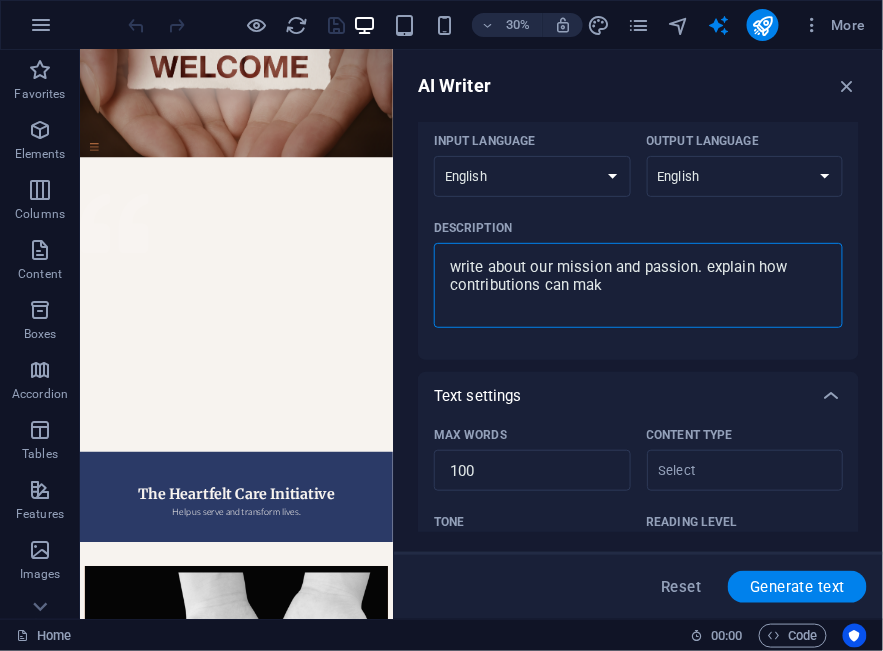 type on "write about our mission and passion. explain how contributions can make" 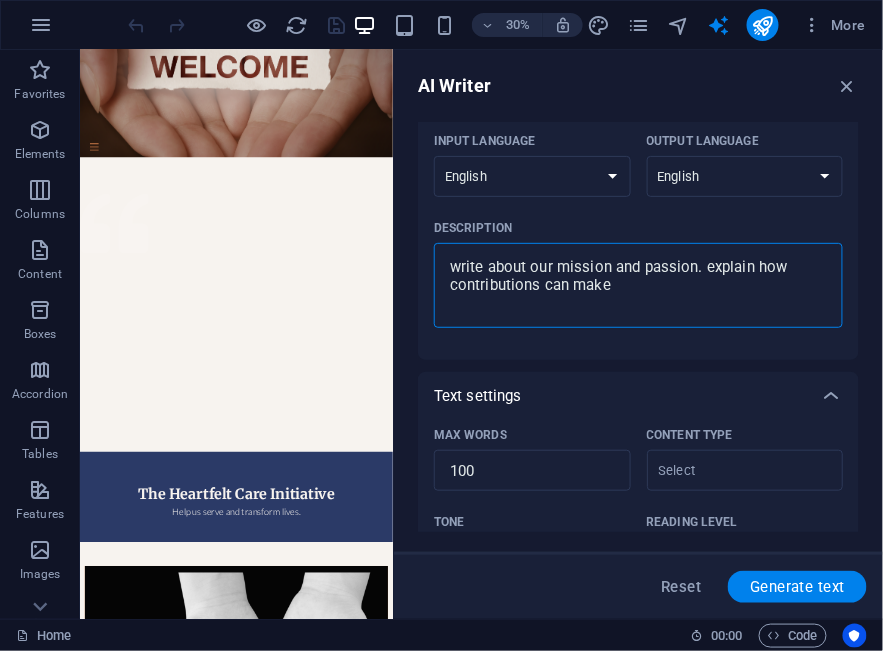 type on "write about our mission and passion. explain how contributions can make" 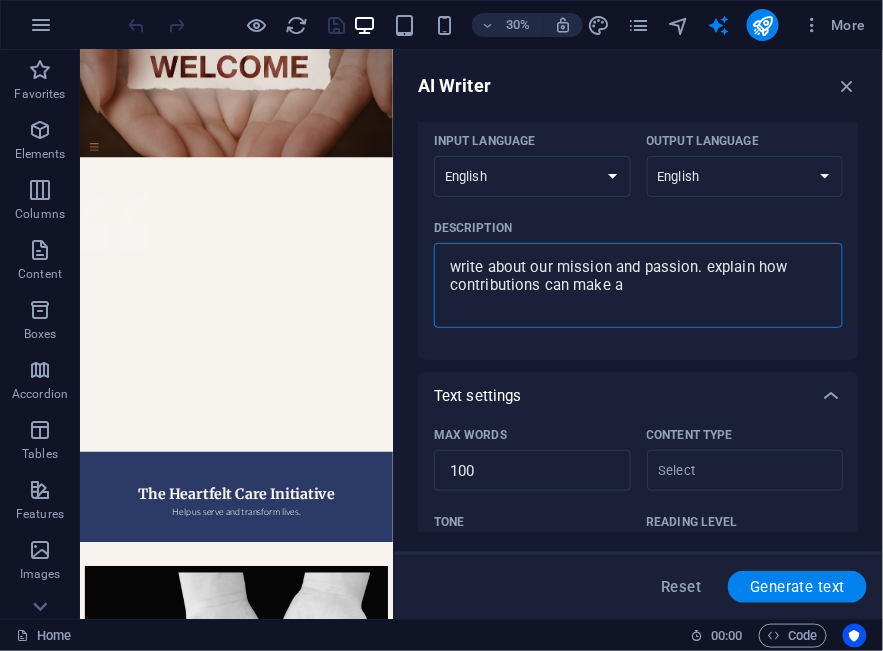 type on "write about our mission and passion. explain how contributions can make a" 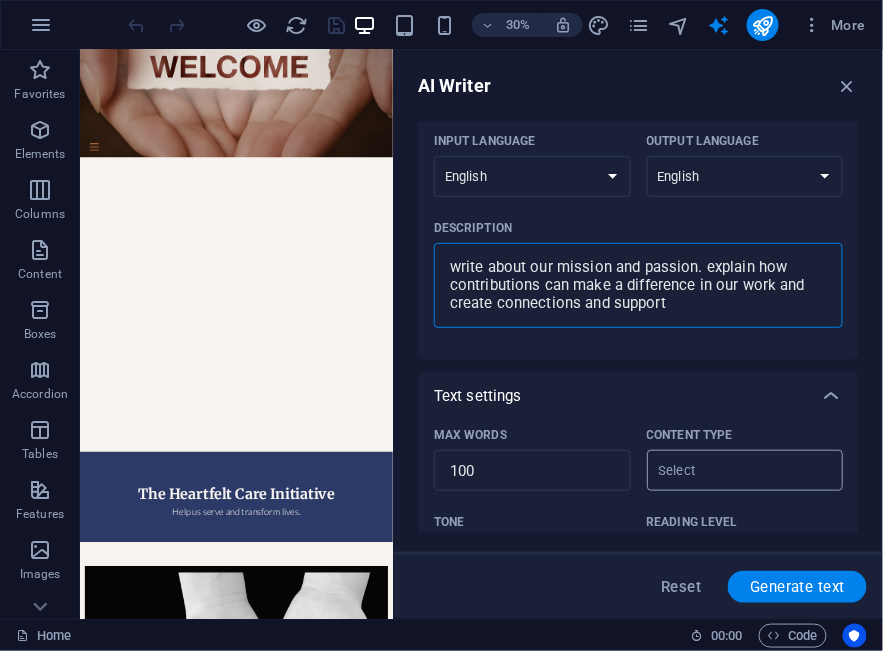 click on "Content type ​" at bounding box center (729, 470) 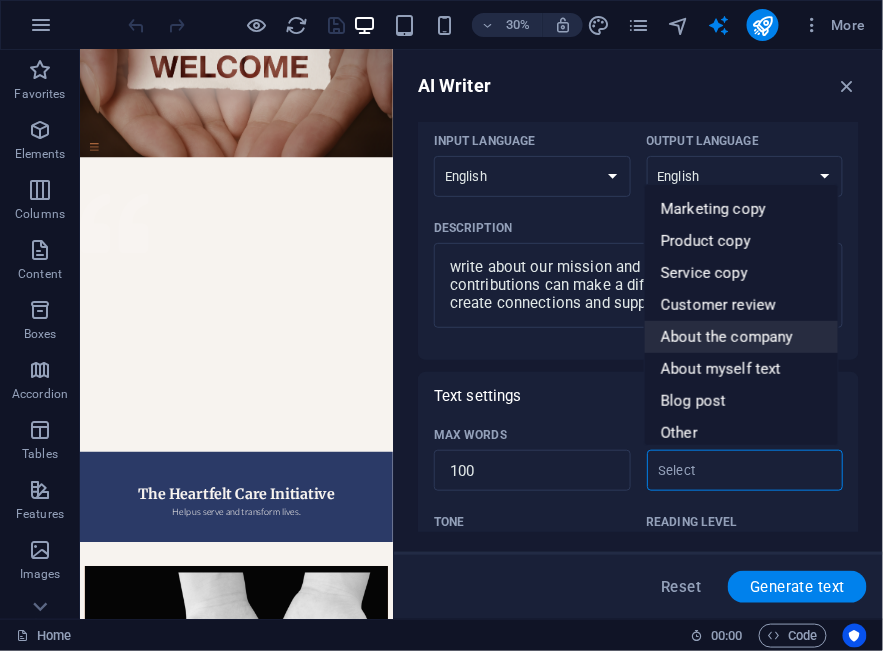 click on "About the company" at bounding box center [727, 337] 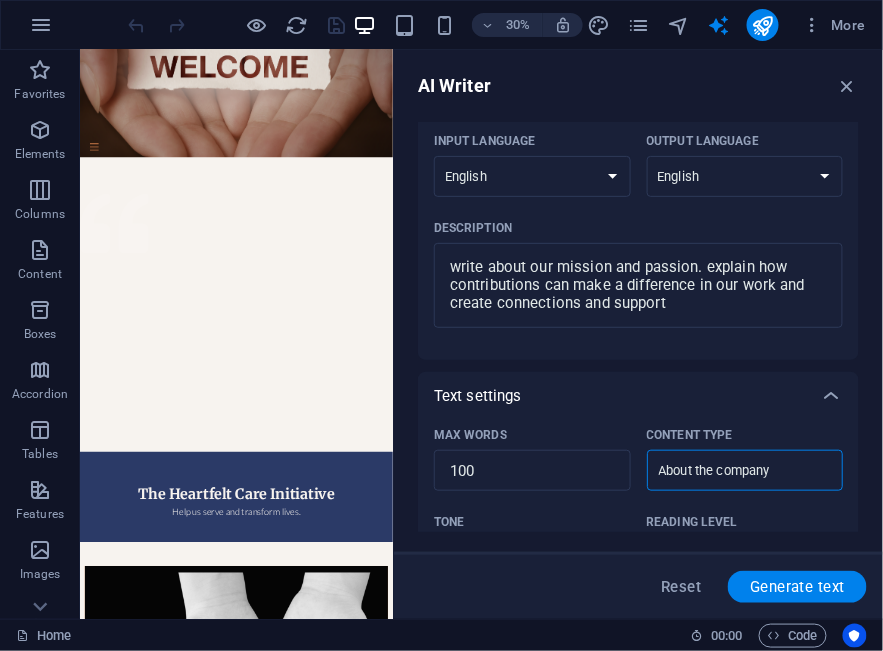 scroll, scrollTop: 333, scrollLeft: 0, axis: vertical 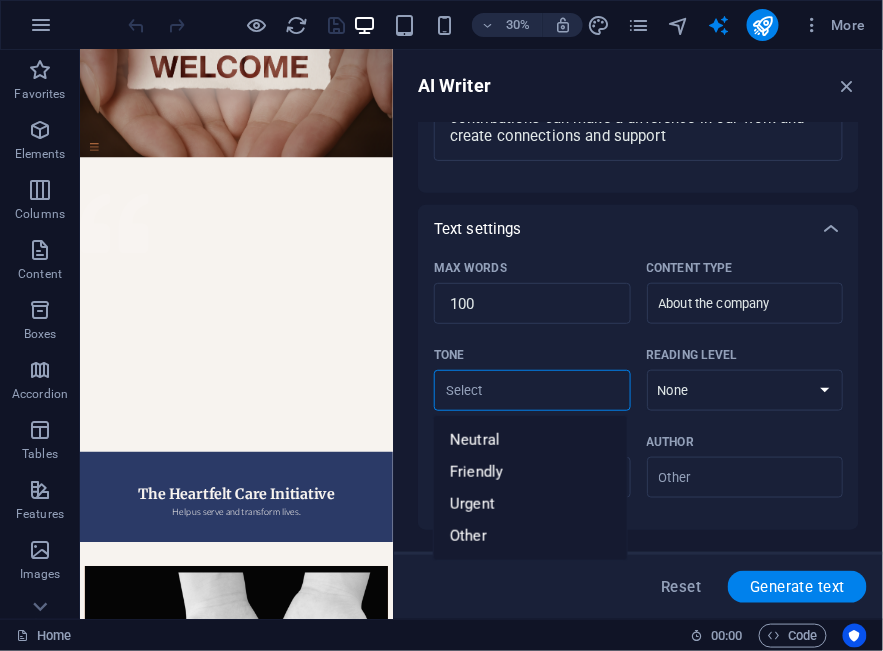 click on "Tone ​" at bounding box center [516, 390] 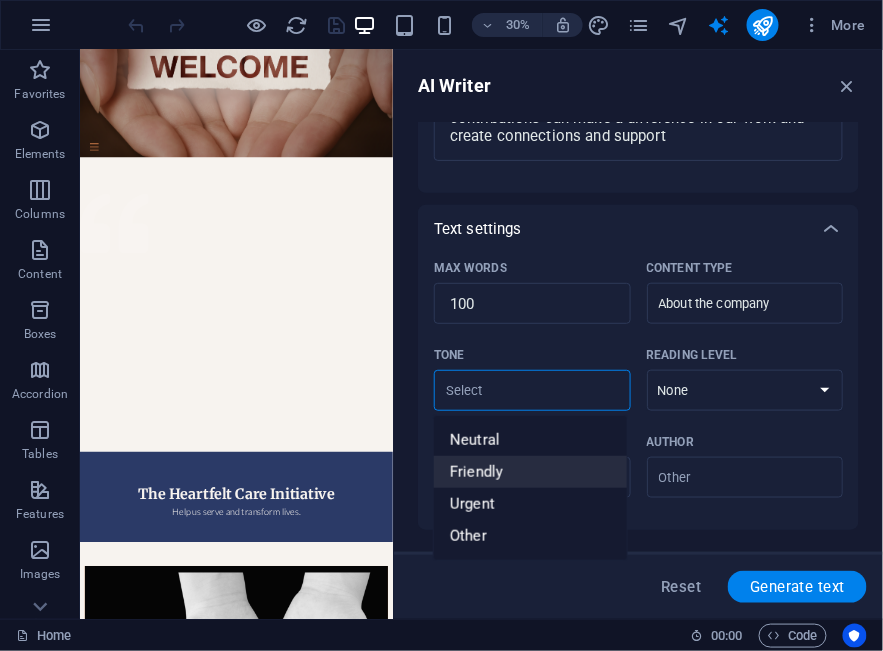 click on "Friendly" at bounding box center (530, 472) 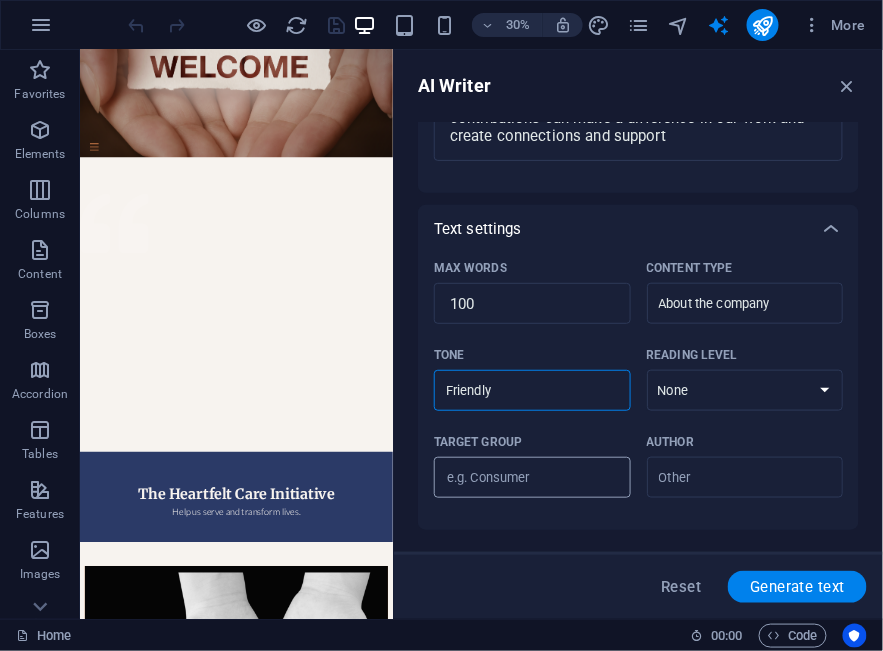 click on "Target group ​" at bounding box center (532, 478) 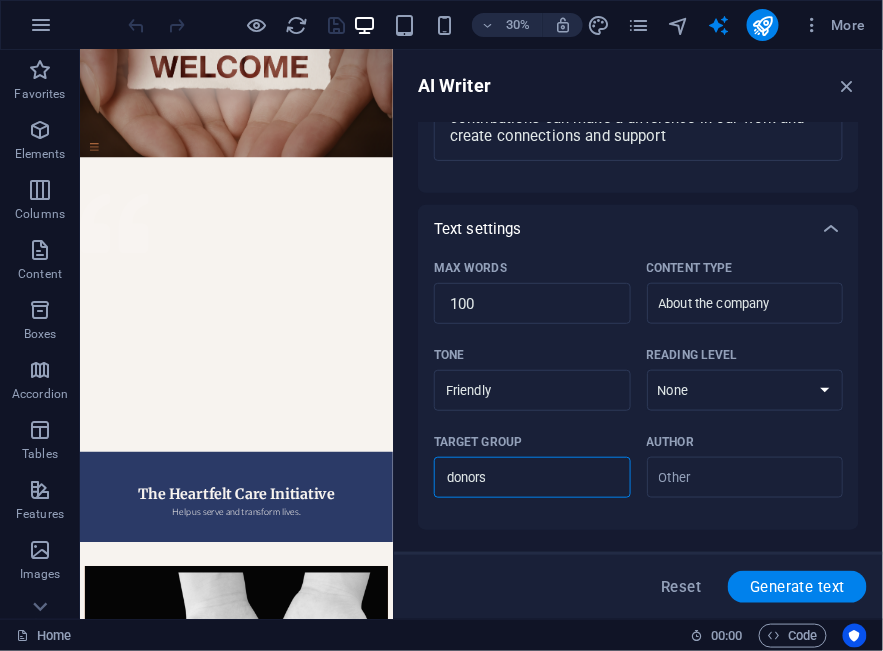 scroll, scrollTop: 500, scrollLeft: 0, axis: vertical 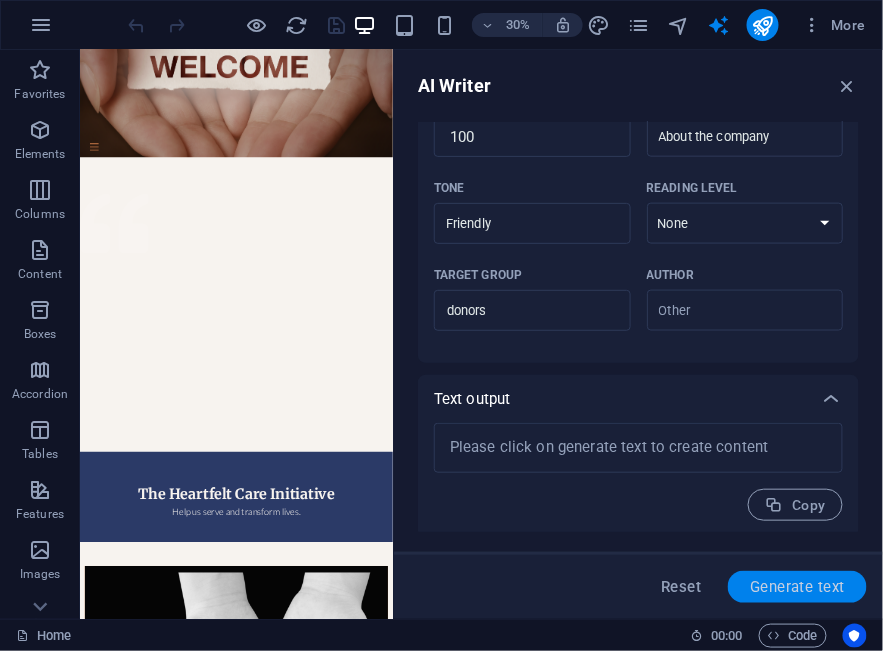click on "Generate text" at bounding box center (797, 587) 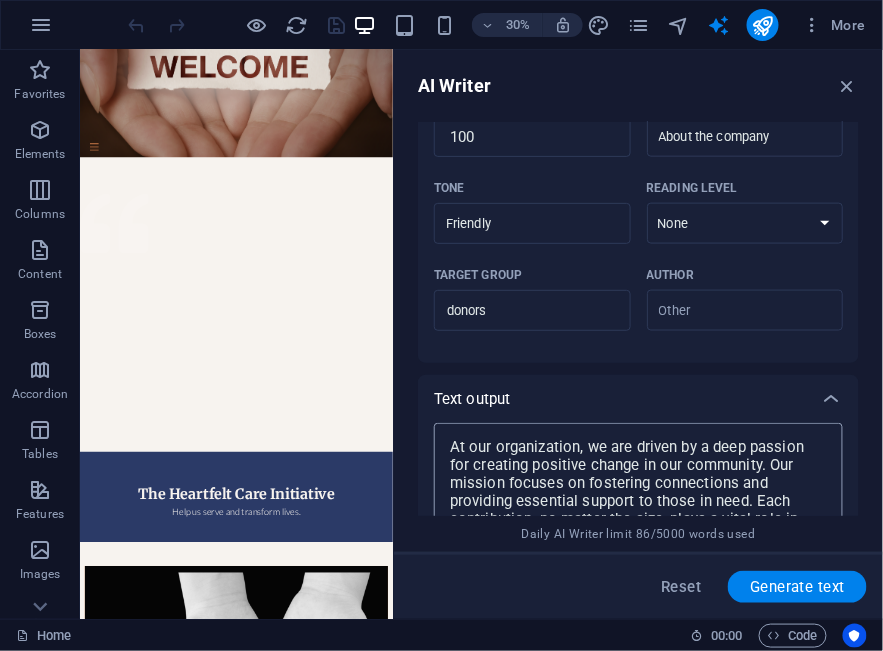 scroll, scrollTop: 666, scrollLeft: 0, axis: vertical 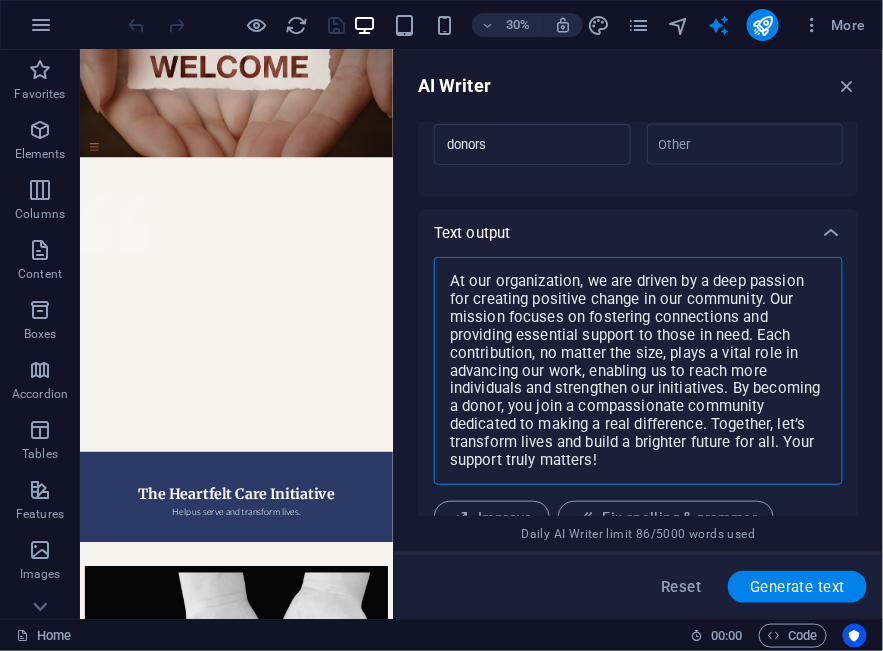 drag, startPoint x: 584, startPoint y: 287, endPoint x: 618, endPoint y: 458, distance: 174.34735 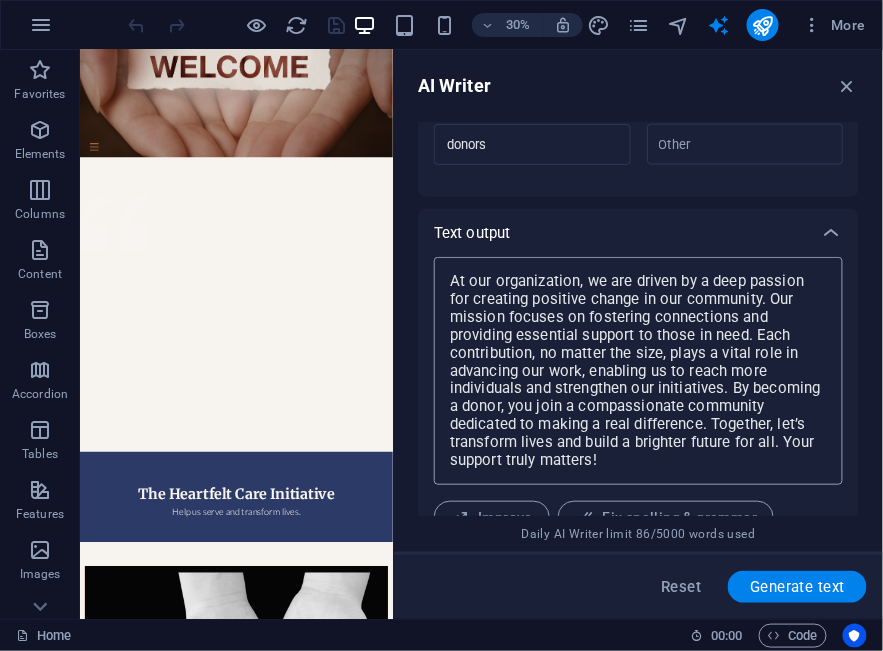 scroll, scrollTop: 785, scrollLeft: 0, axis: vertical 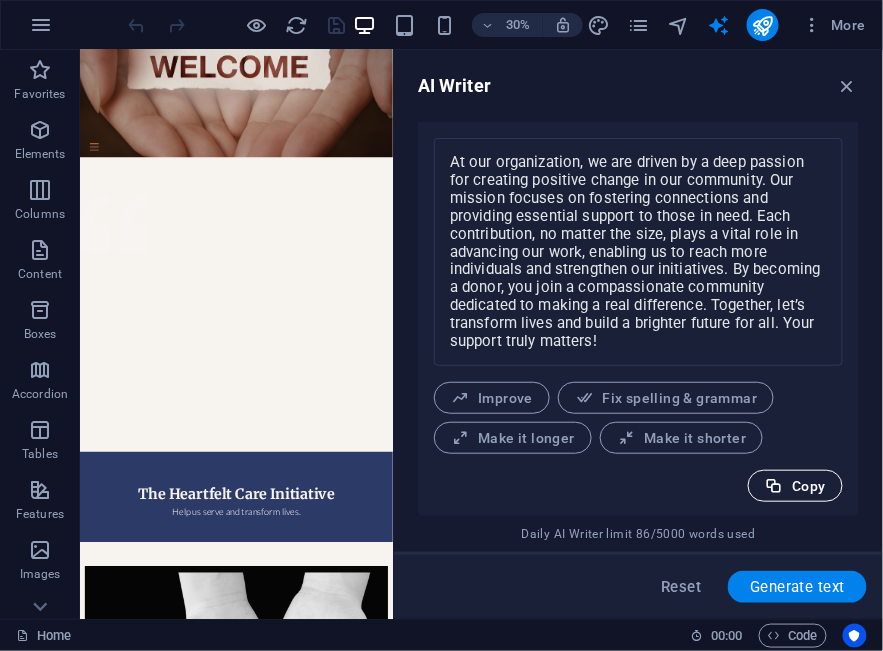 click on "Copy" at bounding box center [795, 486] 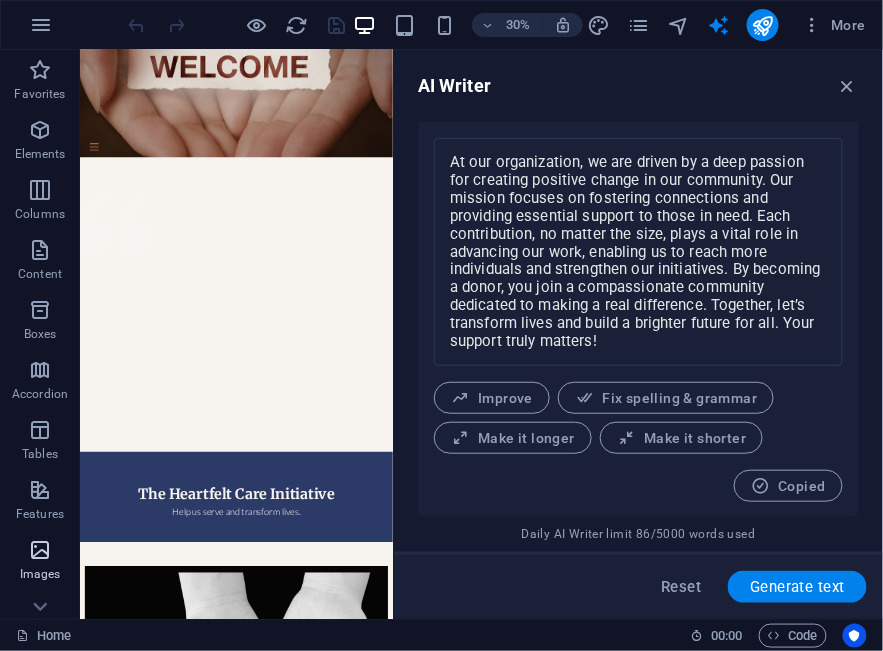 click on "Images" at bounding box center (40, 574) 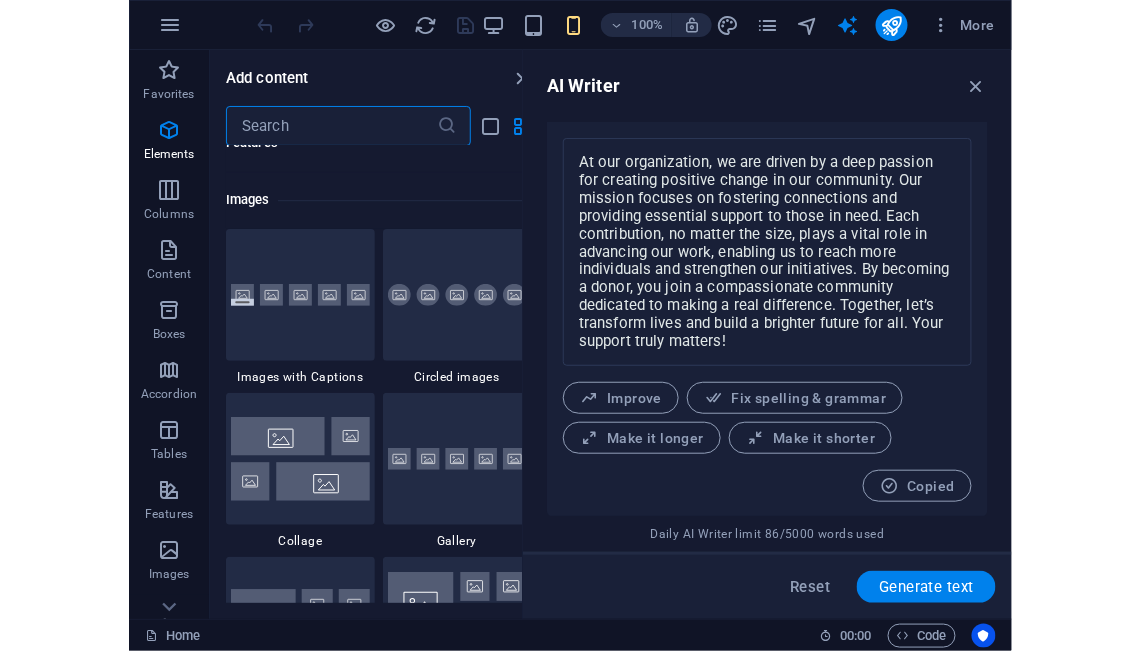 scroll, scrollTop: 10139, scrollLeft: 0, axis: vertical 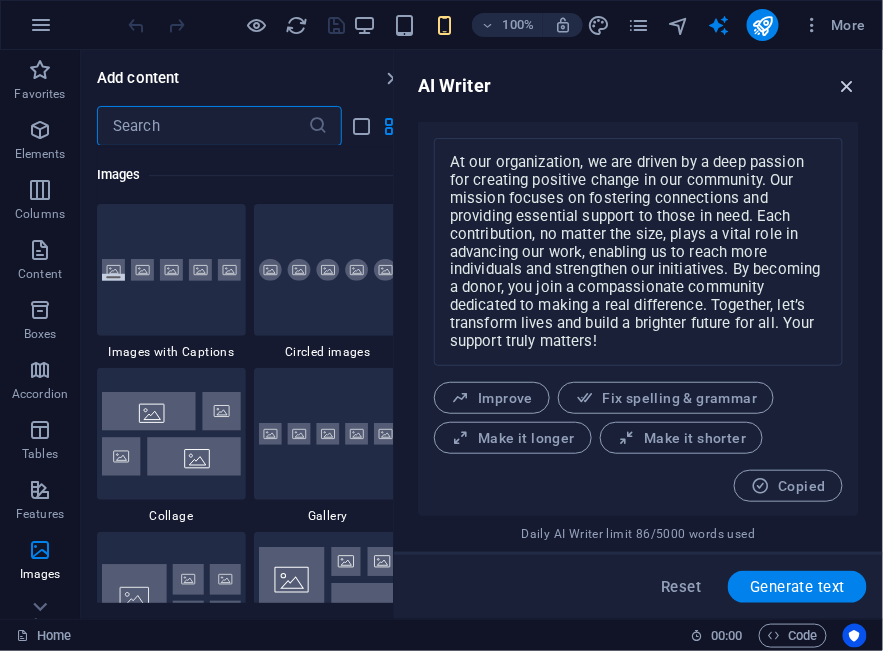 click at bounding box center [848, 86] 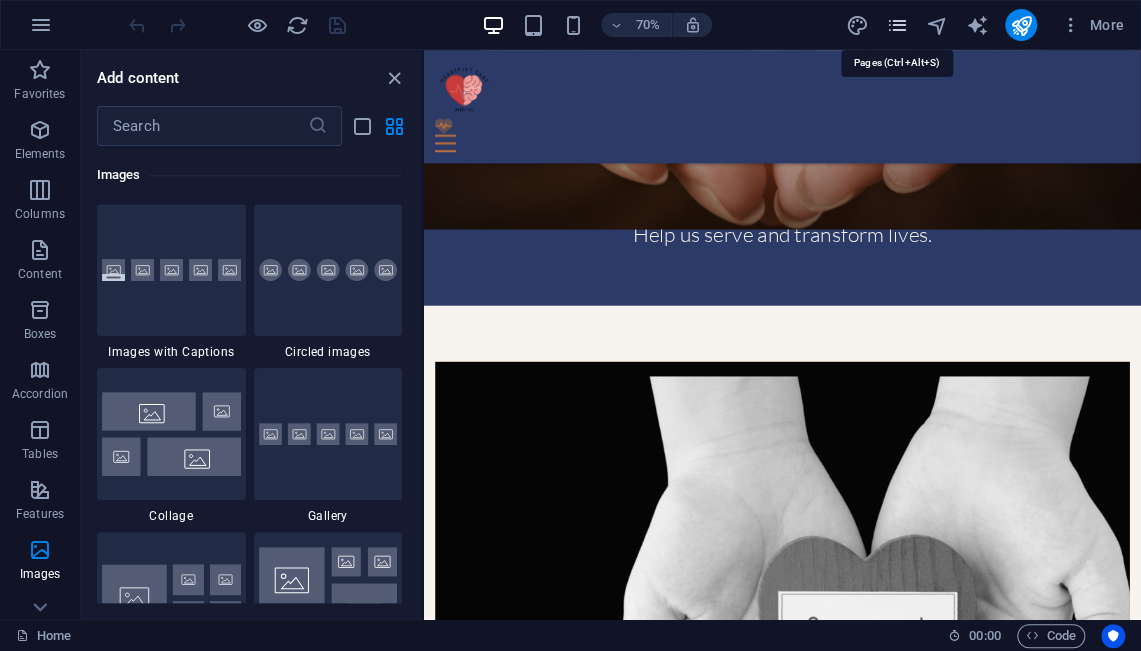 click at bounding box center [896, 25] 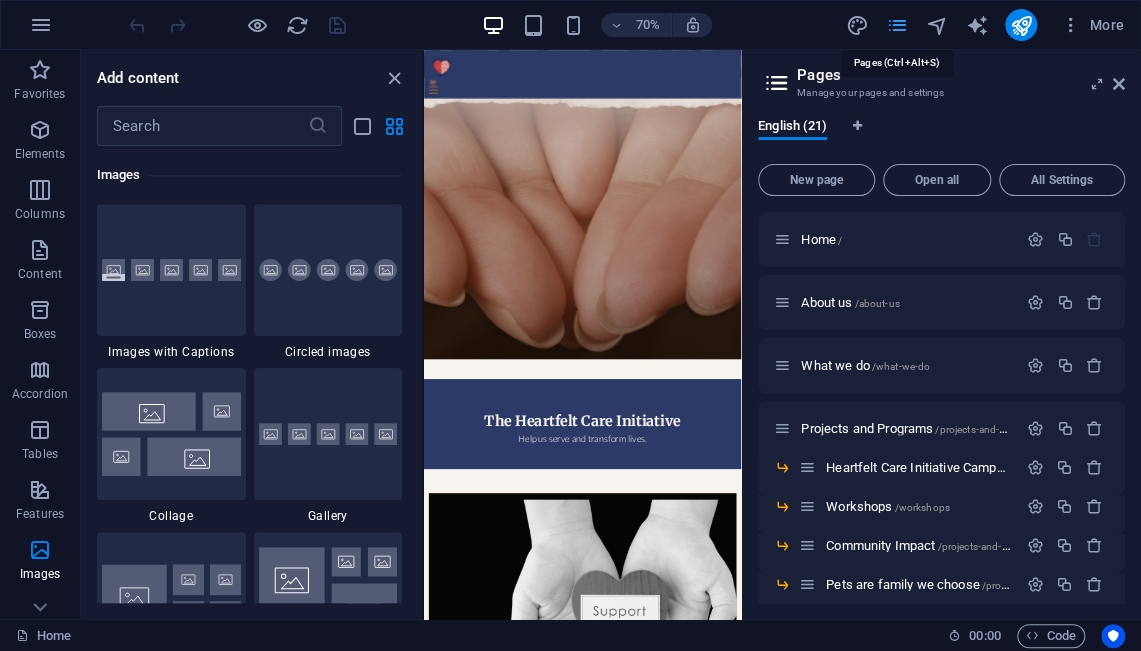 scroll, scrollTop: 1843, scrollLeft: 0, axis: vertical 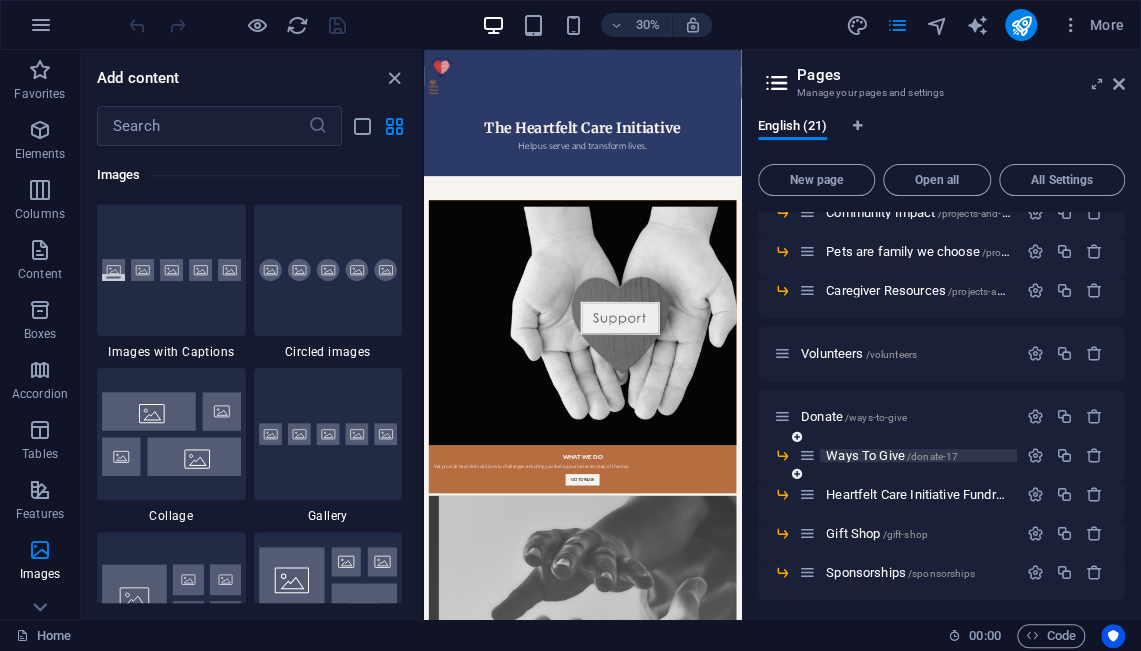 click on "Ways To Give /donate-17" at bounding box center [892, 455] 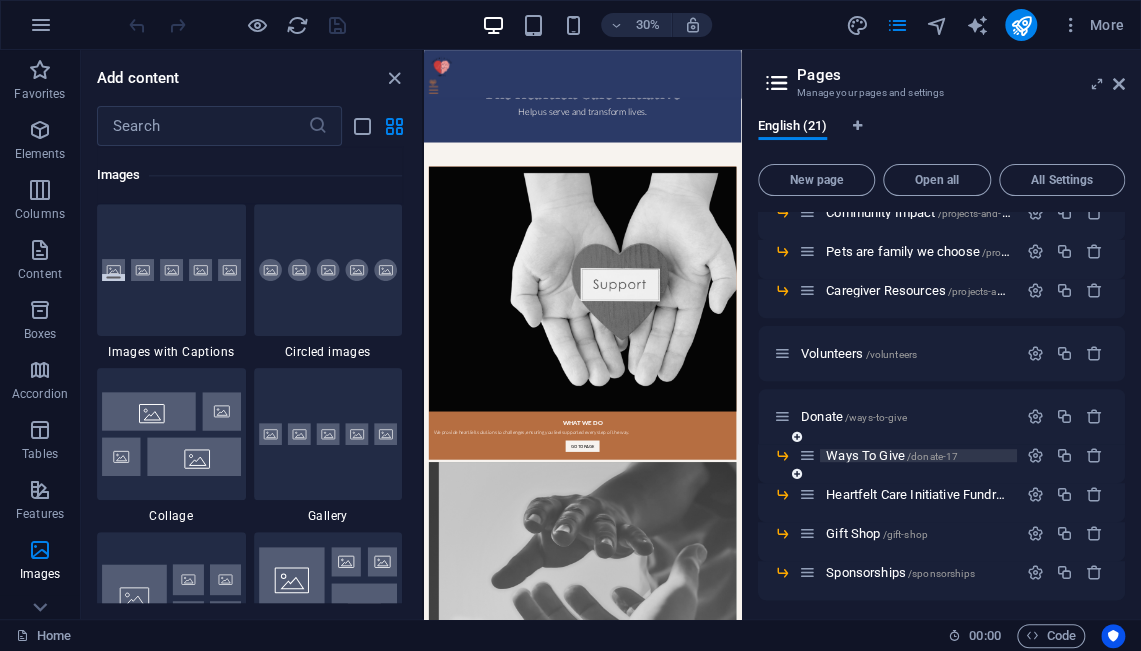 scroll, scrollTop: 0, scrollLeft: 0, axis: both 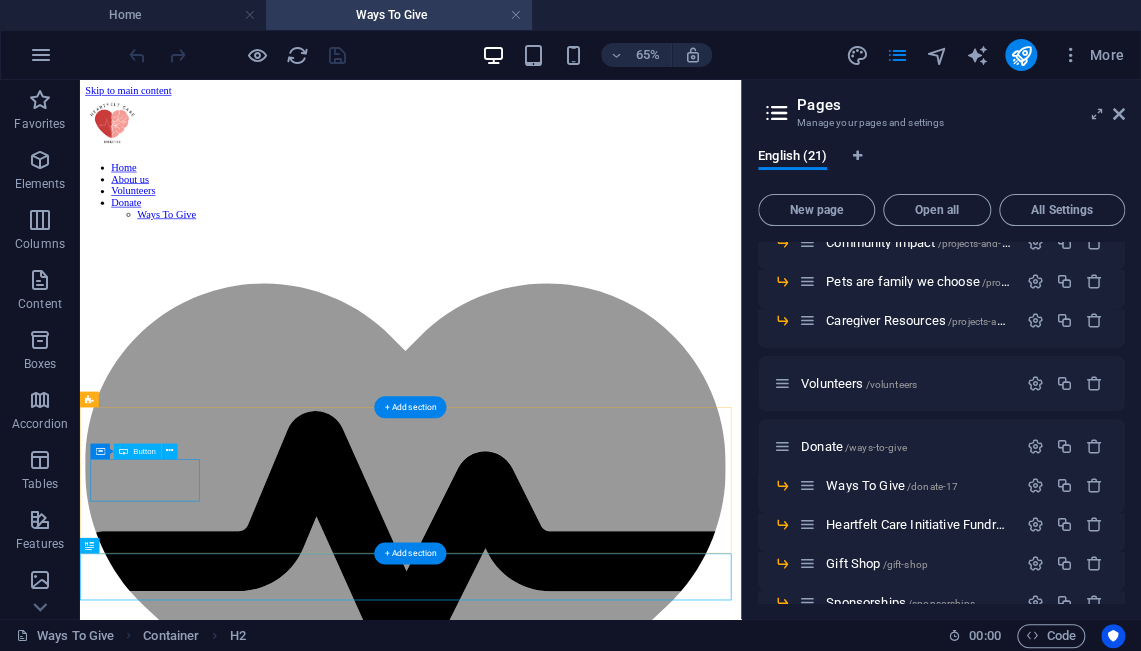 click on "Make a donation" at bounding box center (588, 1585) 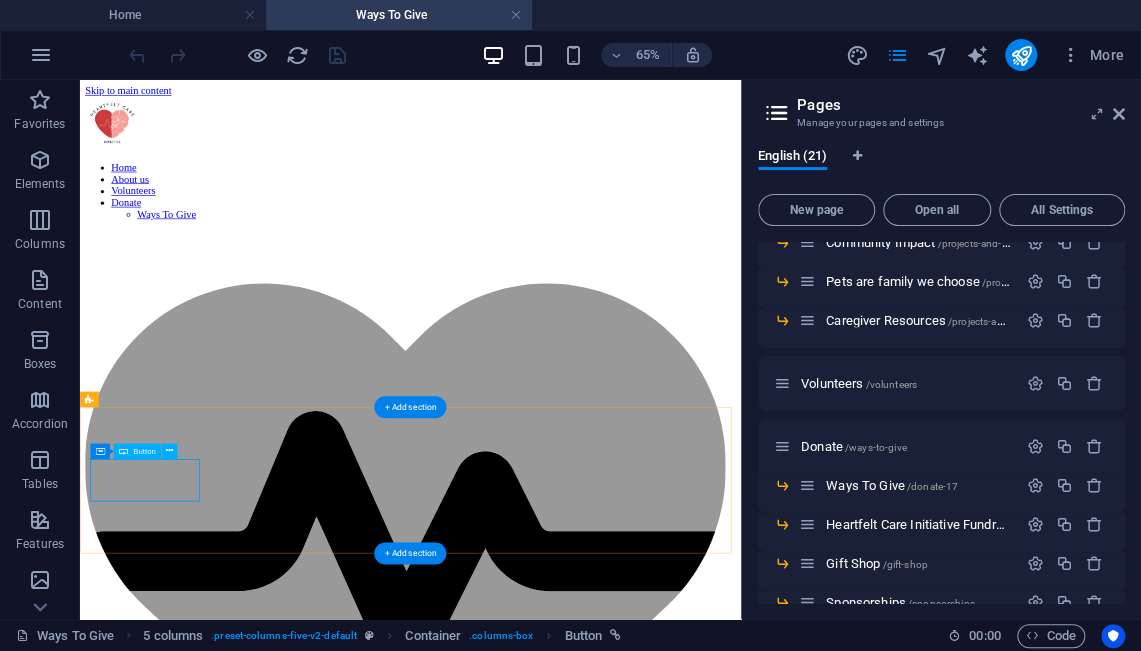 click on "Make a donation" at bounding box center (588, 1585) 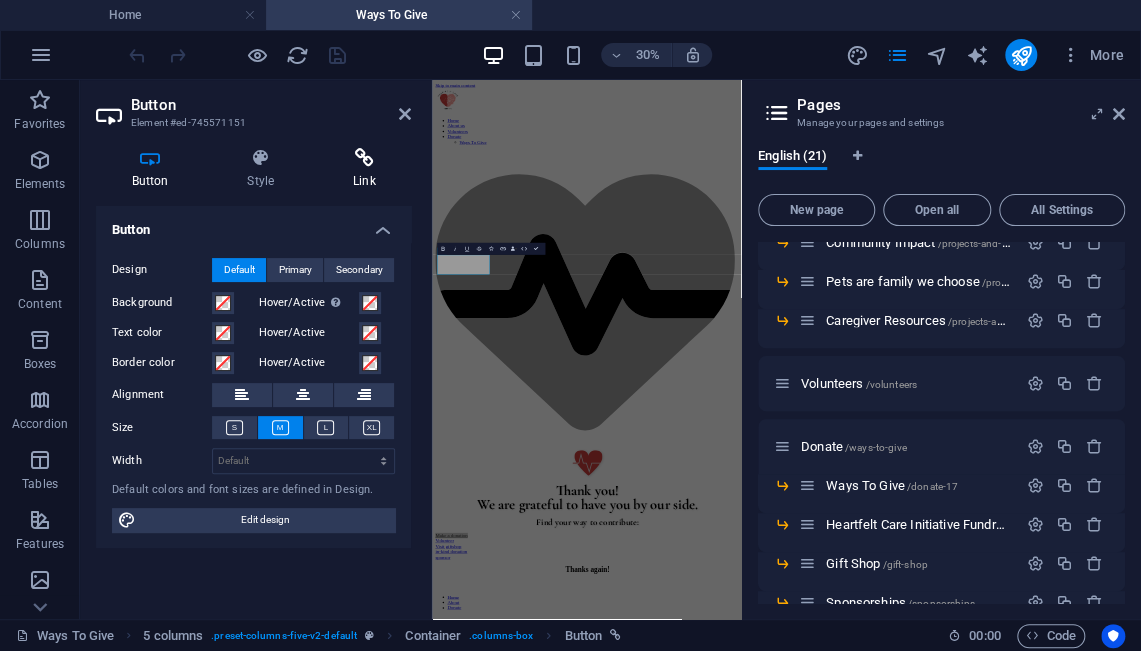 click at bounding box center (364, 158) 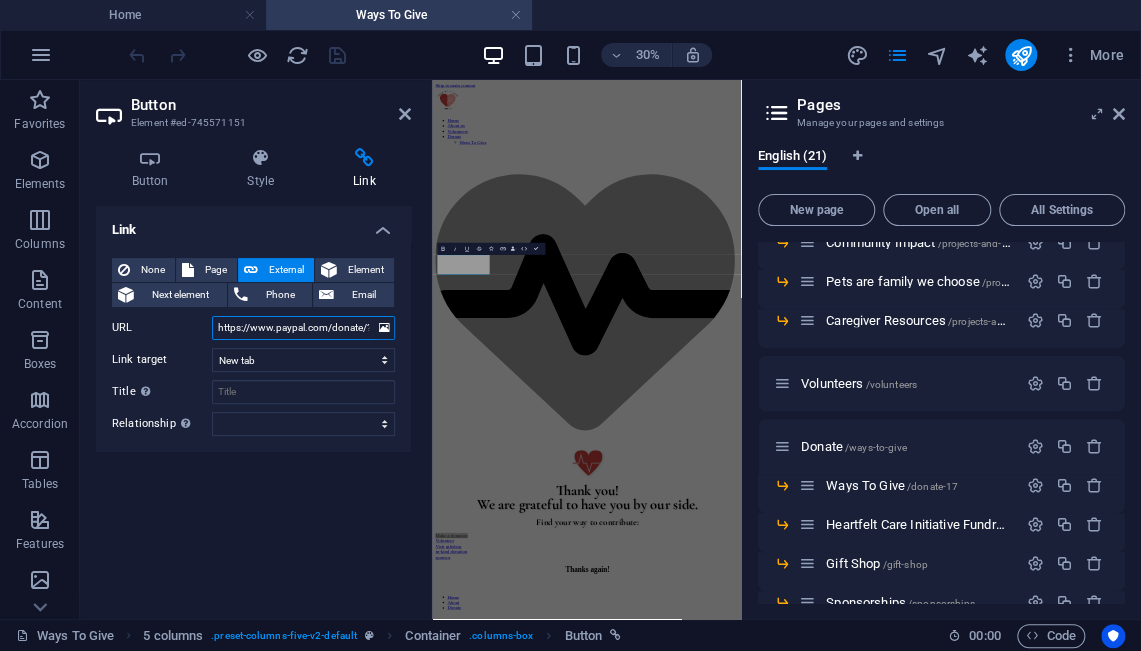 click on "https://www.paypal.com/donate/?hosted_button_id=9DQW3QF6V3X56" at bounding box center (303, 328) 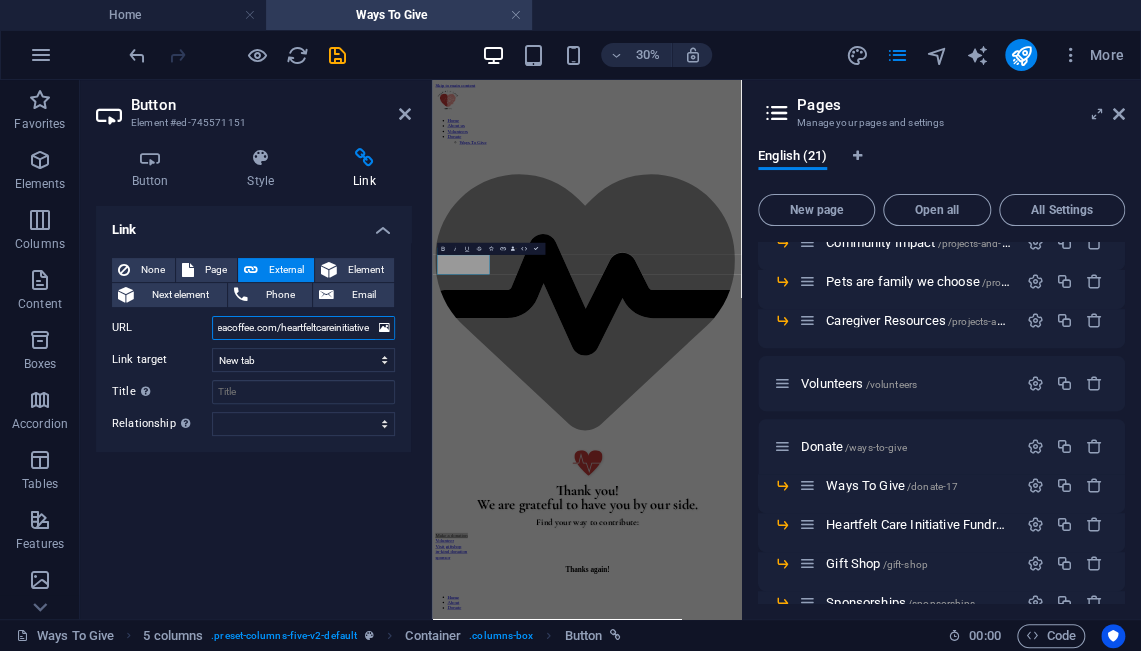scroll, scrollTop: 0, scrollLeft: 32, axis: horizontal 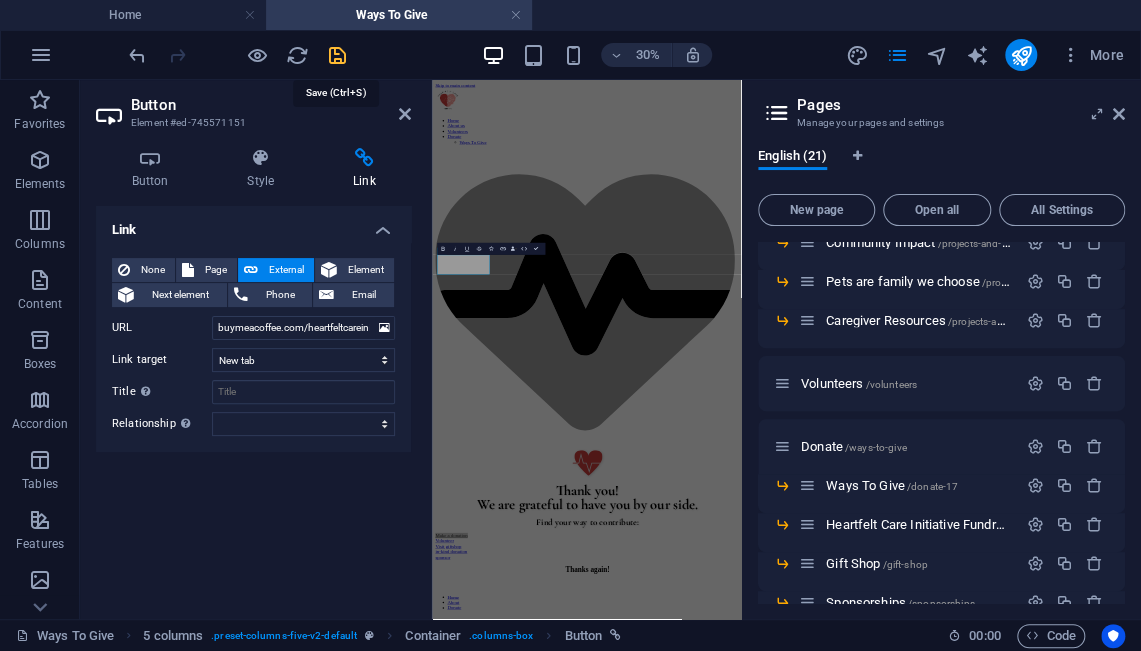 click at bounding box center [337, 55] 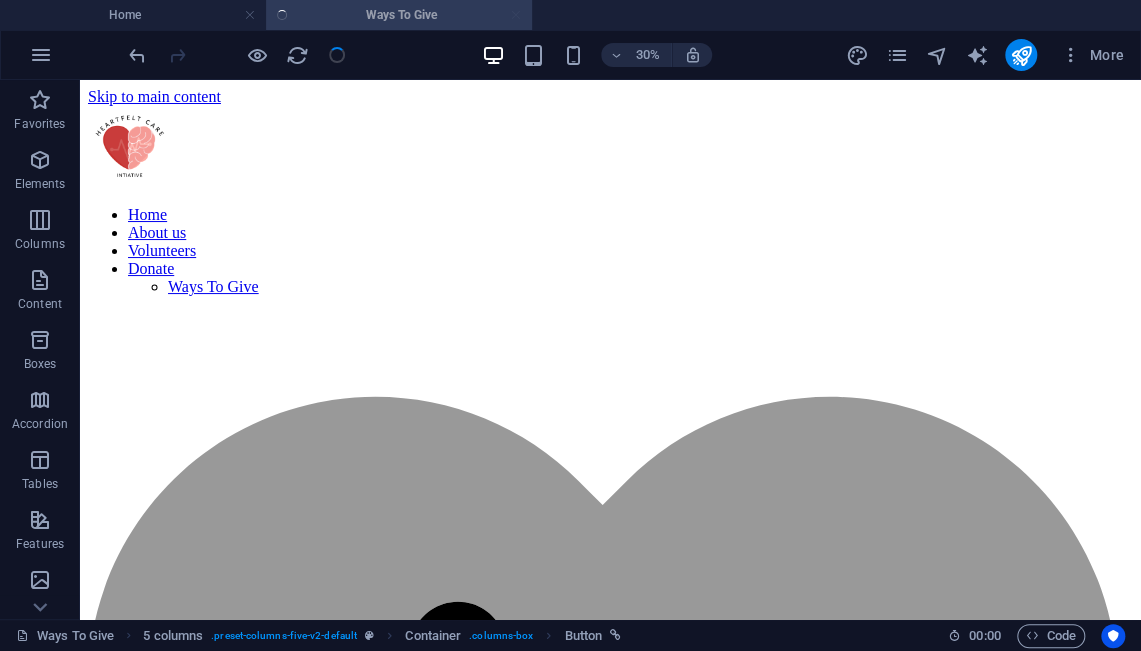 scroll, scrollTop: 345, scrollLeft: 0, axis: vertical 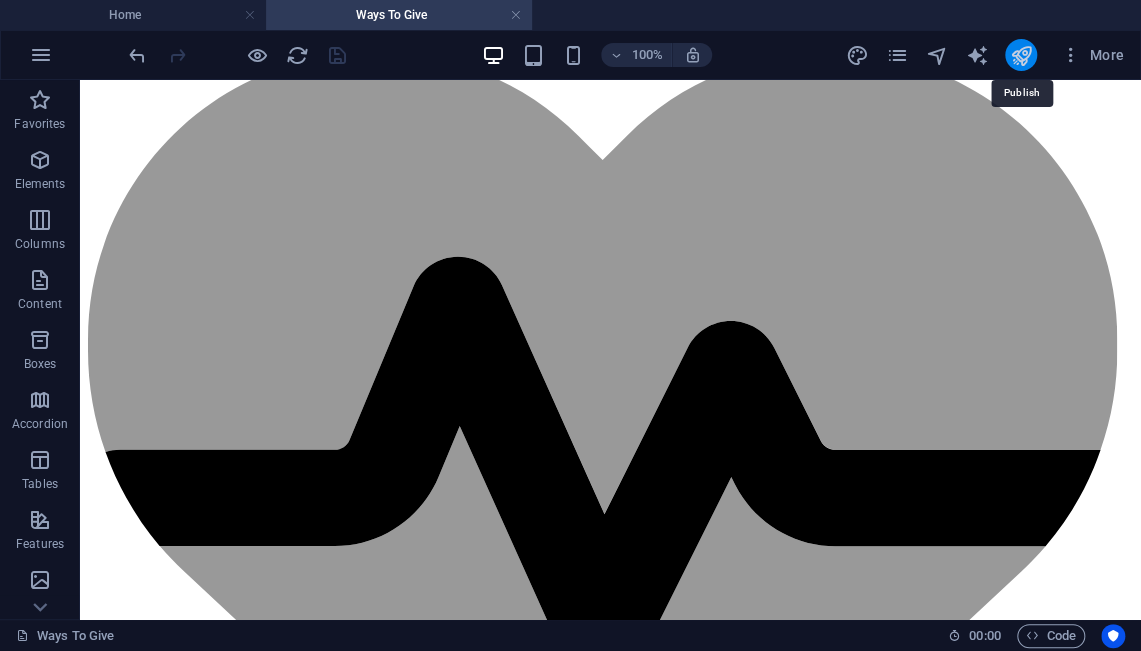 click at bounding box center (1020, 55) 